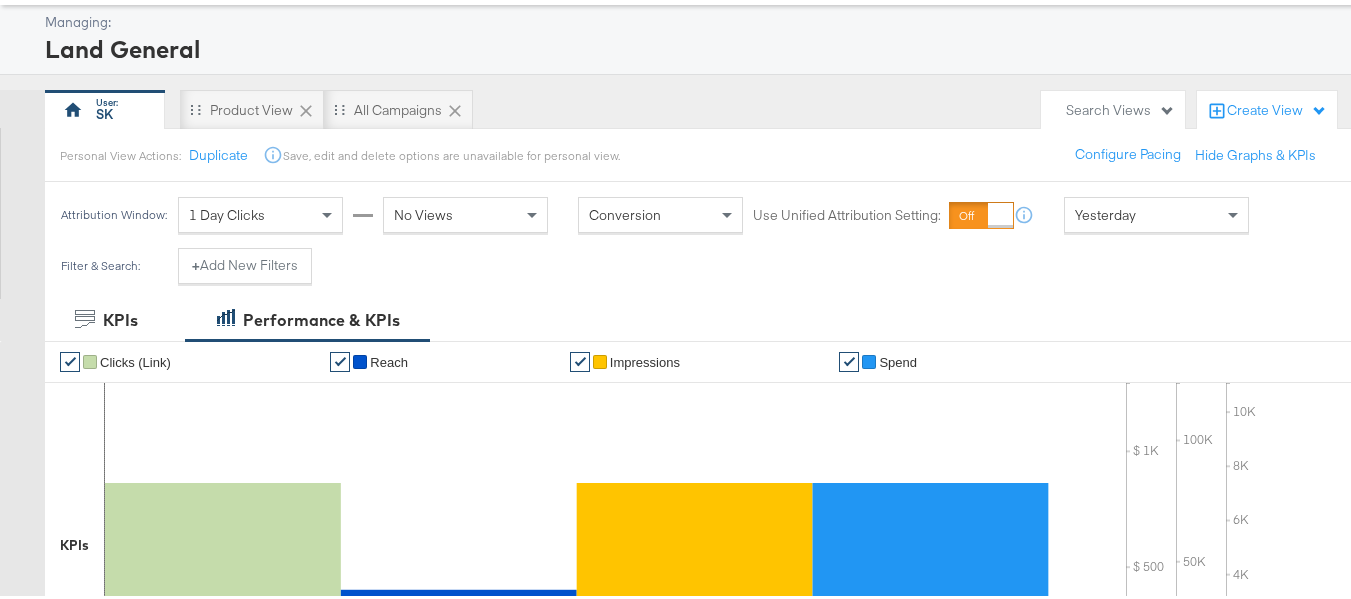 scroll, scrollTop: 0, scrollLeft: 0, axis: both 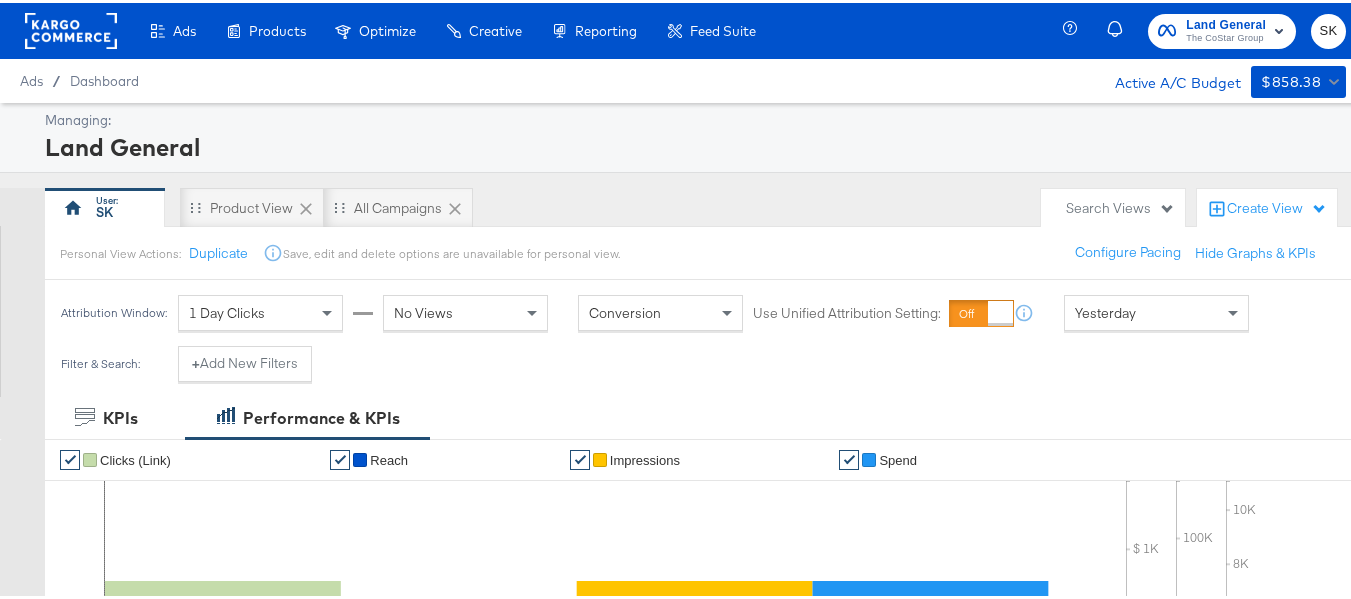 click 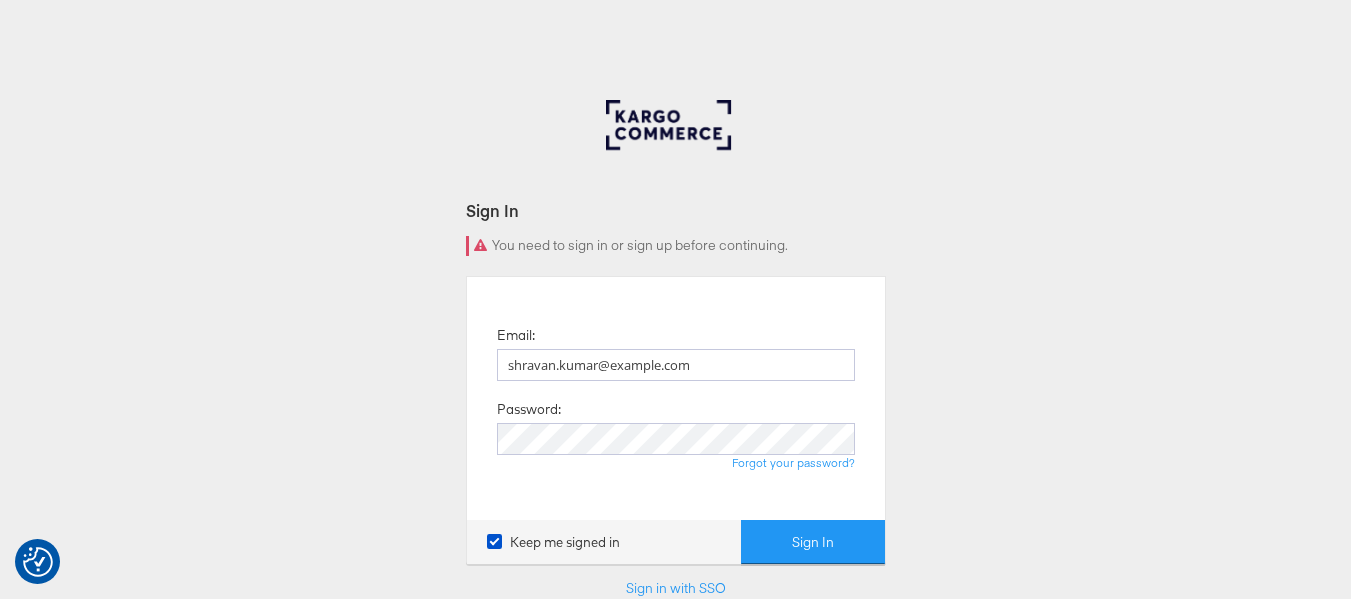 click on "Sign In" at bounding box center [813, 542] 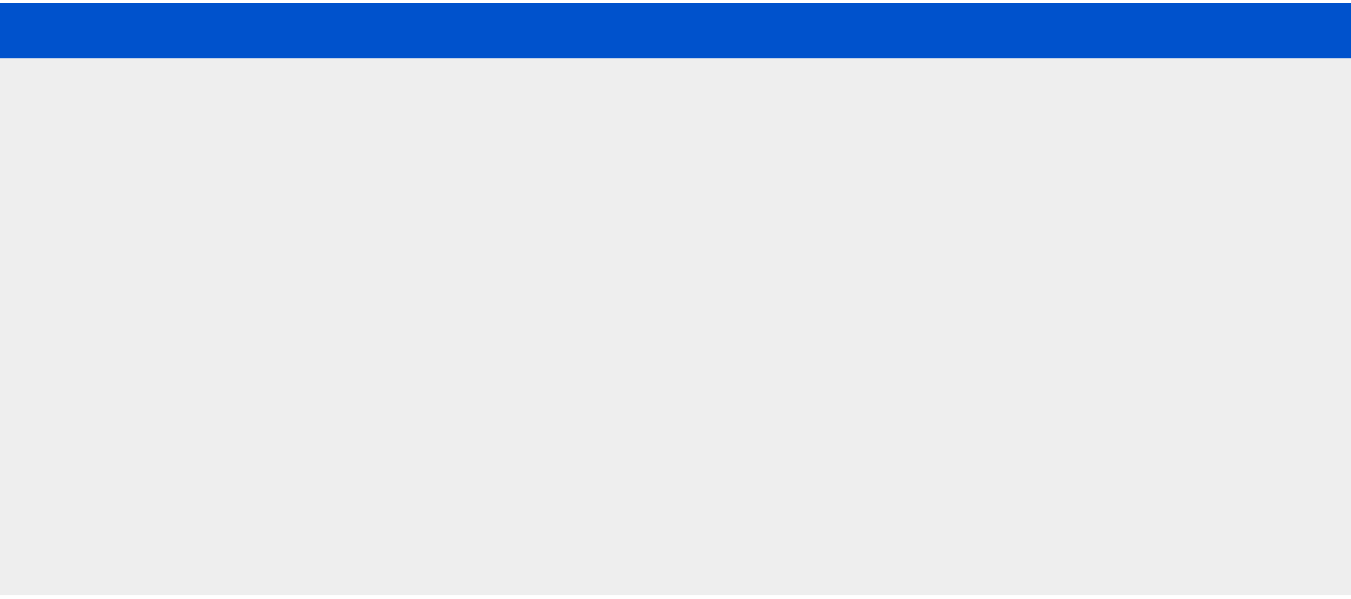scroll, scrollTop: 0, scrollLeft: 0, axis: both 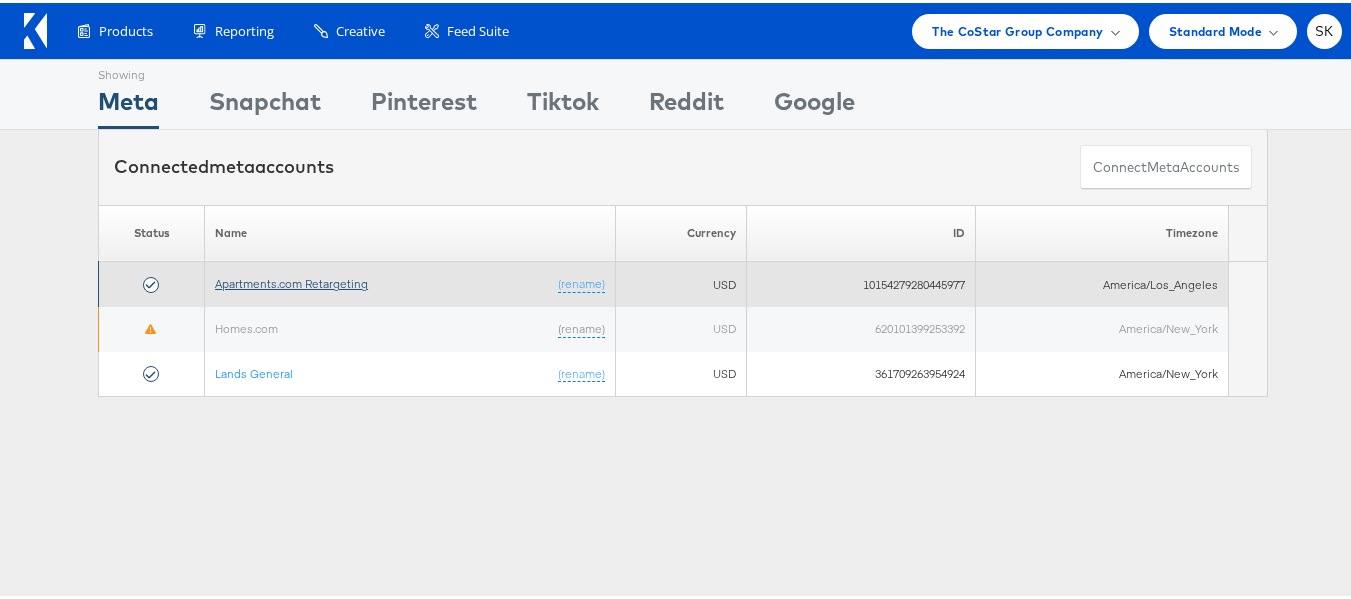 click on "Apartments.com Retargeting" at bounding box center [291, 280] 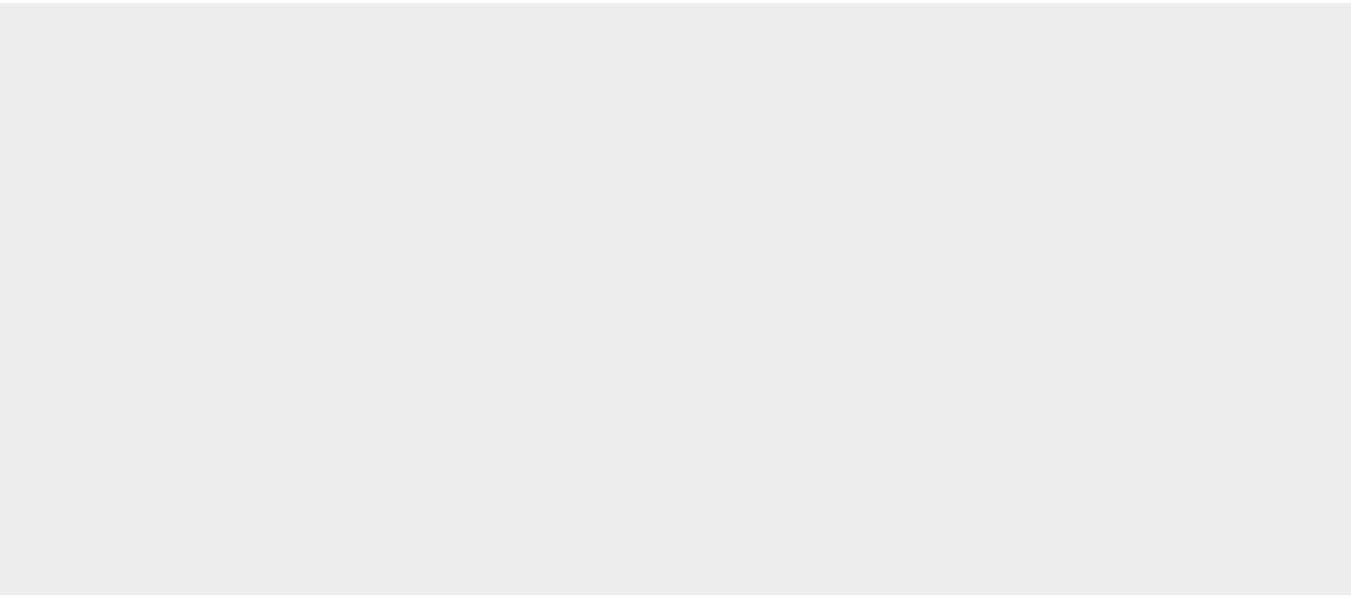 scroll, scrollTop: 0, scrollLeft: 0, axis: both 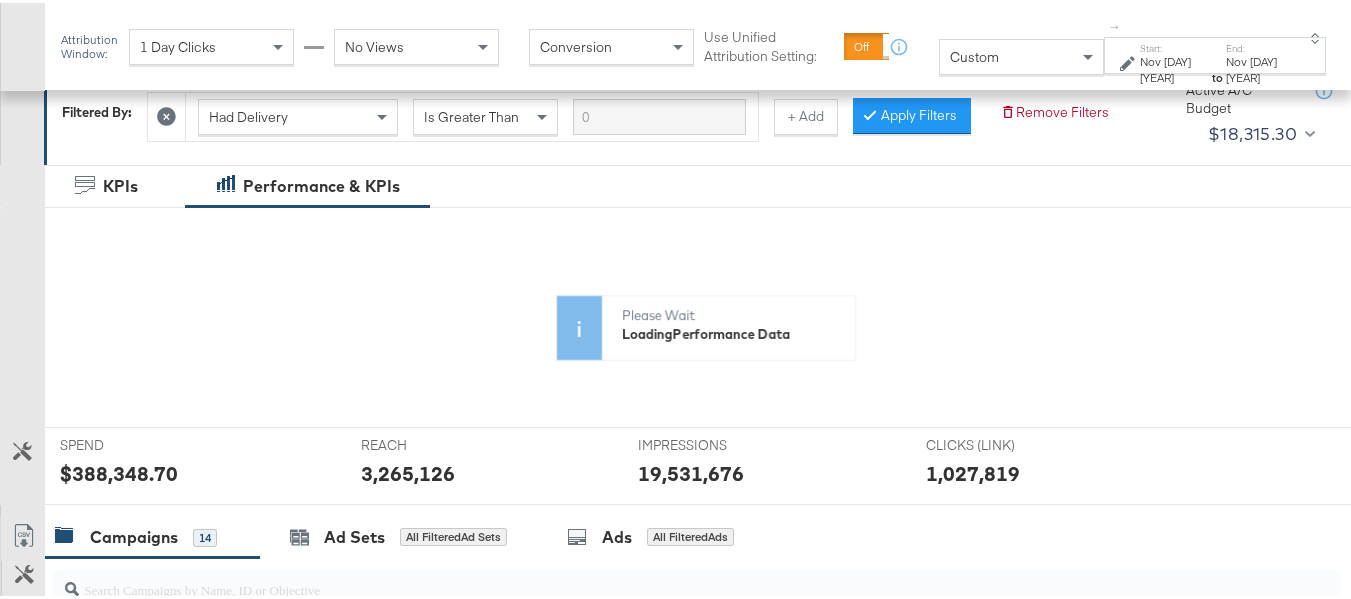 click on "Custom" at bounding box center (974, 54) 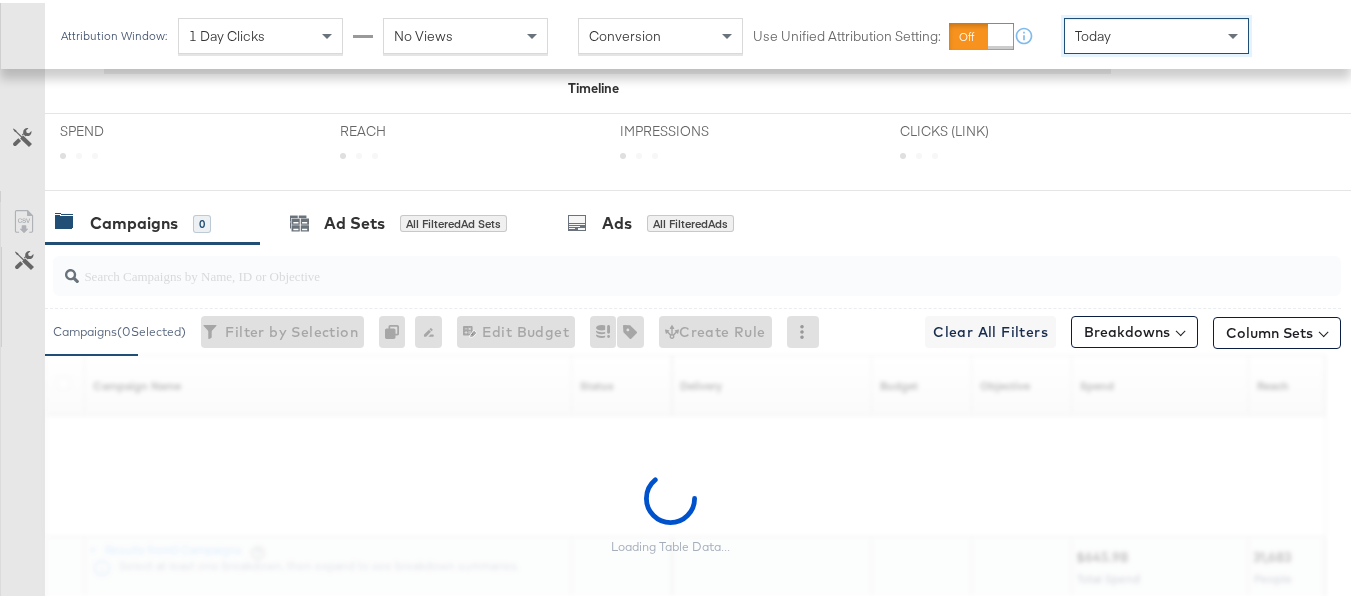 scroll, scrollTop: 933, scrollLeft: 0, axis: vertical 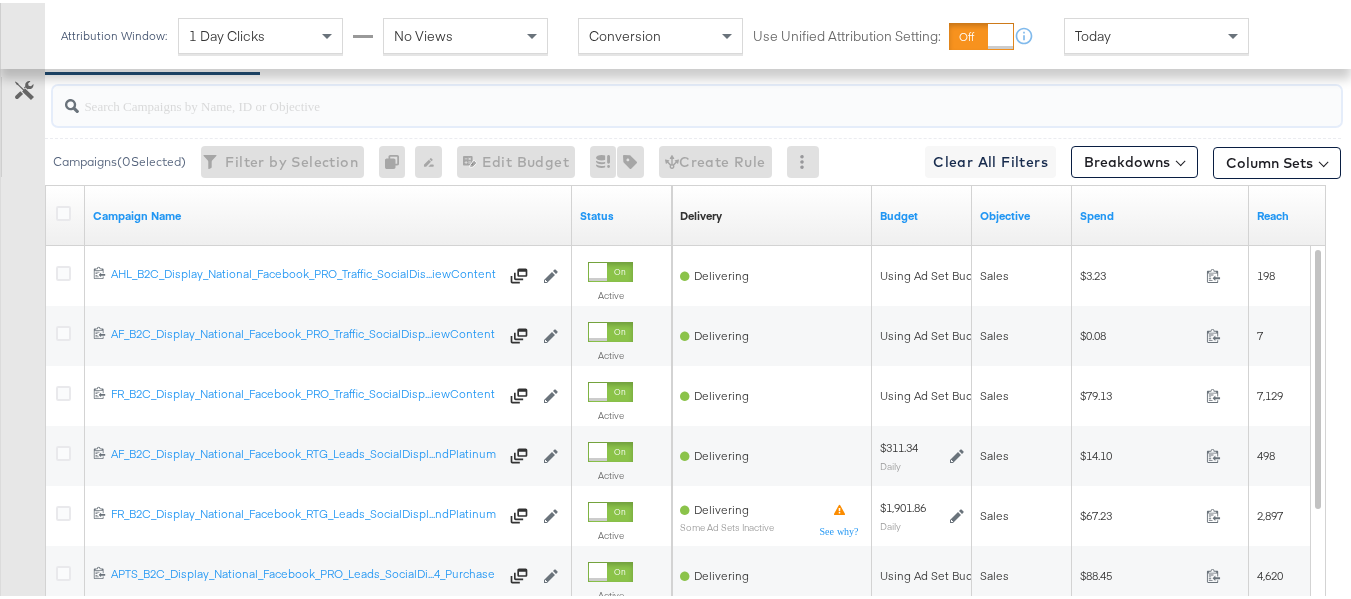 click at bounding box center (653, 94) 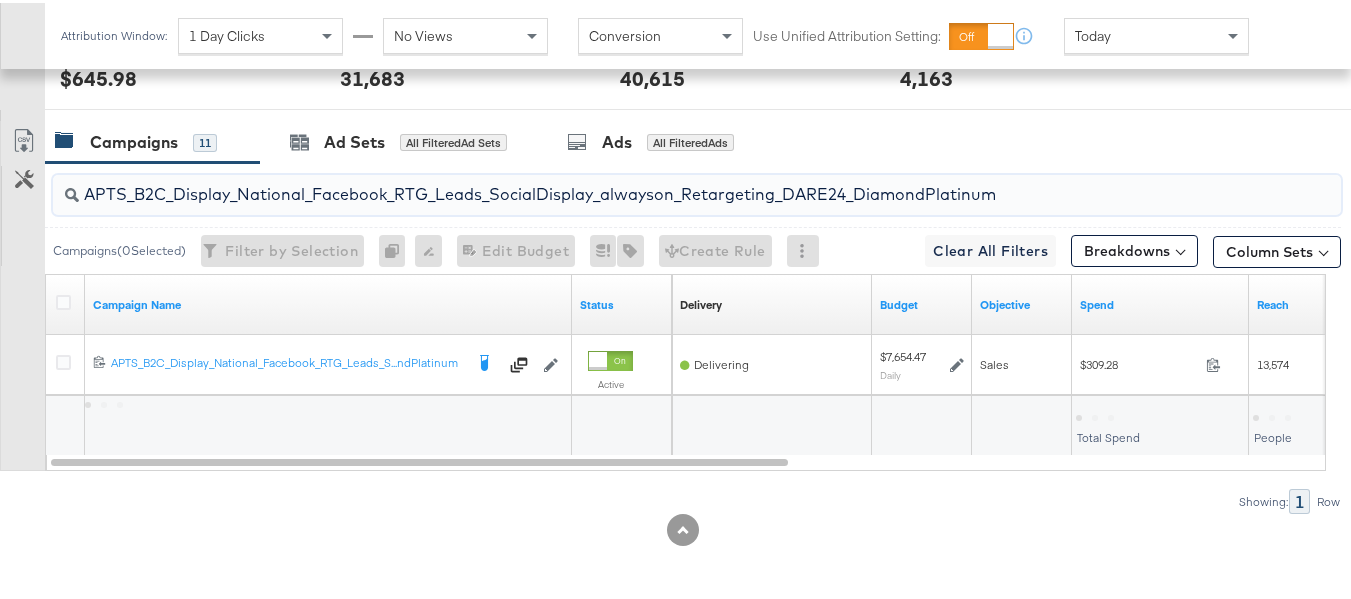 scroll, scrollTop: 873, scrollLeft: 0, axis: vertical 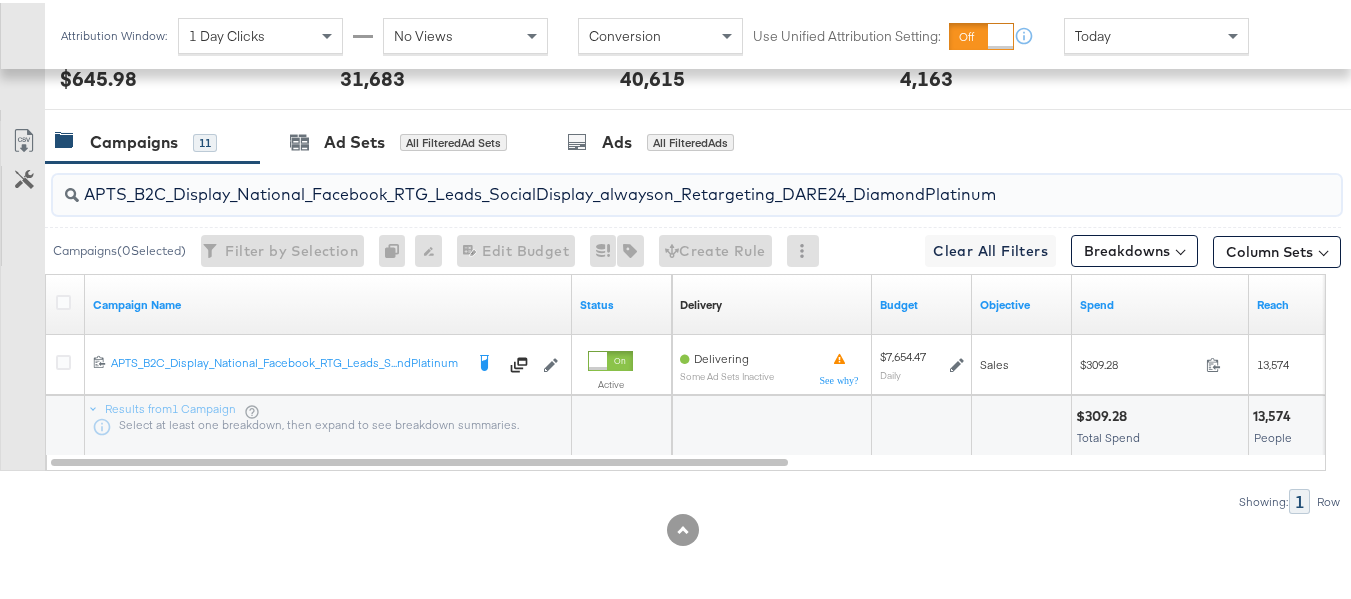 click on "APTS_B2C_Display_National_Facebook_RTG_Leads_SocialDisplay_alwayson_Retargeting_DARE24_DiamondPlatinum" at bounding box center [653, 183] 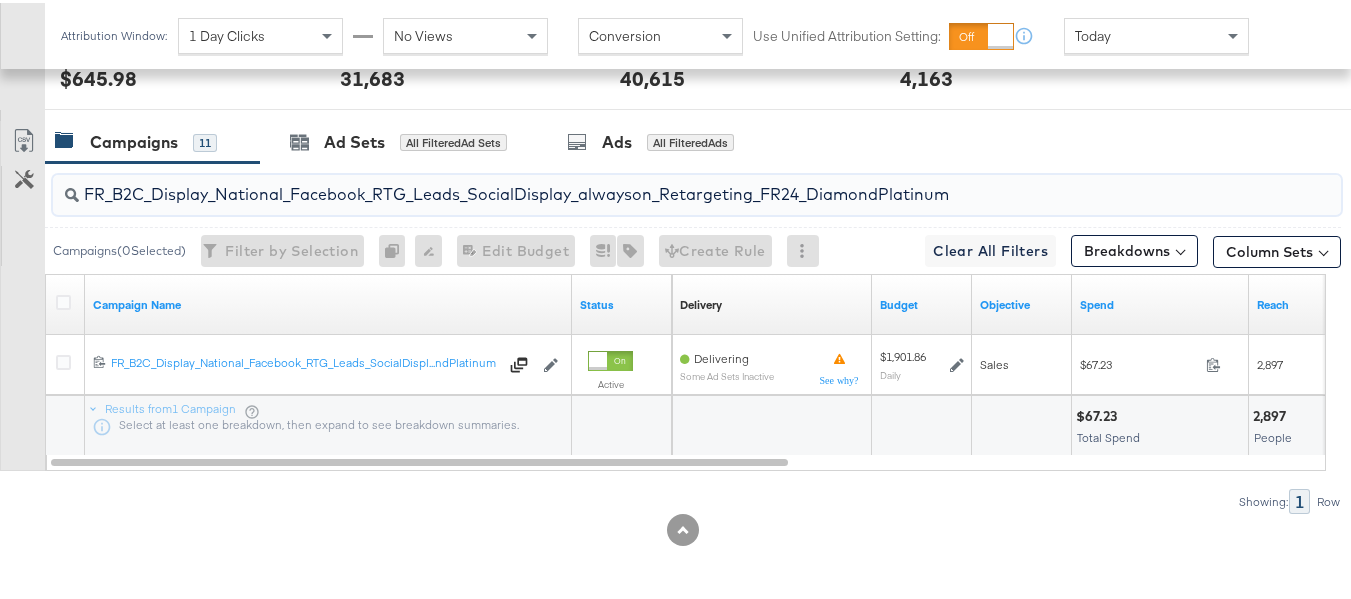 click on "FR_B2C_Display_National_Facebook_RTG_Leads_SocialDisplay_alwayson_Retargeting_FR24_DiamondPlatinum" at bounding box center [653, 183] 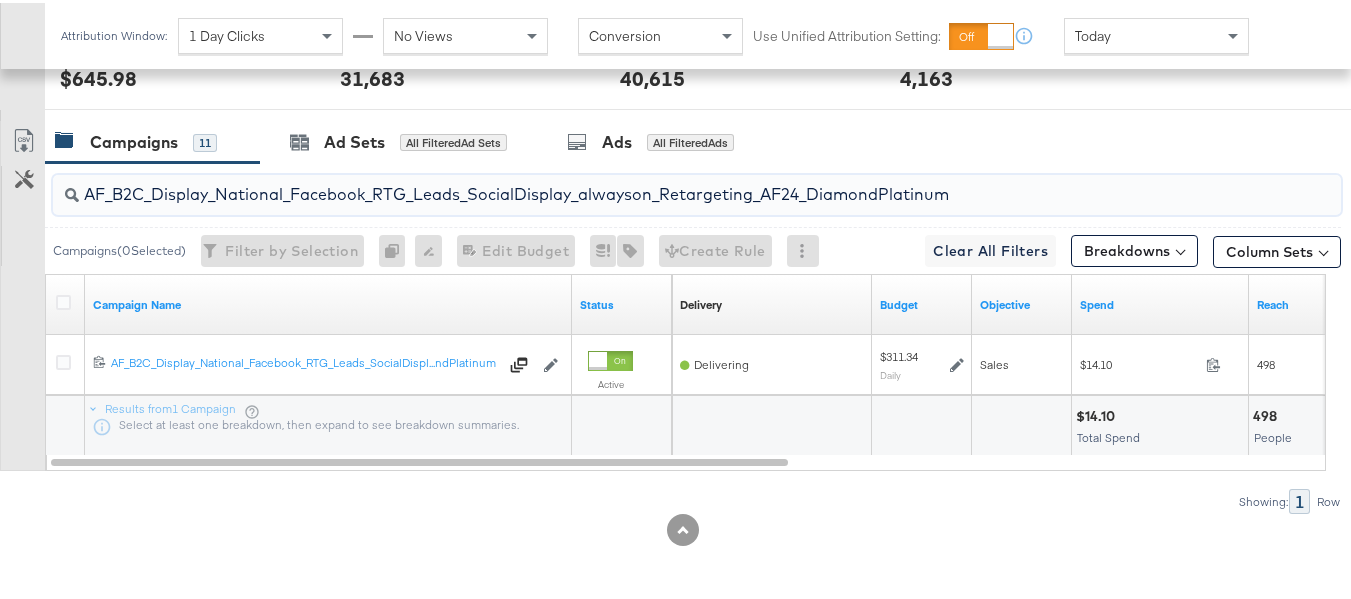 click on "AF_B2C_Display_National_Facebook_RTG_Leads_SocialDisplay_alwayson_Retargeting_AF24_DiamondPlatinum" at bounding box center [653, 183] 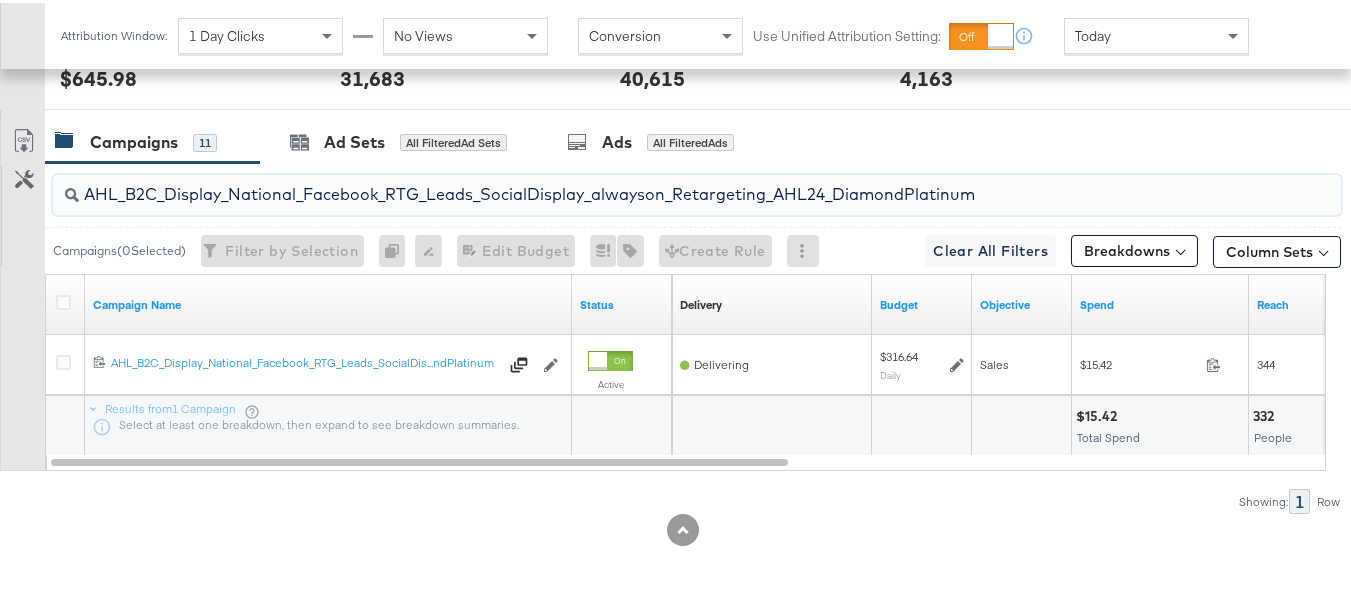 click on "AHL_B2C_Display_National_Facebook_RTG_Leads_SocialDisplay_alwayson_Retargeting_AHL24_DiamondPlatinum" at bounding box center [653, 183] 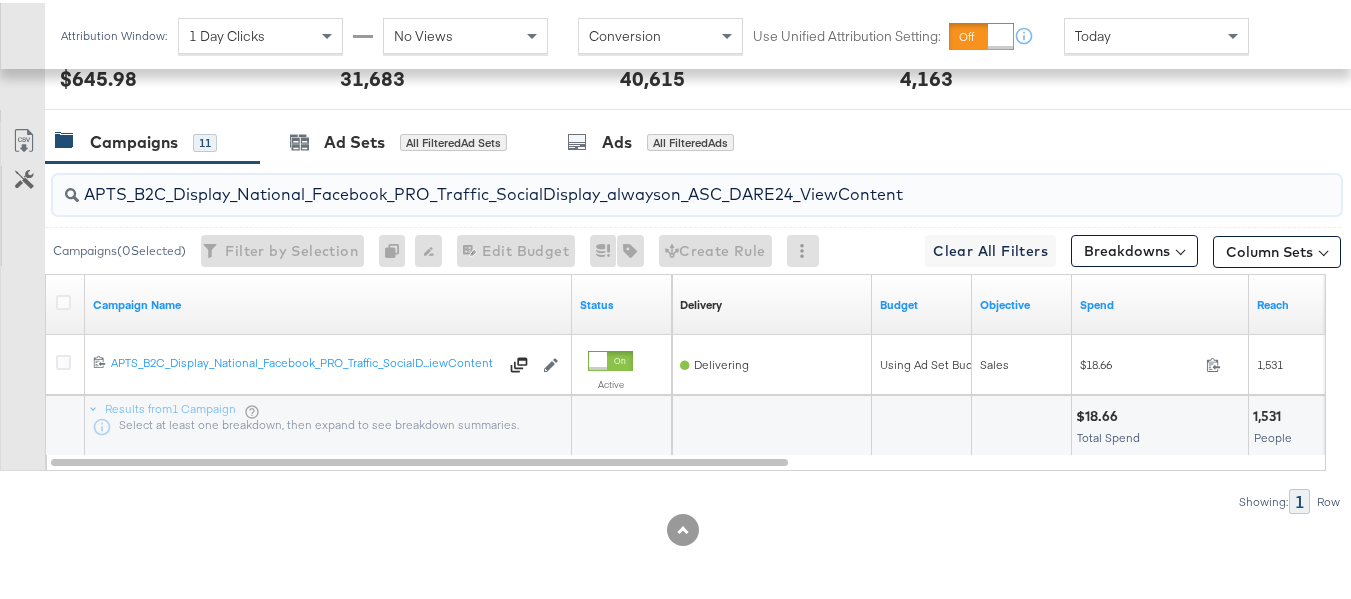 click on "APTS_B2C_Display_National_Facebook_PRO_Traffic_SocialDisplay_alwayson_ASC_DARE24_ViewContent" at bounding box center (653, 183) 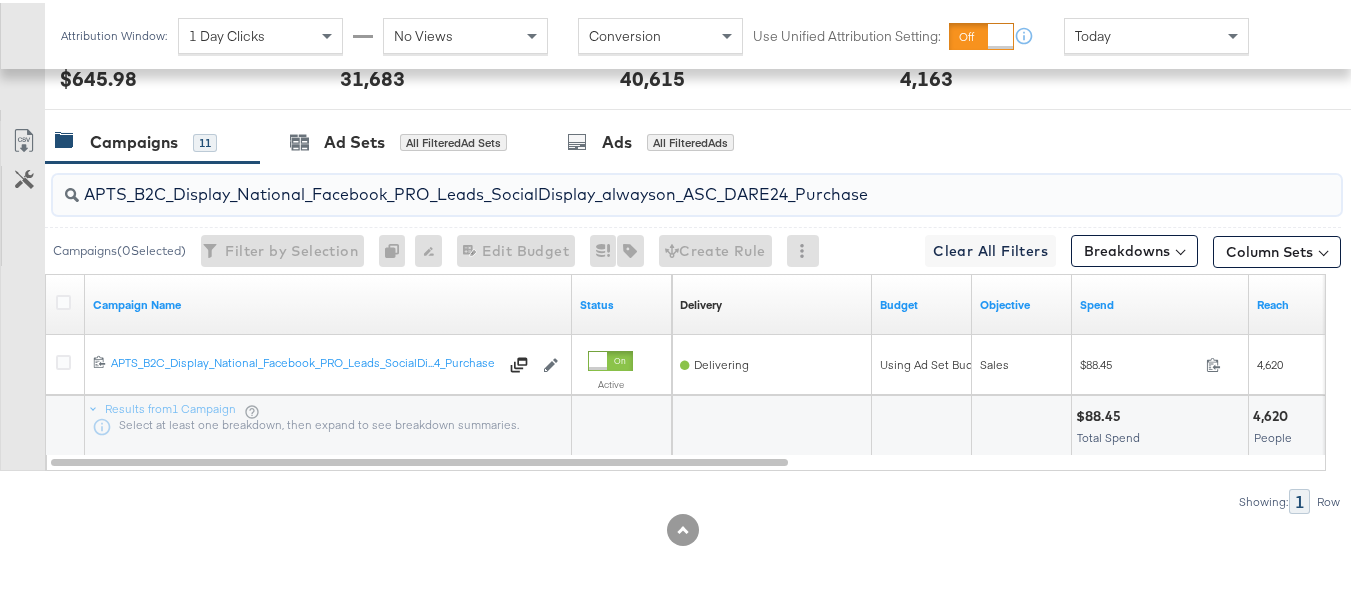 click on "APTS_B2C_Display_National_Facebook_PRO_Leads_SocialDisplay_alwayson_ASC_DARE24_Purchase" at bounding box center (653, 183) 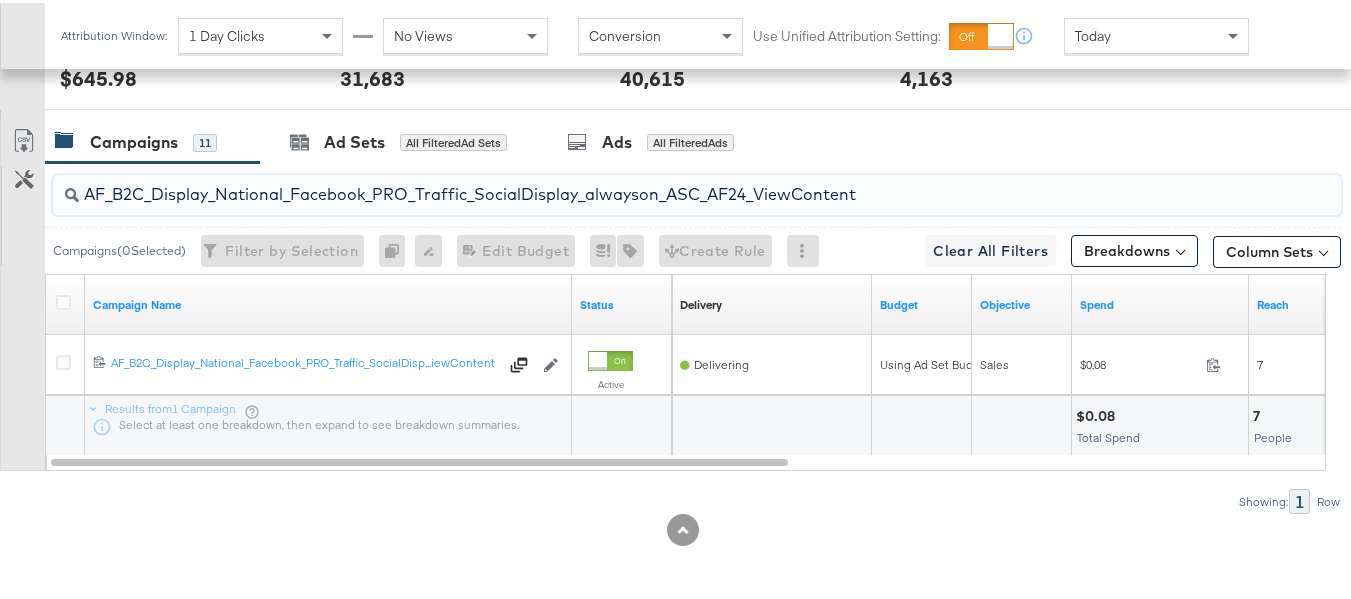 click on "AF_B2C_Display_National_Facebook_PRO_Traffic_SocialDisplay_alwayson_ASC_AF24_ViewContent" at bounding box center (653, 183) 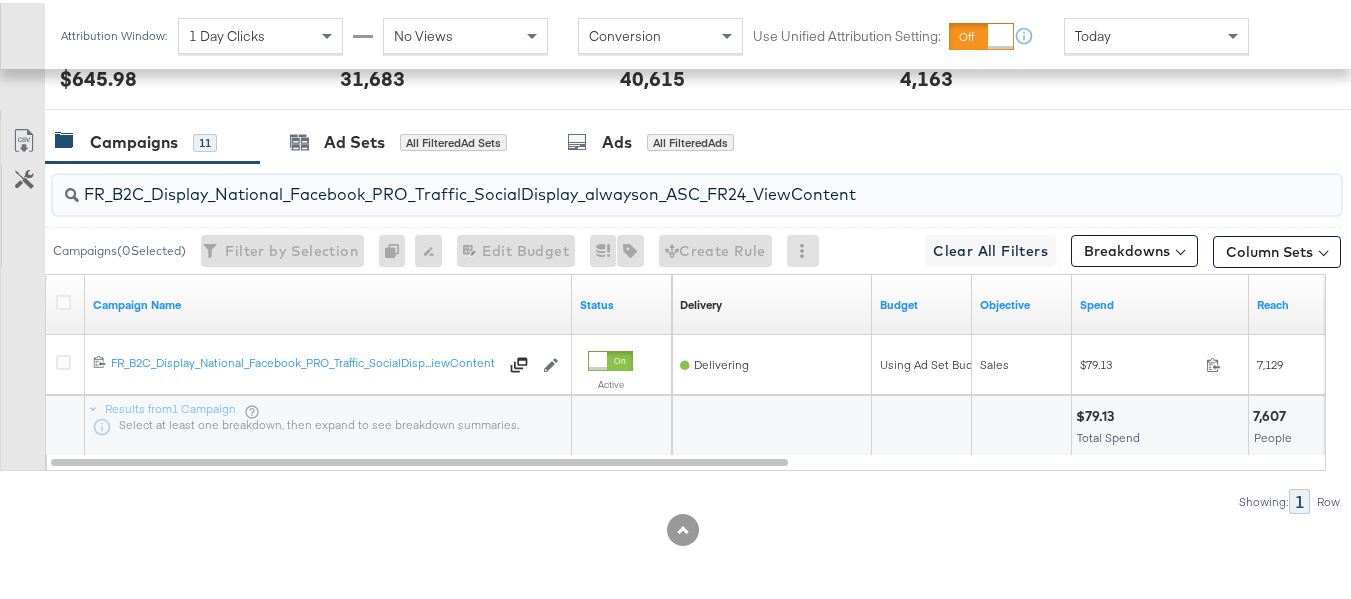 click on "FR_B2C_Display_National_Facebook_PRO_Traffic_SocialDisplay_alwayson_ASC_FR24_ViewContent" at bounding box center [653, 183] 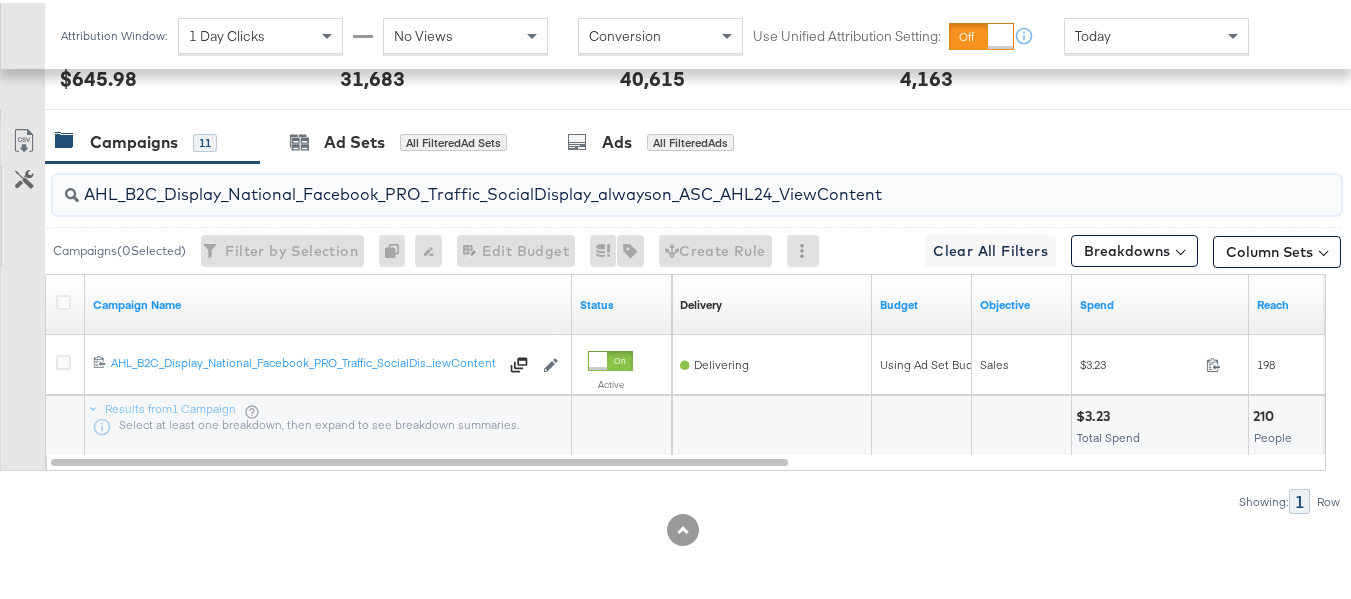 type on "AHL_B2C_Display_National_Facebook_PRO_Traffic_SocialDisplay_alwayson_ASC_AHL24_ViewContent" 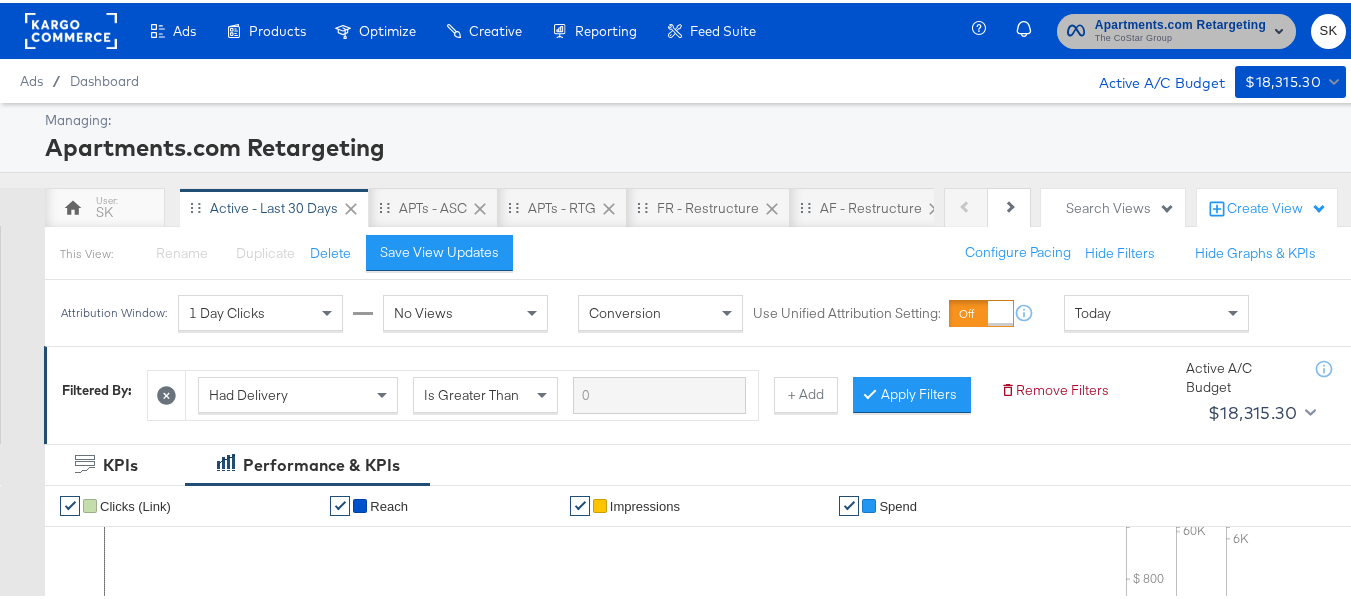 click on "Apartments.com Retargeting" at bounding box center [1180, 22] 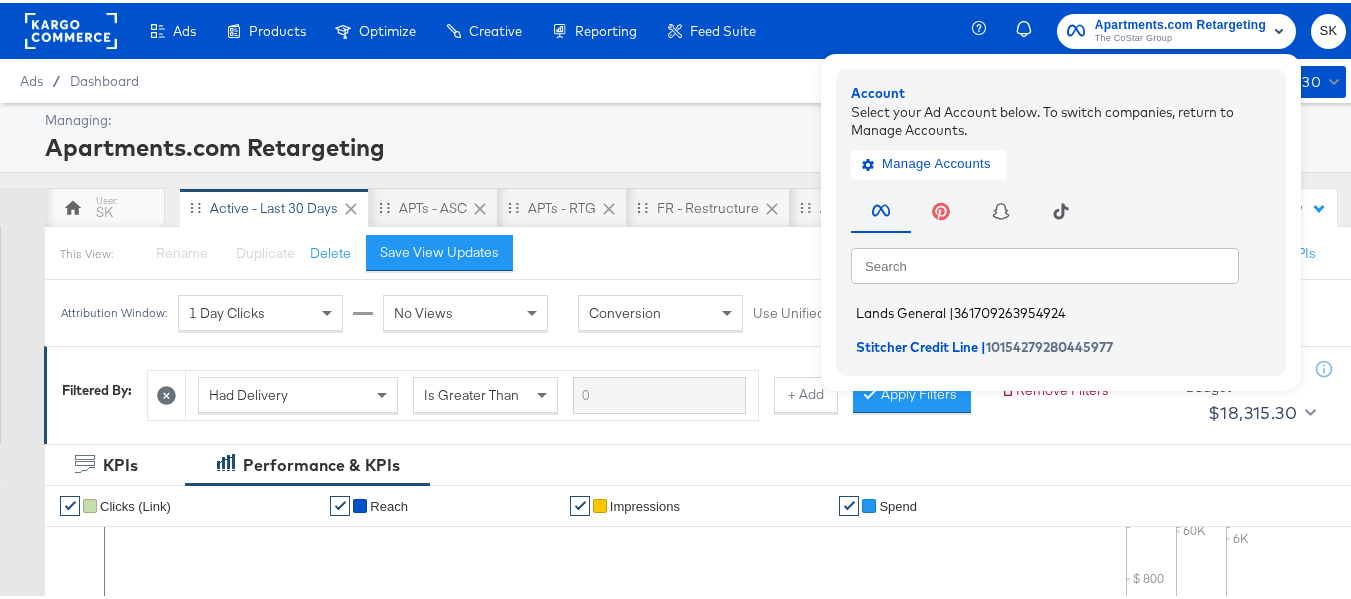 click on "Lands General" at bounding box center [901, 310] 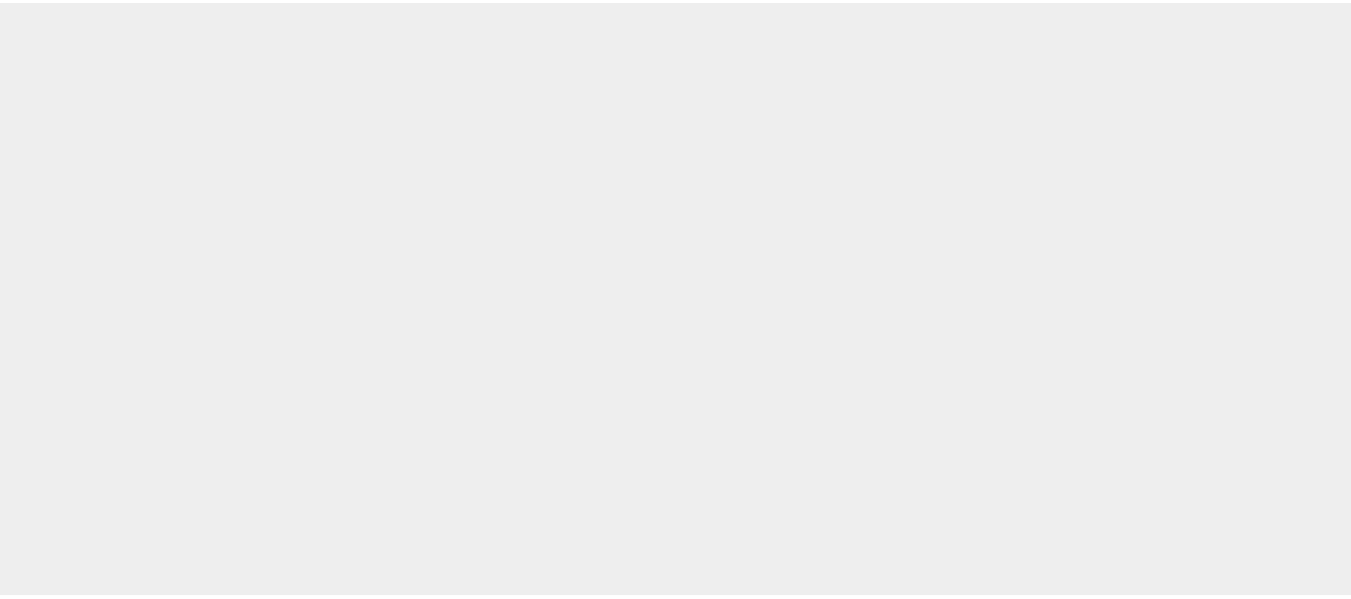 scroll, scrollTop: 0, scrollLeft: 0, axis: both 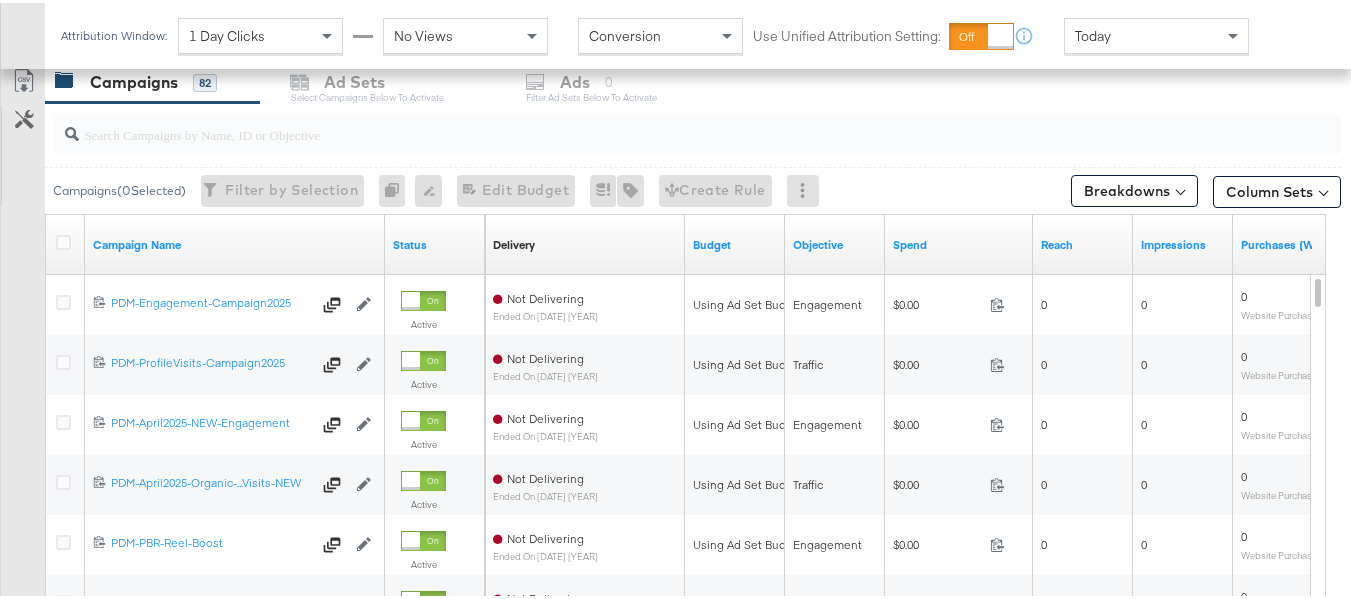 click at bounding box center (653, 123) 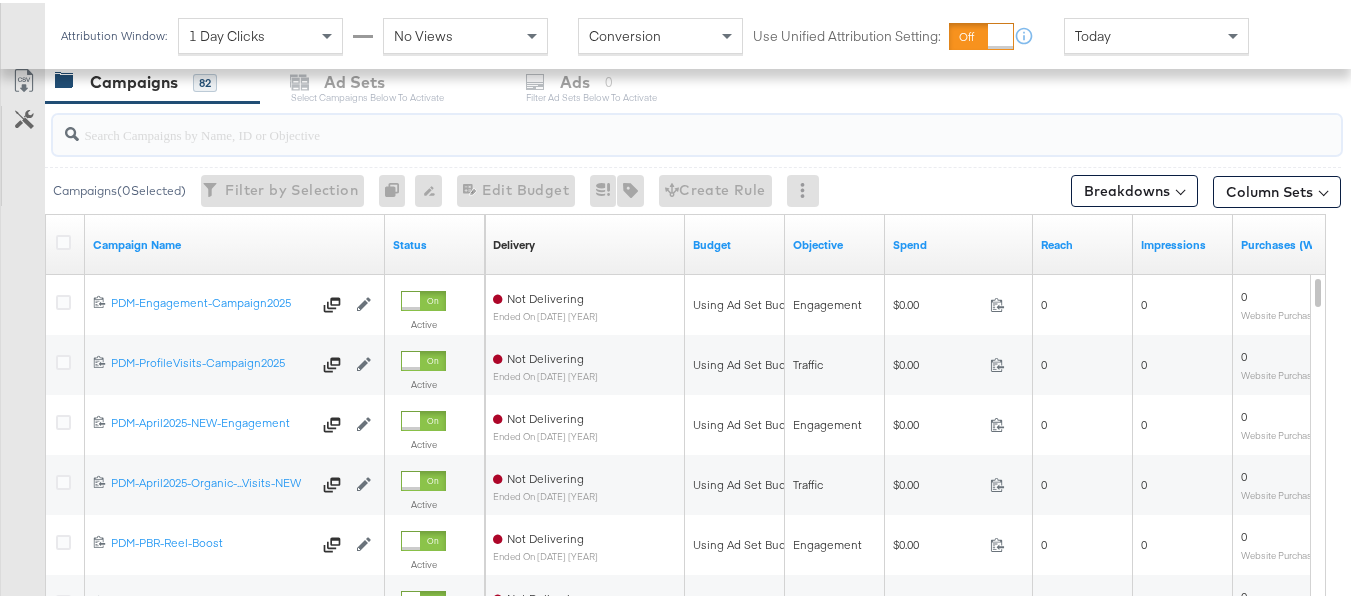 paste on "B2C_LAND_KC_RT_Sig_24" 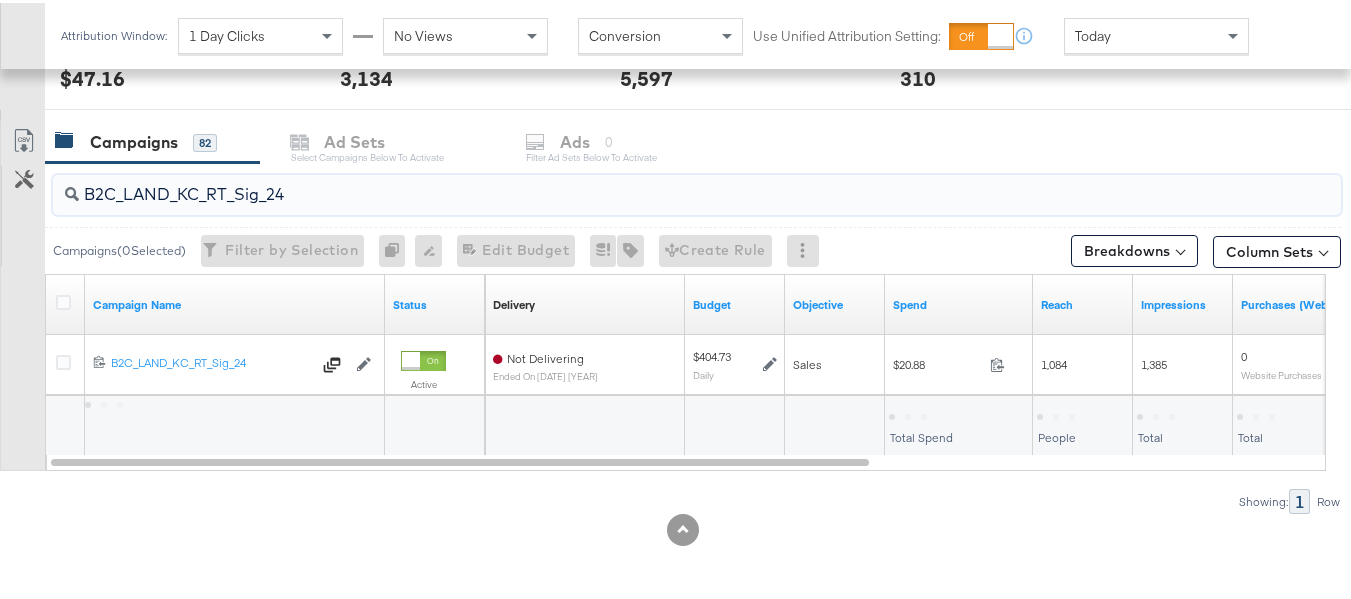 scroll, scrollTop: 798, scrollLeft: 0, axis: vertical 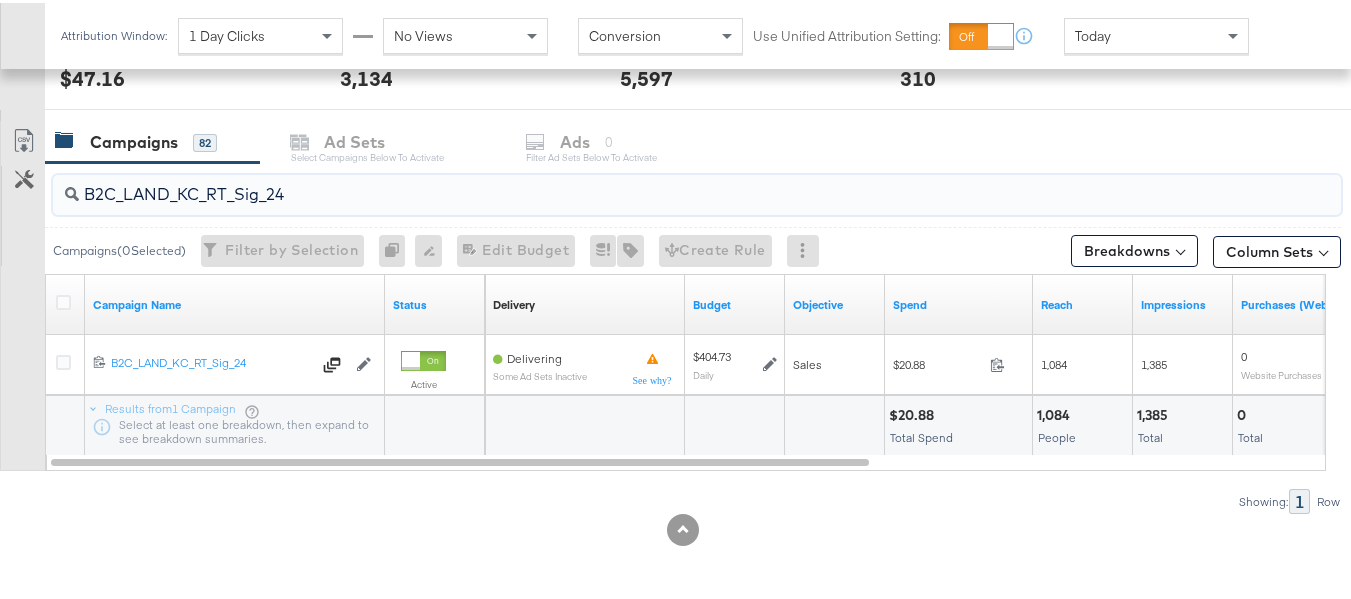 click on "B2C_LAND_KC_RT_Sig_24" at bounding box center [653, 183] 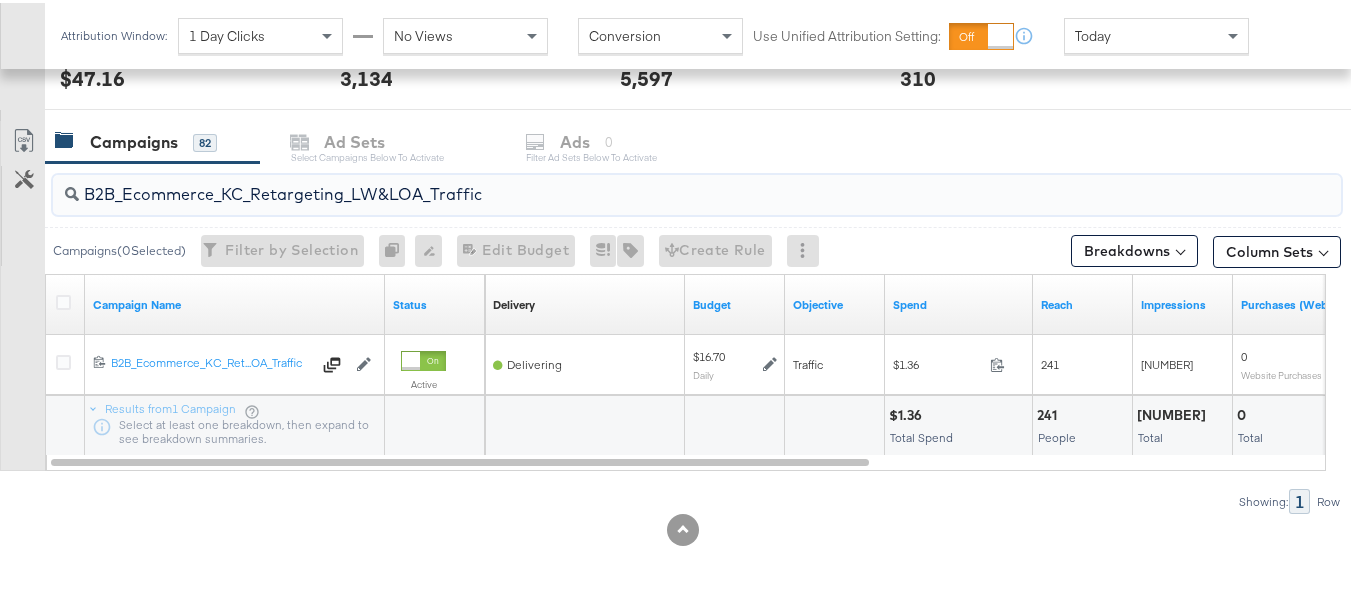 click on "B2B_Ecommerce_KC_Retargeting_LW&LOA_Traffic" at bounding box center (653, 183) 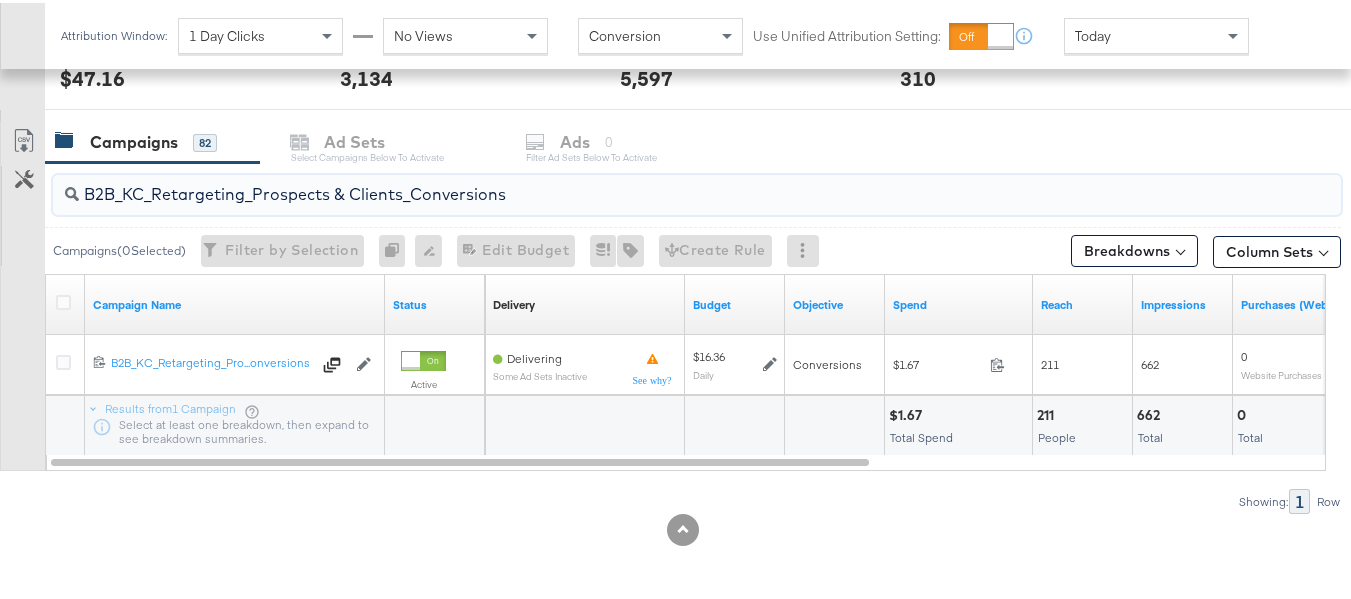 click on "B2B_KC_Retargeting_Prospects & Clients_Conversions" at bounding box center [653, 183] 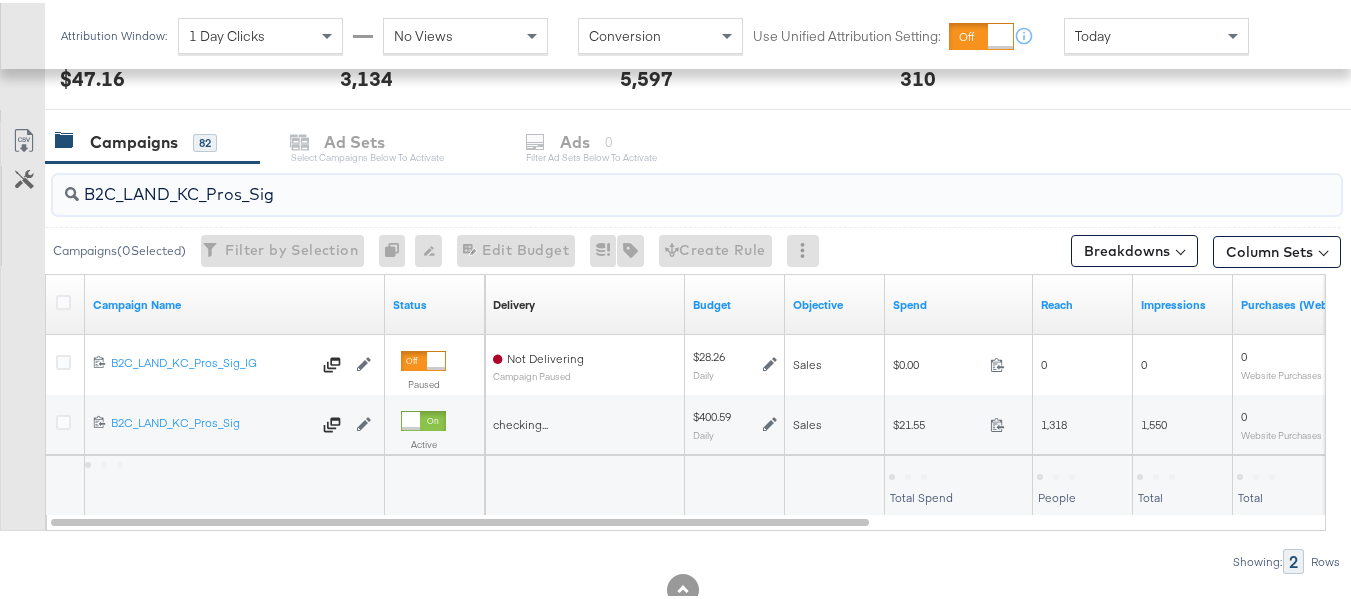 scroll, scrollTop: 858, scrollLeft: 0, axis: vertical 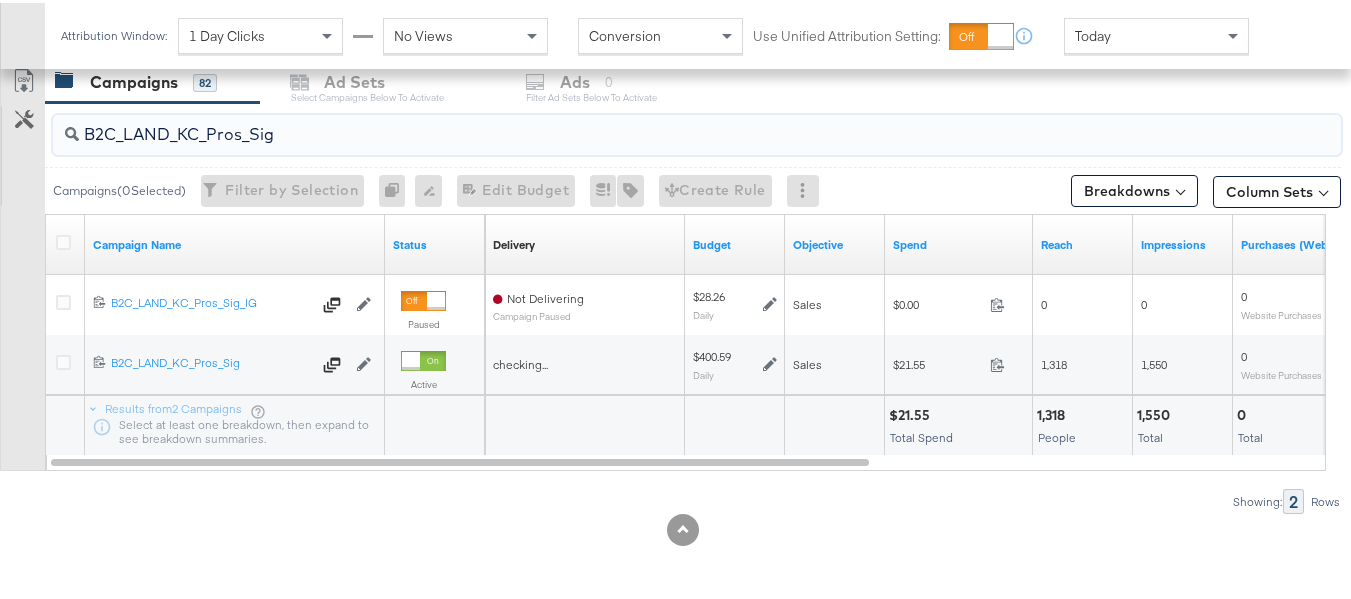 type on "B2C_LAND_KC_Pros_Sig" 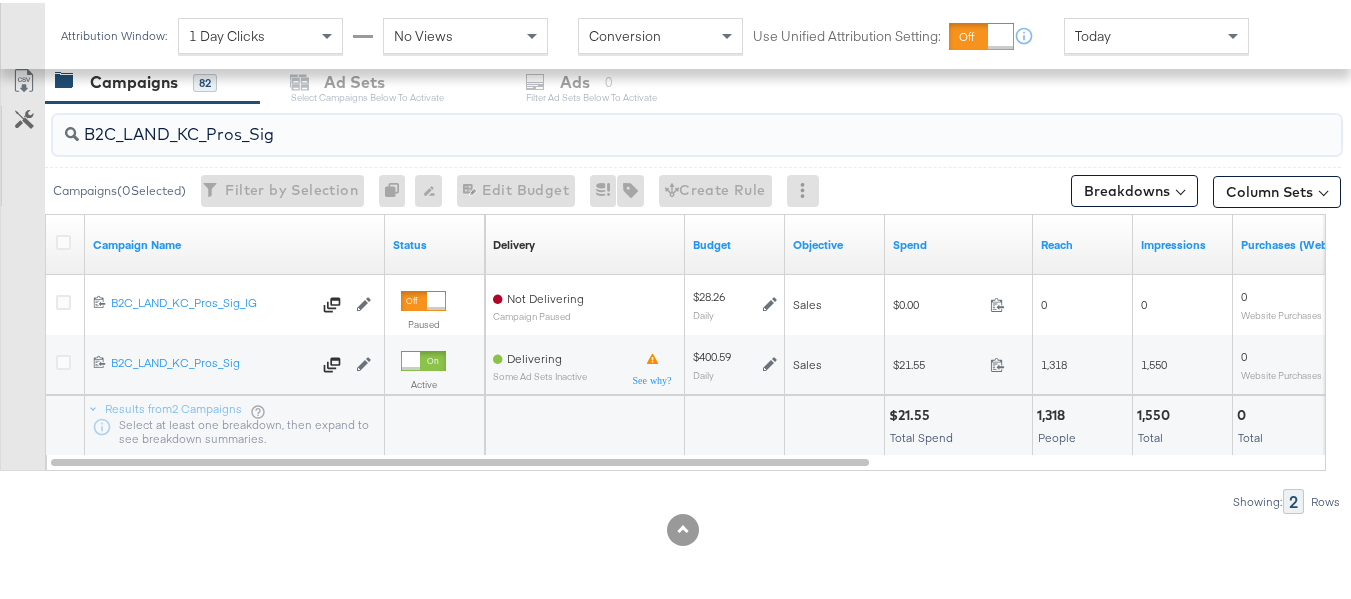 click at bounding box center [683, 527] 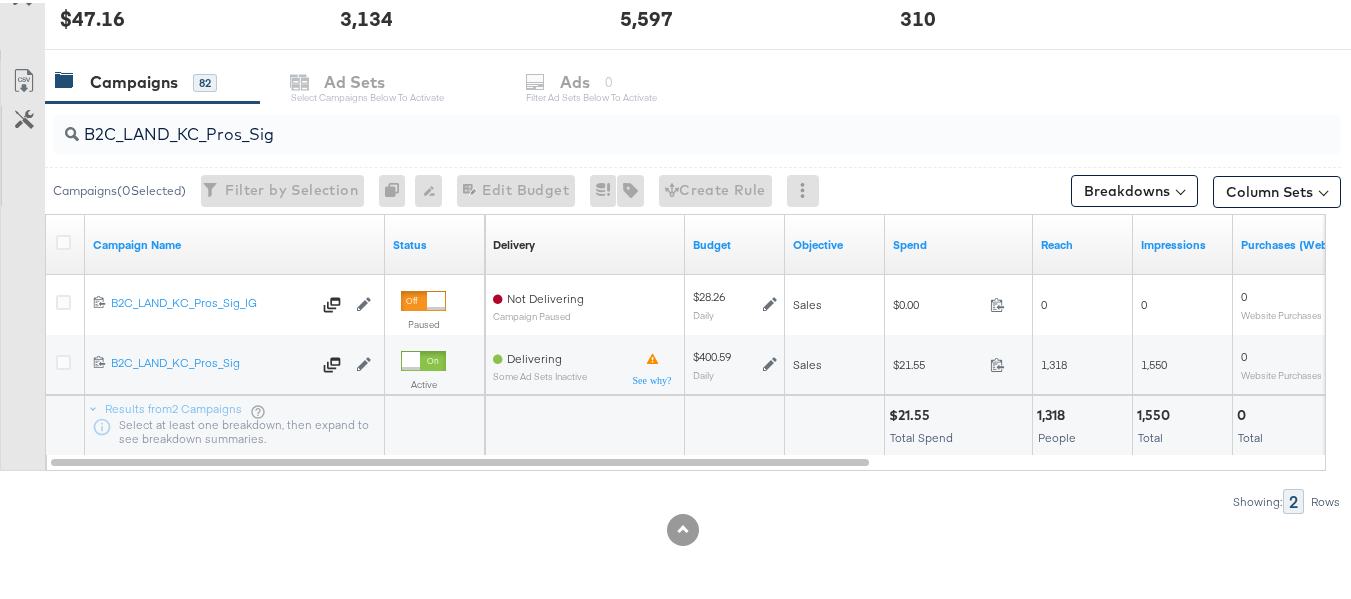 scroll, scrollTop: 0, scrollLeft: 0, axis: both 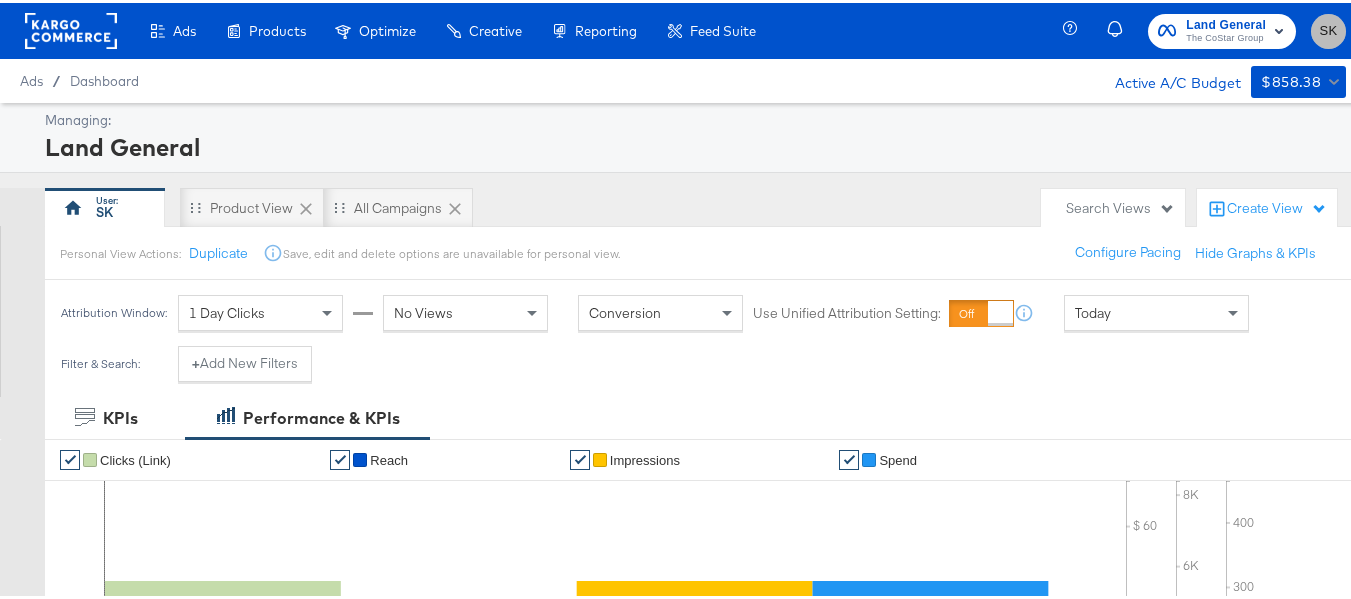 click on "SK" at bounding box center [1328, 28] 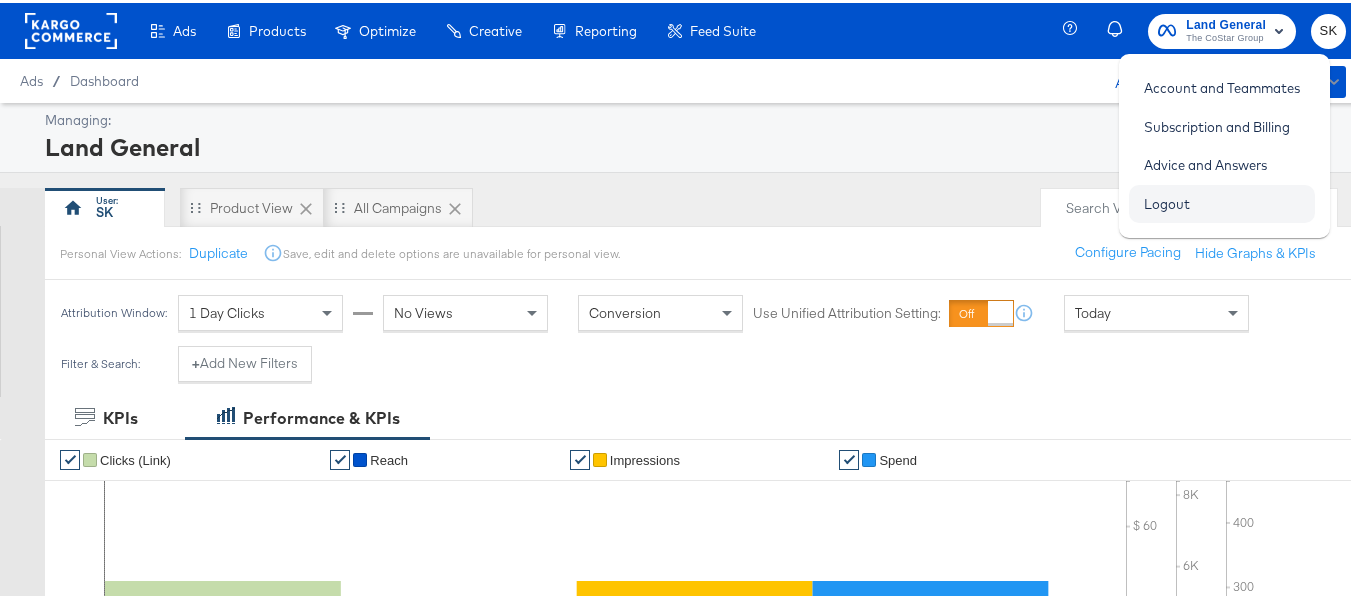 click on "Logout" at bounding box center [1167, 201] 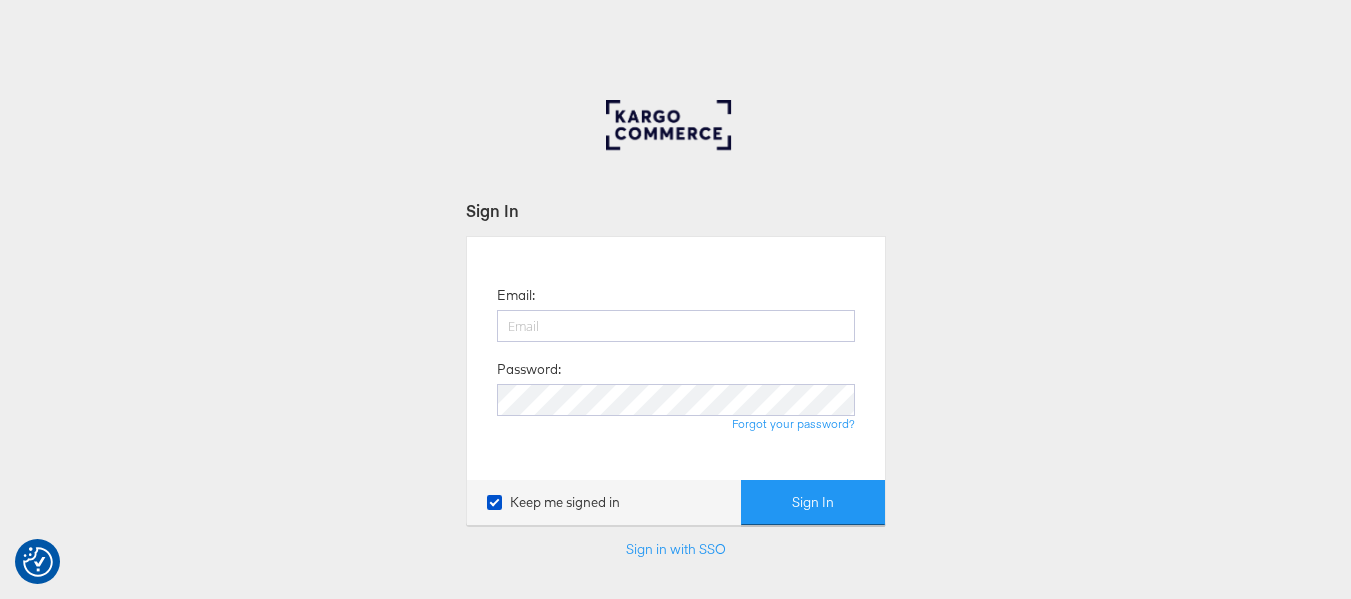 scroll, scrollTop: 0, scrollLeft: 0, axis: both 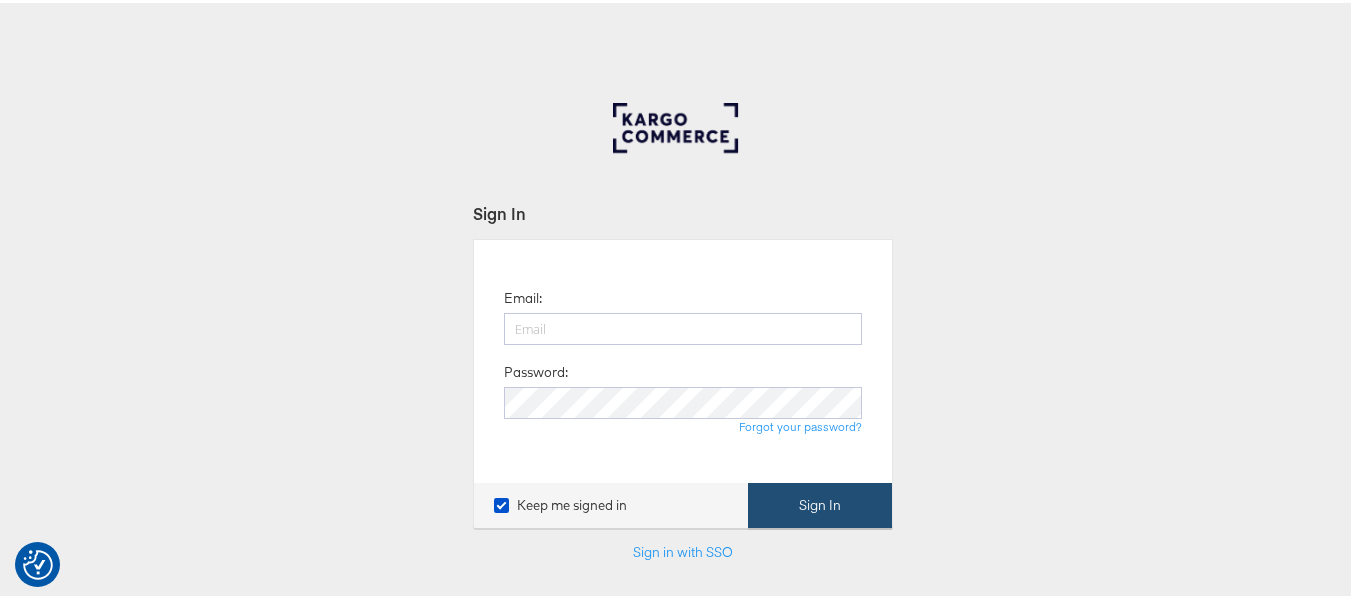 type on "[USERNAME]@[DOMAIN].com" 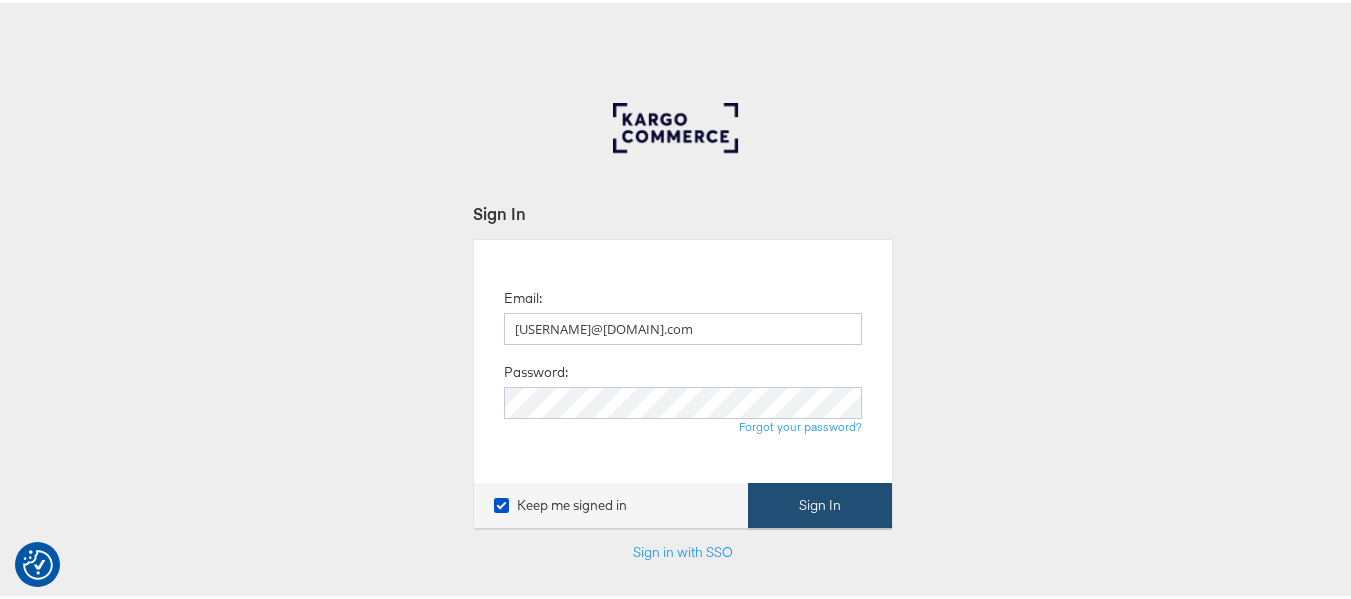 click on "Sign In" at bounding box center (820, 502) 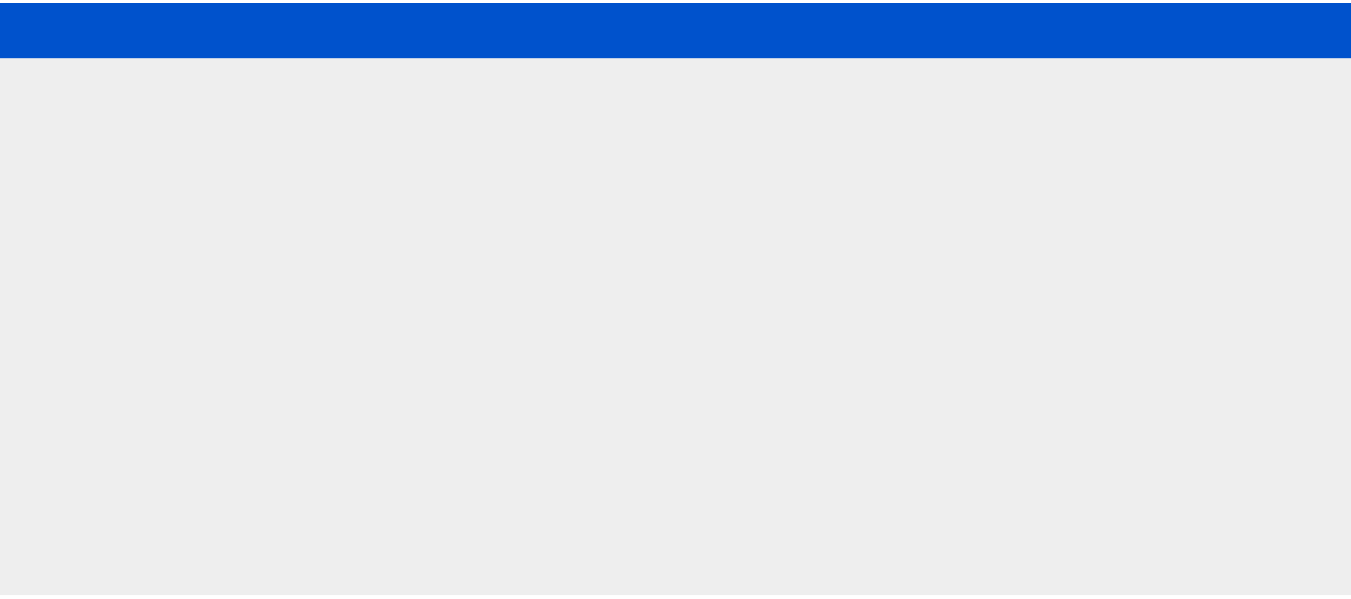 scroll, scrollTop: 0, scrollLeft: 0, axis: both 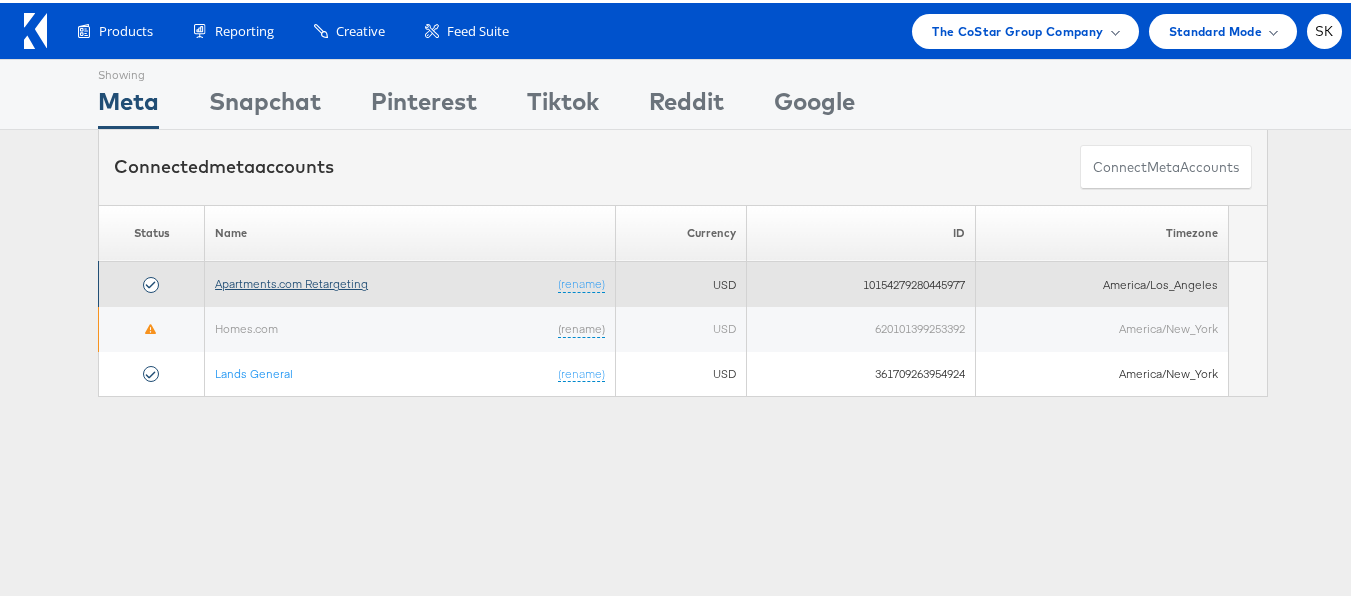 click on "Apartments.com Retargeting" at bounding box center (291, 280) 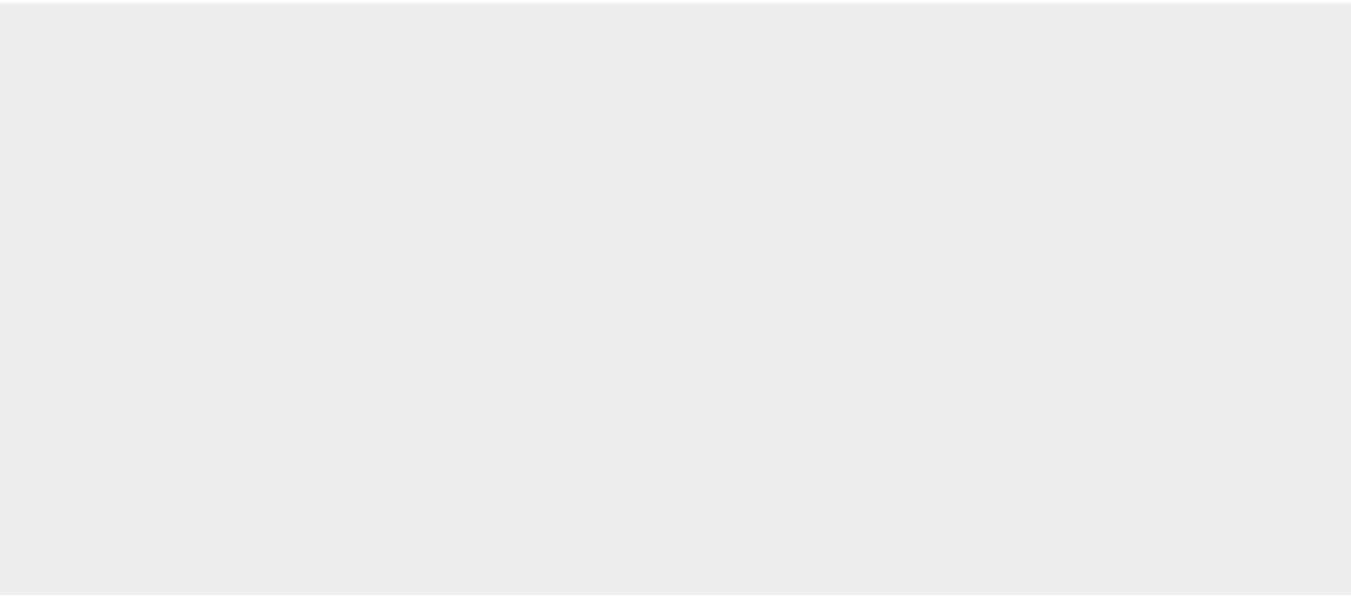 scroll, scrollTop: 0, scrollLeft: 0, axis: both 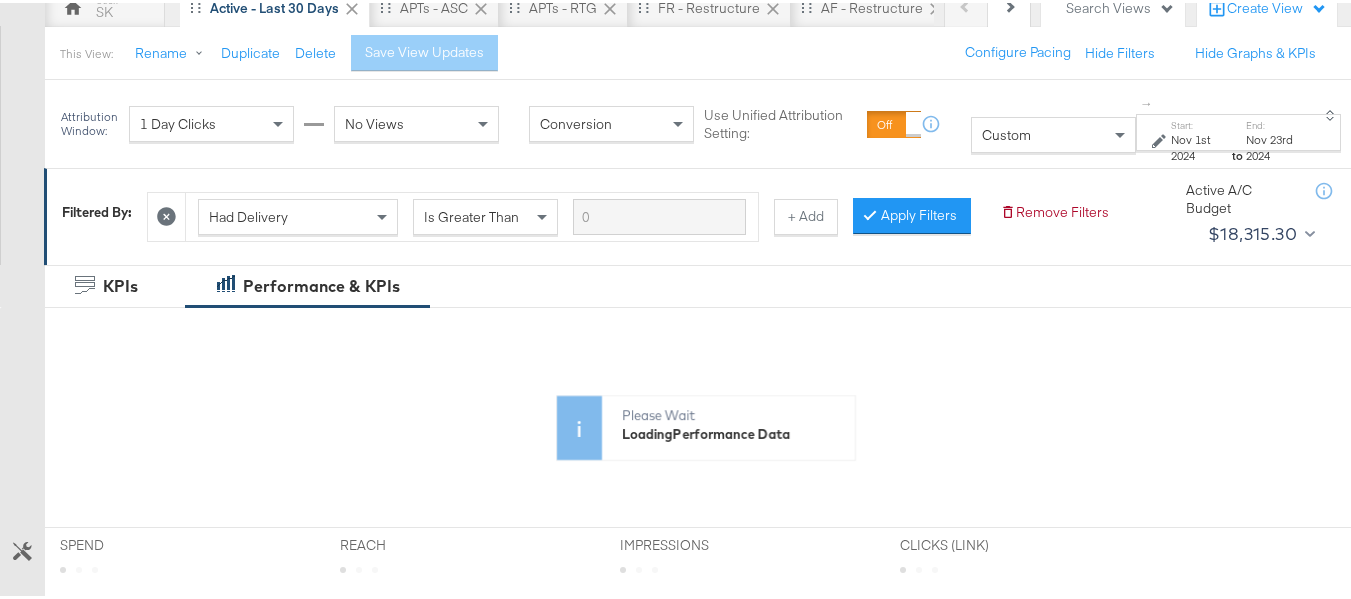 click on "Attribution Window:  1 Day Clicks No Views Conversion Use Unified Attribution Setting: If you set use unified attribution setting, your query's conversion metric attribution and campaign optimization will use the attribution setting of the ad object(s) being queried — a single period of time during which conversions are credited to ads and used to inform campaign optimization. Custom ↑  Start:  Nov 1st 2024    to     End:  Nov 23rd 2024" at bounding box center (705, 120) 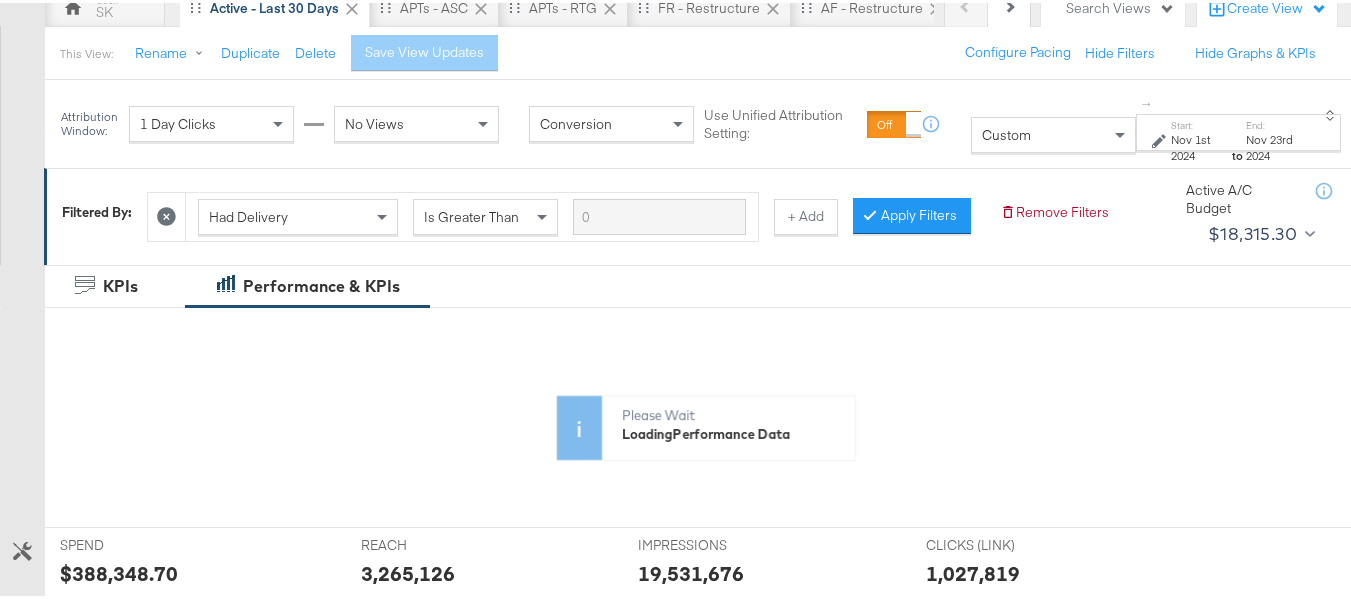 click on "Custom" at bounding box center (1053, 132) 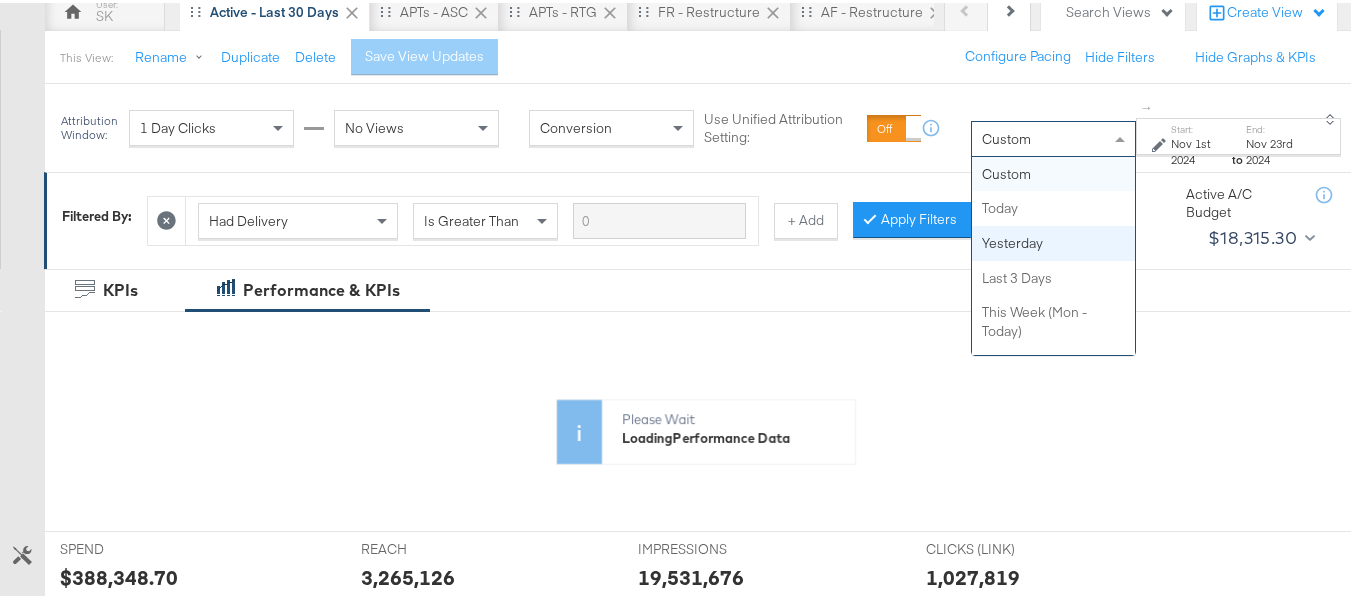 scroll, scrollTop: 0, scrollLeft: 0, axis: both 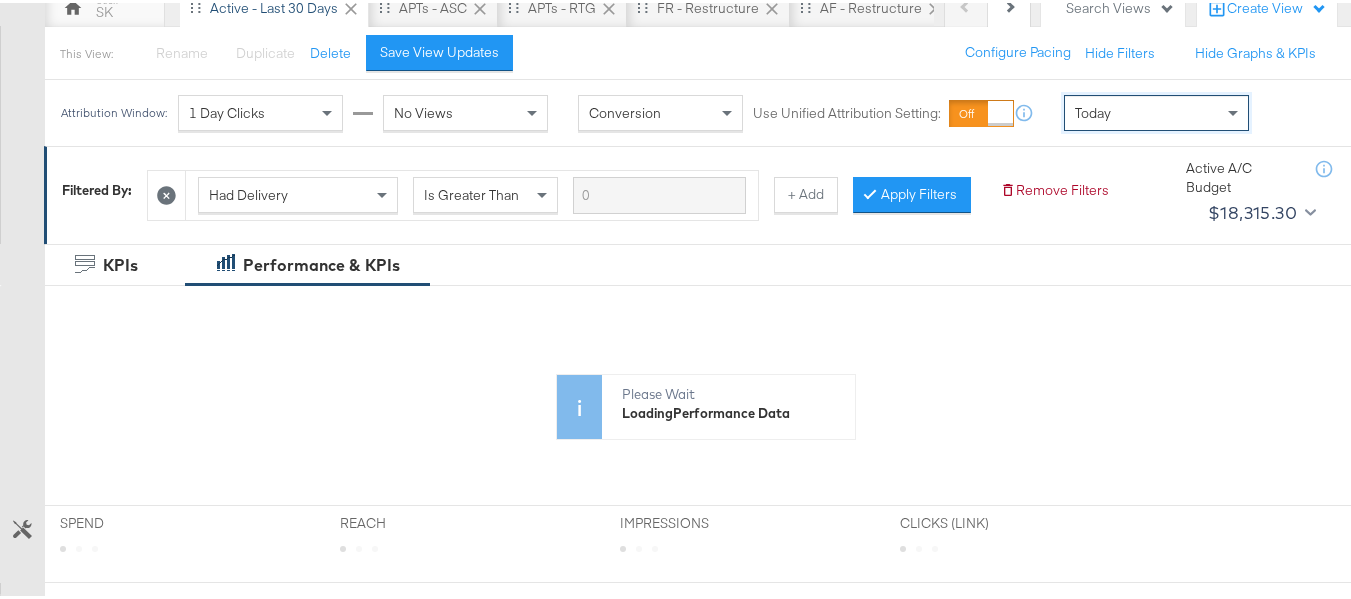 click on "Today" at bounding box center [1156, 110] 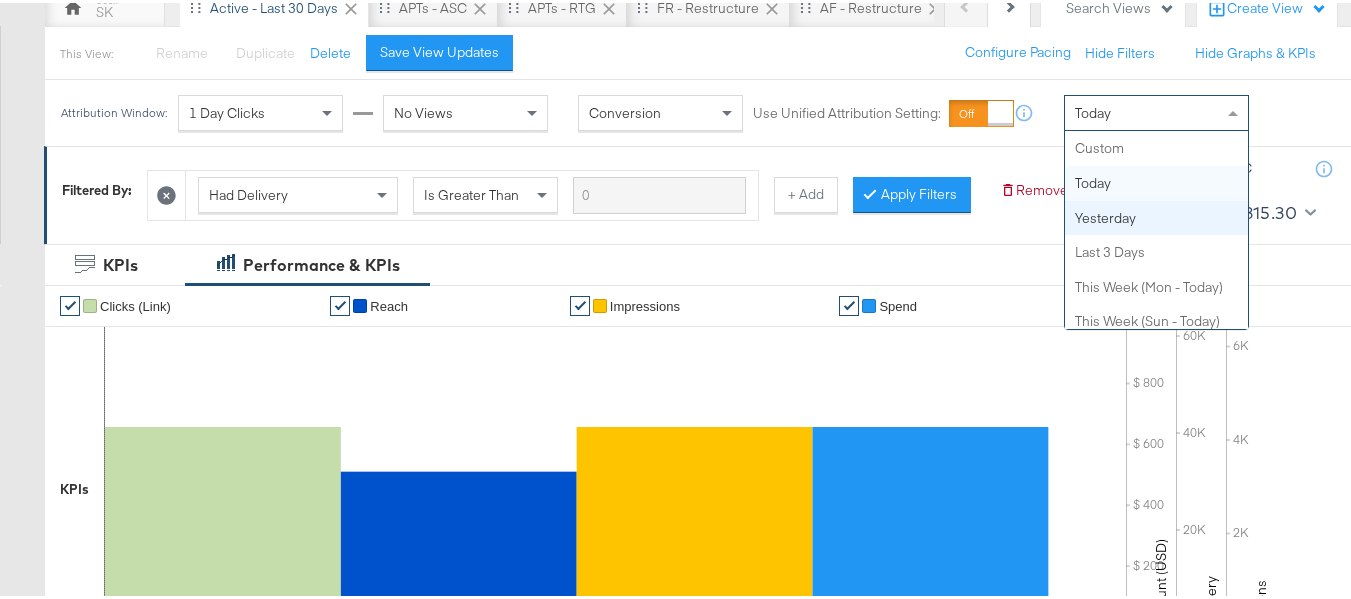 scroll, scrollTop: 0, scrollLeft: 0, axis: both 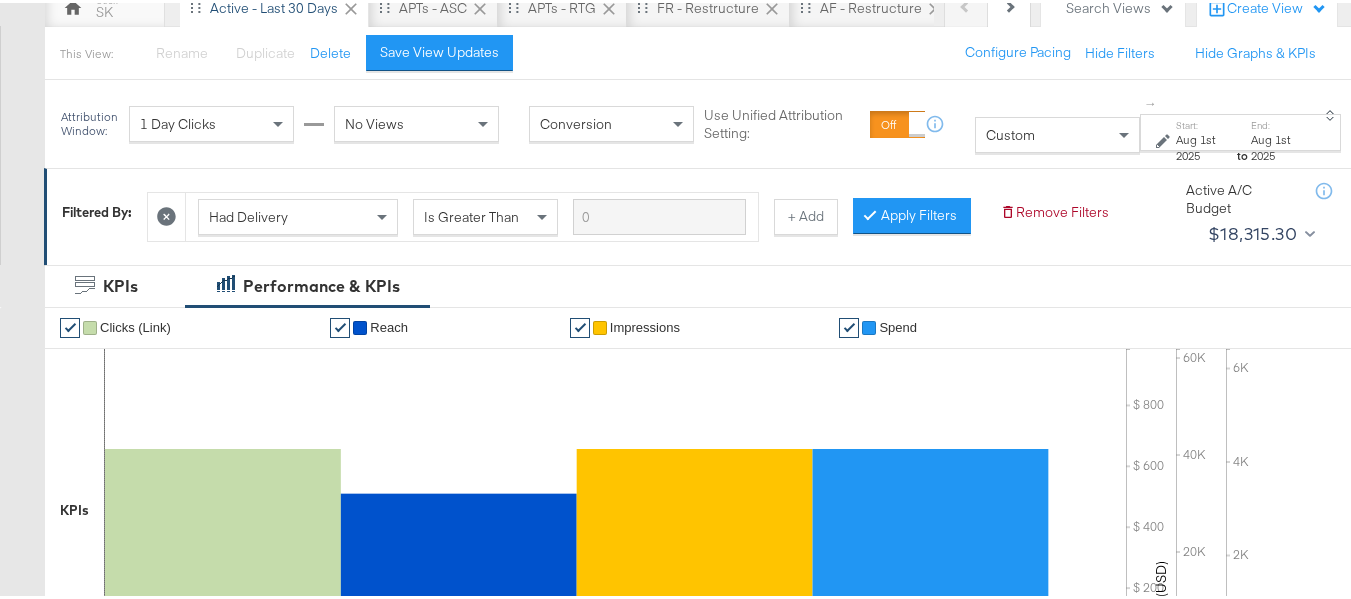 click on "Aug 1st 2025" at bounding box center [1205, 144] 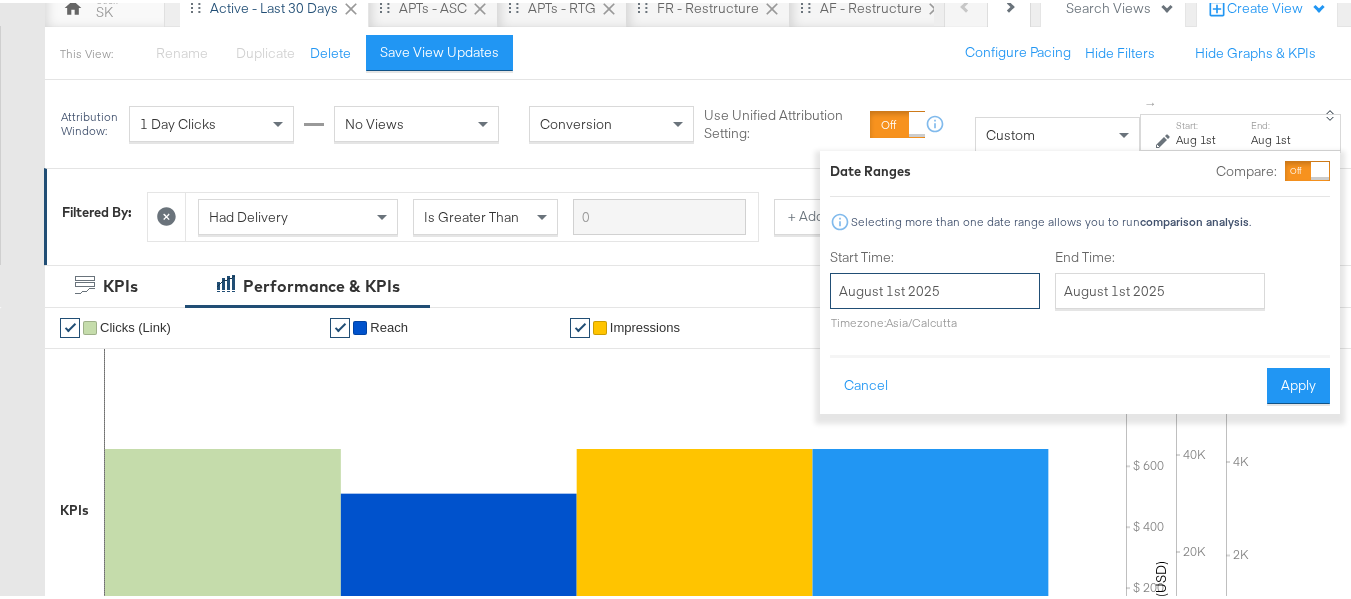 click on "August 1st 2025" at bounding box center [935, 288] 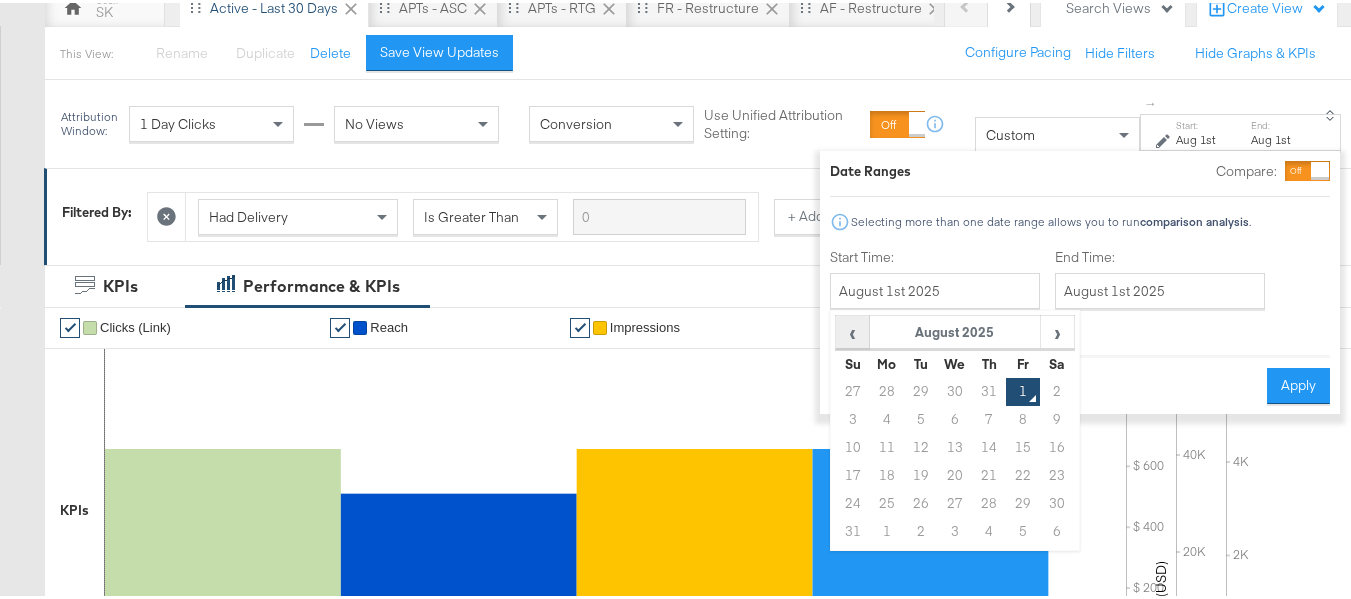 click on "‹" at bounding box center (852, 329) 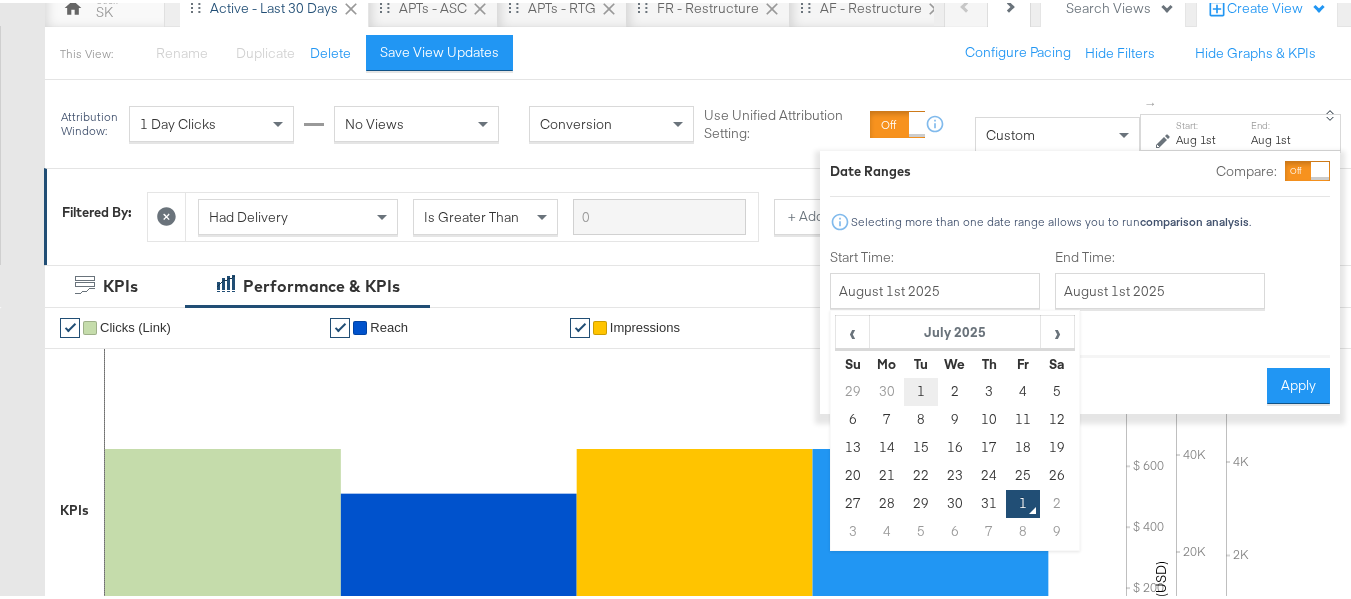 click on "1" at bounding box center [921, 389] 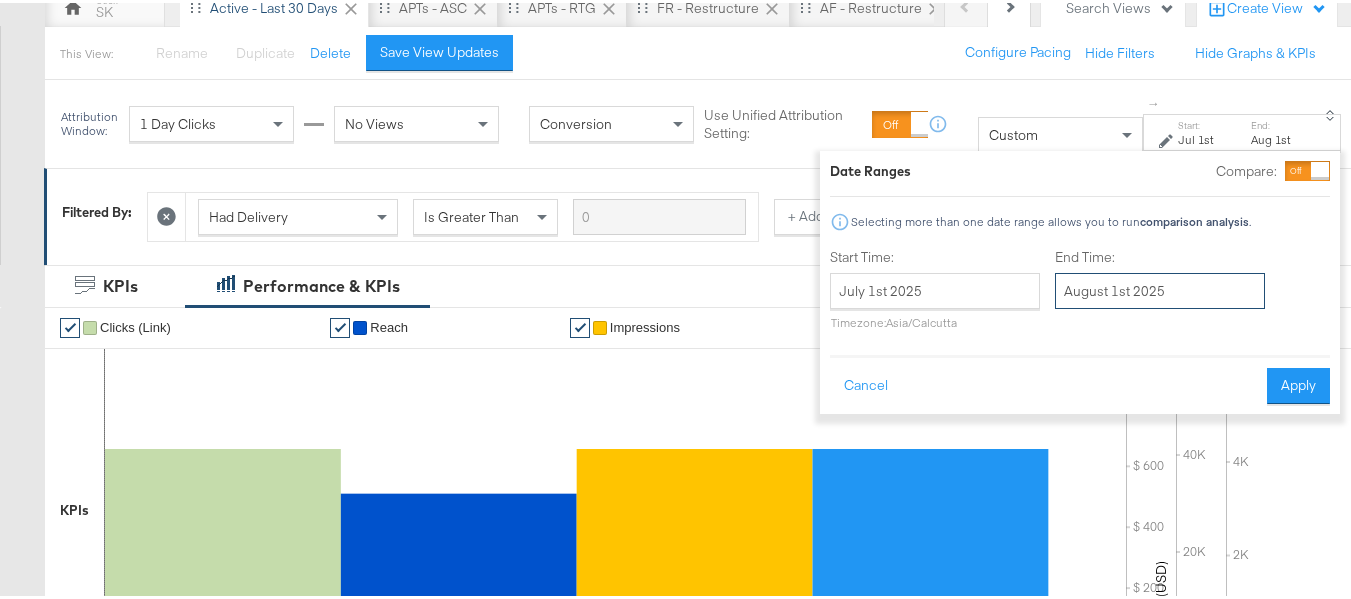 click on "August 1st 2025" at bounding box center (1160, 288) 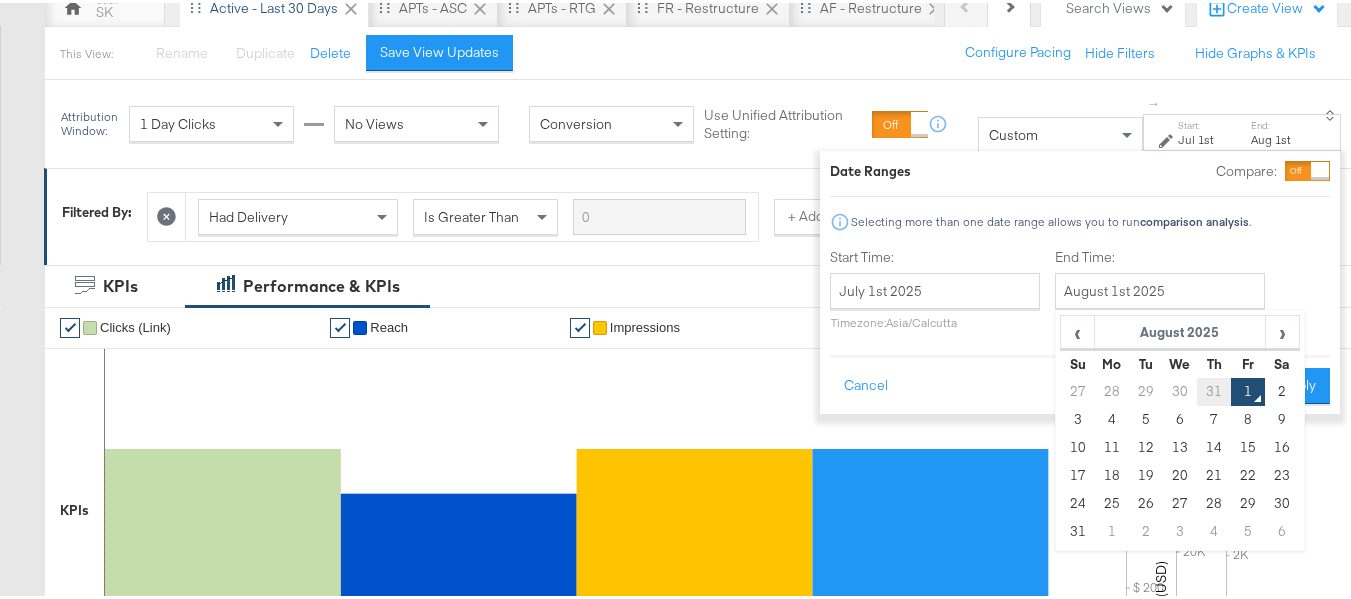 click on "31" at bounding box center [1214, 389] 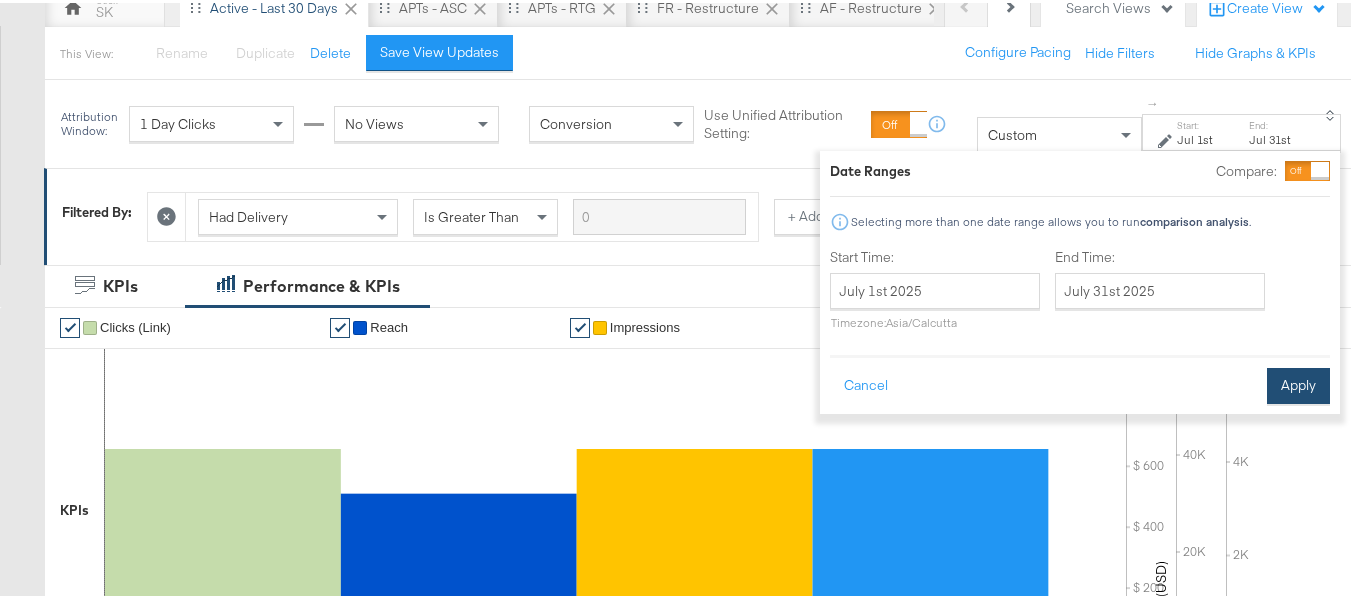 click on "Apply" at bounding box center [1298, 383] 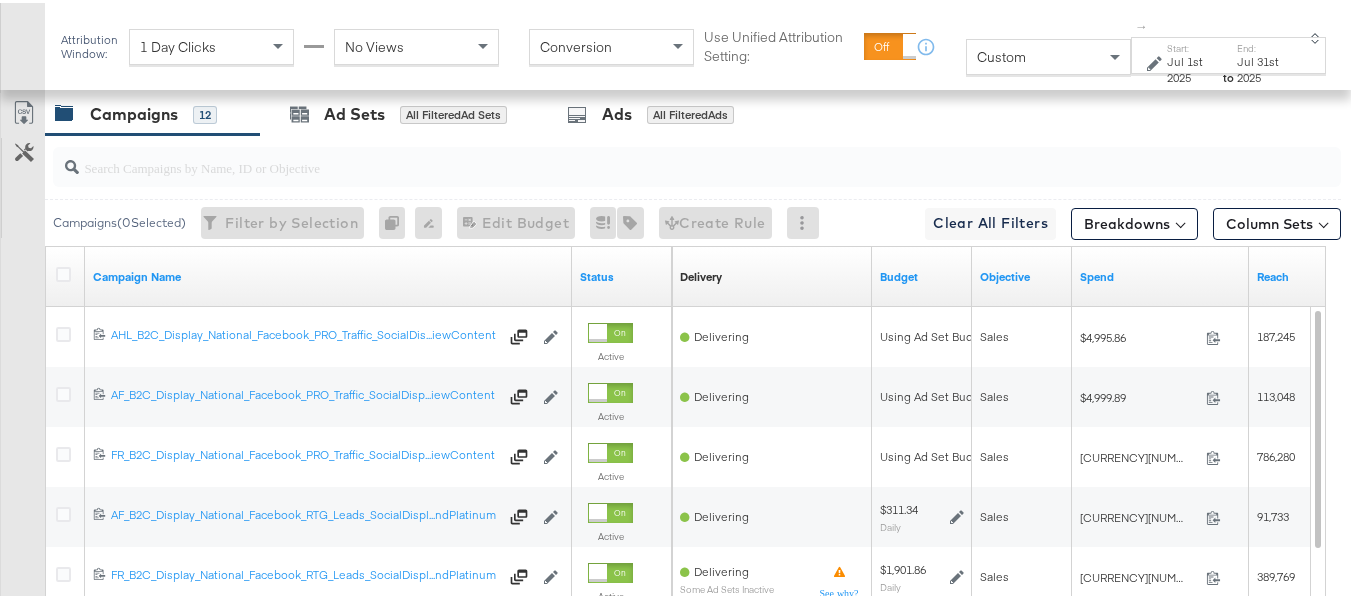 scroll, scrollTop: 871, scrollLeft: 0, axis: vertical 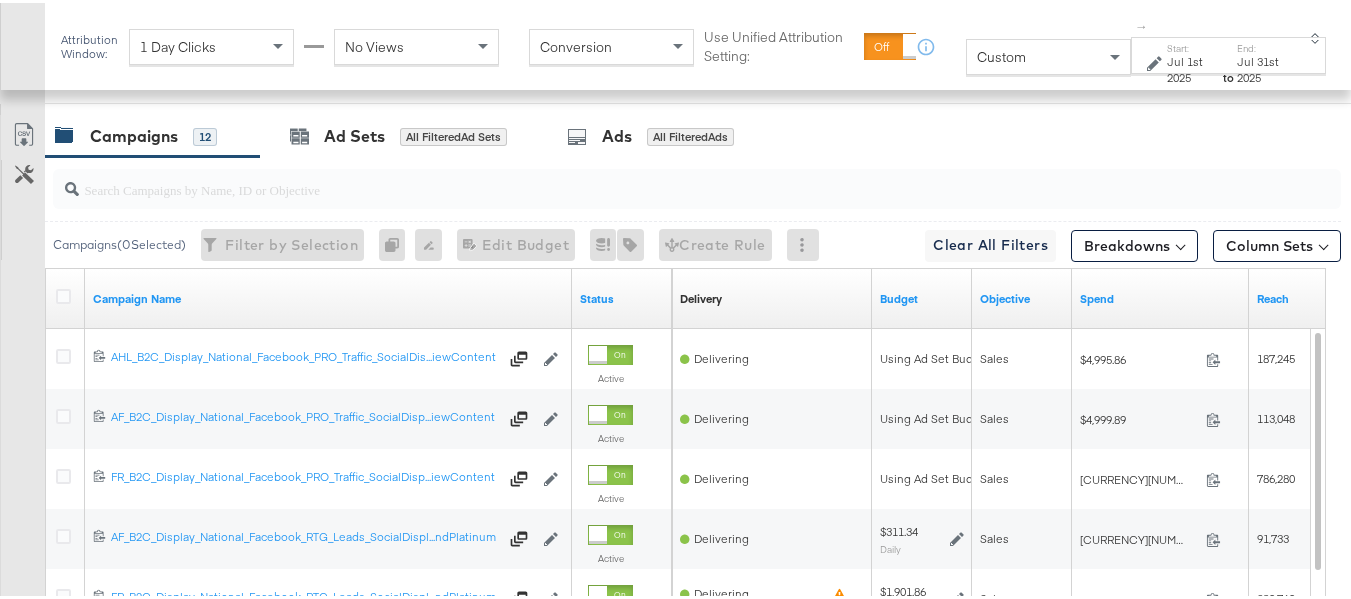 click at bounding box center [653, 178] 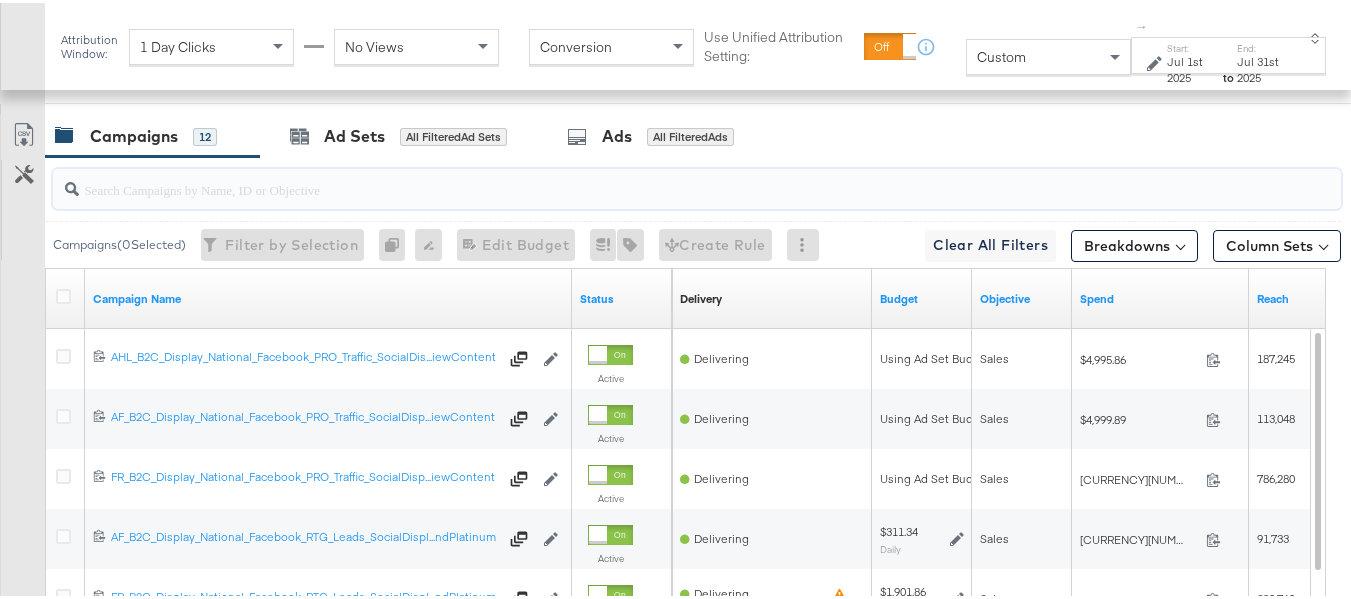 paste on "APTS_B2C_Display_National_Facebook_RTG_Leads_SocialDisplay_alwayson_Retargeting_DARE24_DiamondPlatinum" 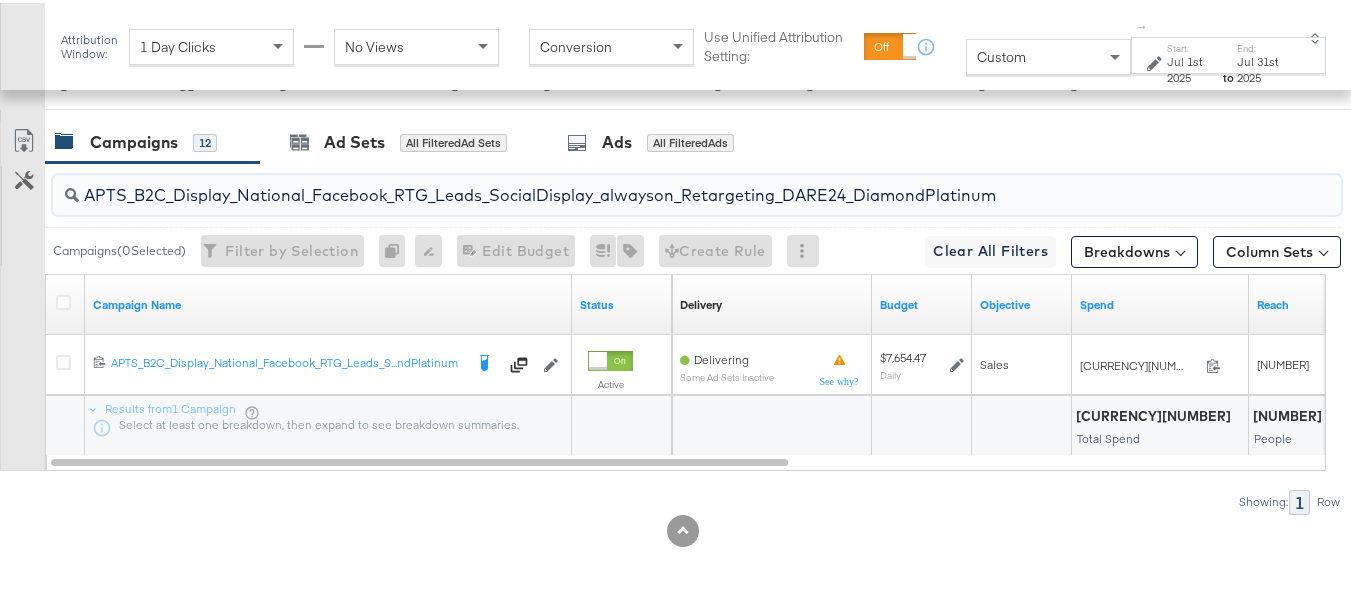 click on "APTS_B2C_Display_National_Facebook_RTG_Leads_SocialDisplay_alwayson_Retargeting_DARE24_DiamondPlatinum" at bounding box center (653, 184) 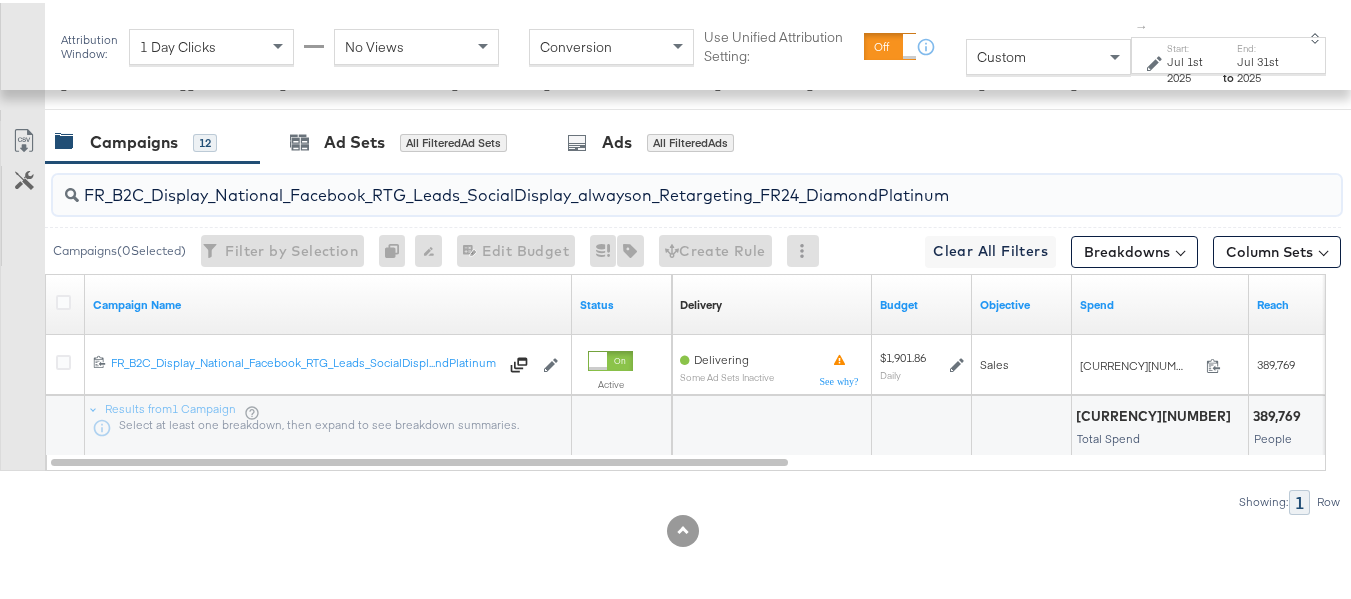 click on "FR_B2C_Display_National_Facebook_RTG_Leads_SocialDisplay_alwayson_Retargeting_FR24_DiamondPlatinum" at bounding box center (653, 184) 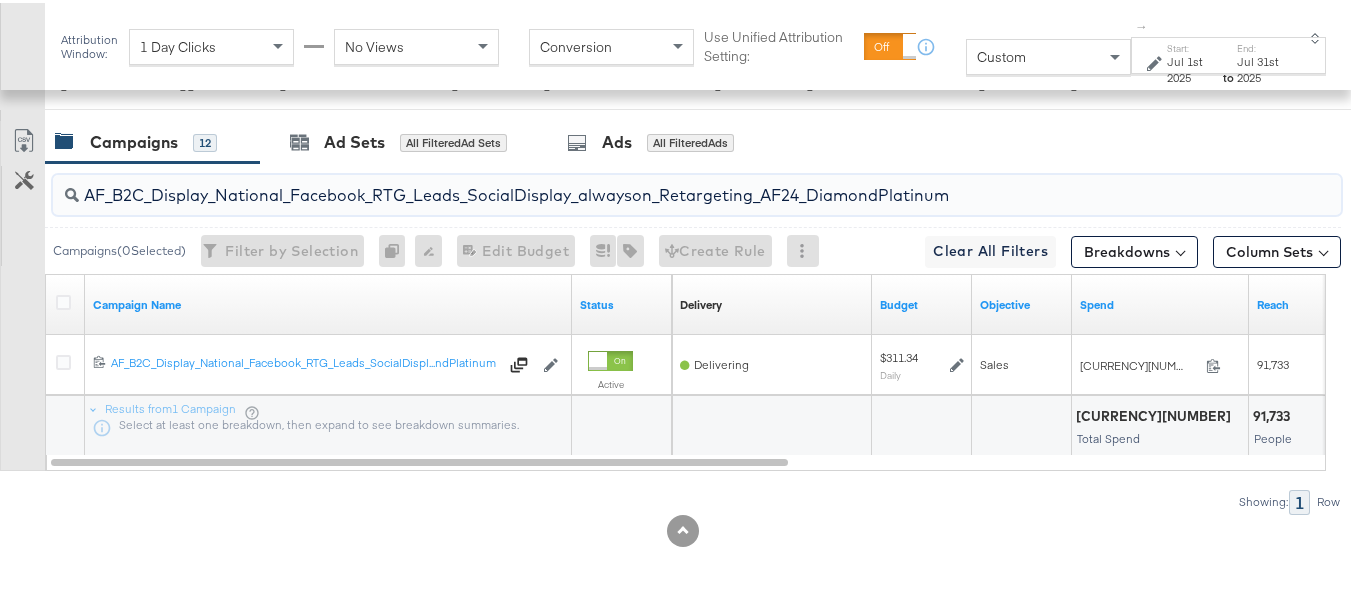 click on "AF_B2C_Display_National_Facebook_RTG_Leads_SocialDisplay_alwayson_Retargeting_AF24_DiamondPlatinum" at bounding box center (653, 184) 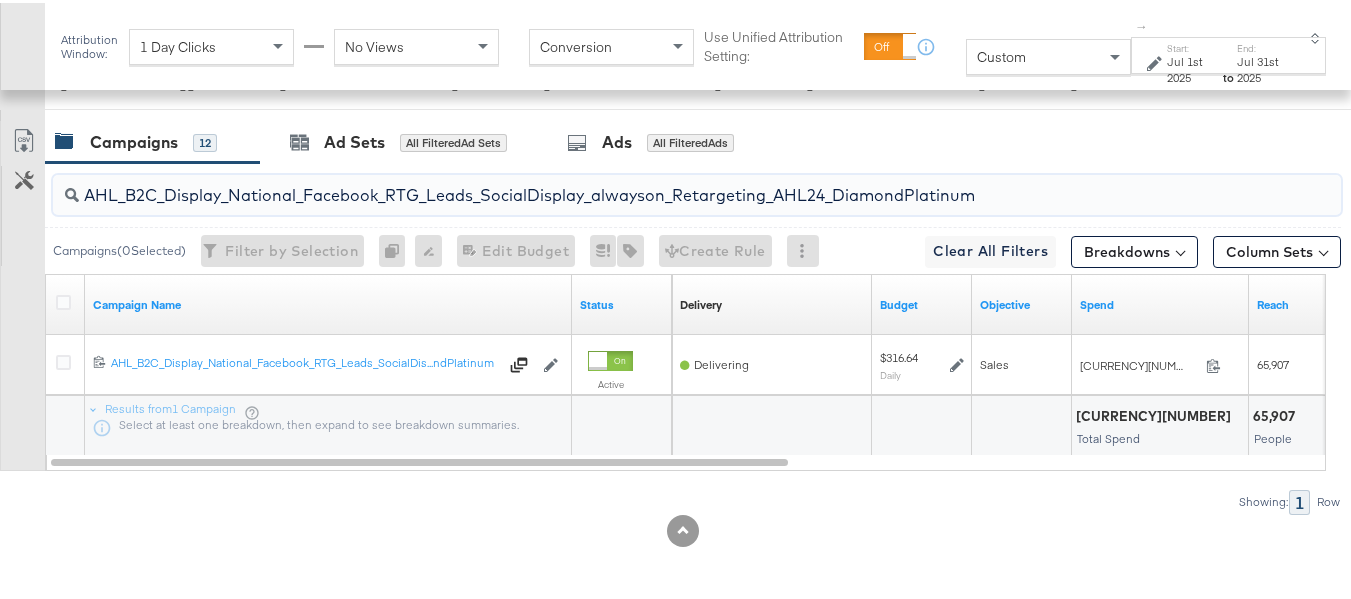 click on "AHL_B2C_Display_National_Facebook_RTG_Leads_SocialDisplay_alwayson_Retargeting_AHL24_DiamondPlatinum" at bounding box center (653, 184) 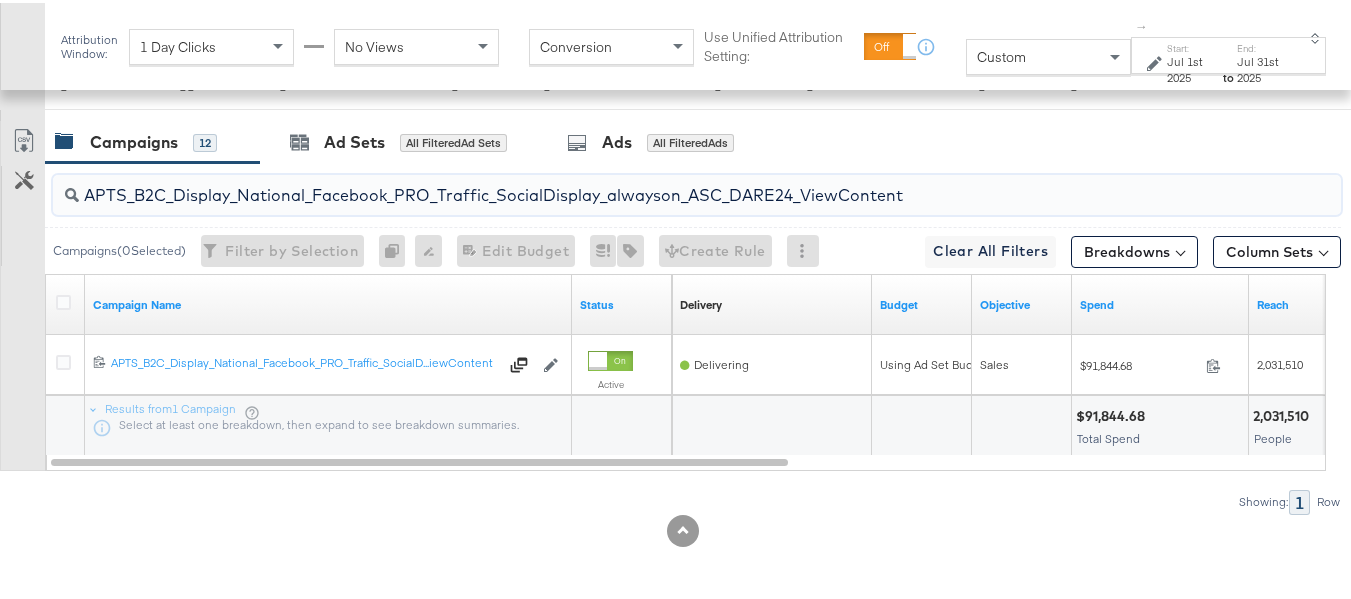 click on "APTS_B2C_Display_National_Facebook_PRO_Traffic_SocialDisplay_alwayson_ASC_DARE24_ViewContent" at bounding box center [653, 184] 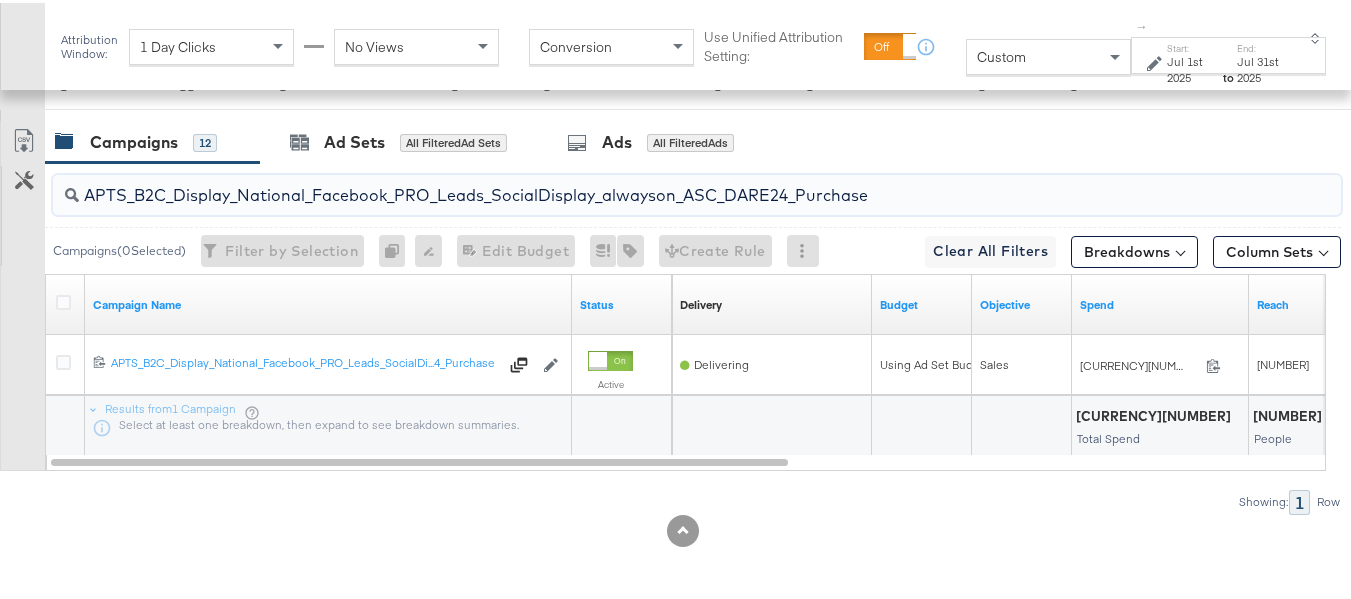 click on "APTS_B2C_Display_National_Facebook_PRO_Leads_SocialDisplay_alwayson_ASC_DARE24_Purchase" at bounding box center (653, 184) 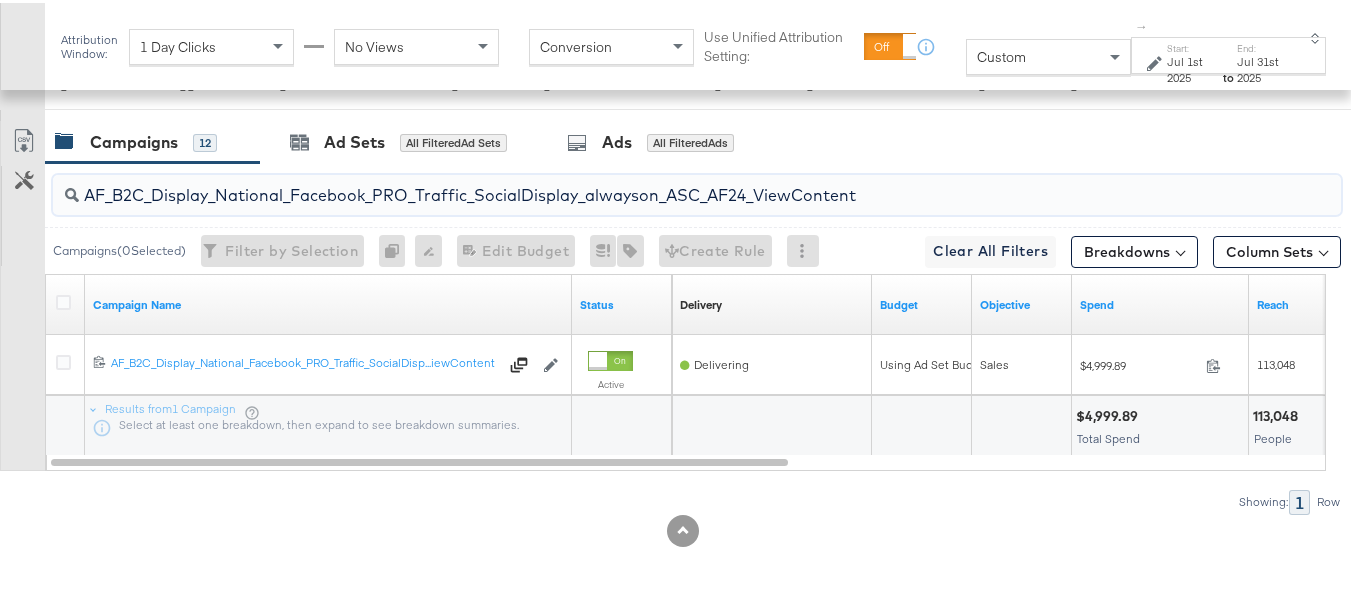 click on "AF_B2C_Display_National_Facebook_PRO_Traffic_SocialDisplay_alwayson_ASC_AF24_ViewContent" at bounding box center [653, 184] 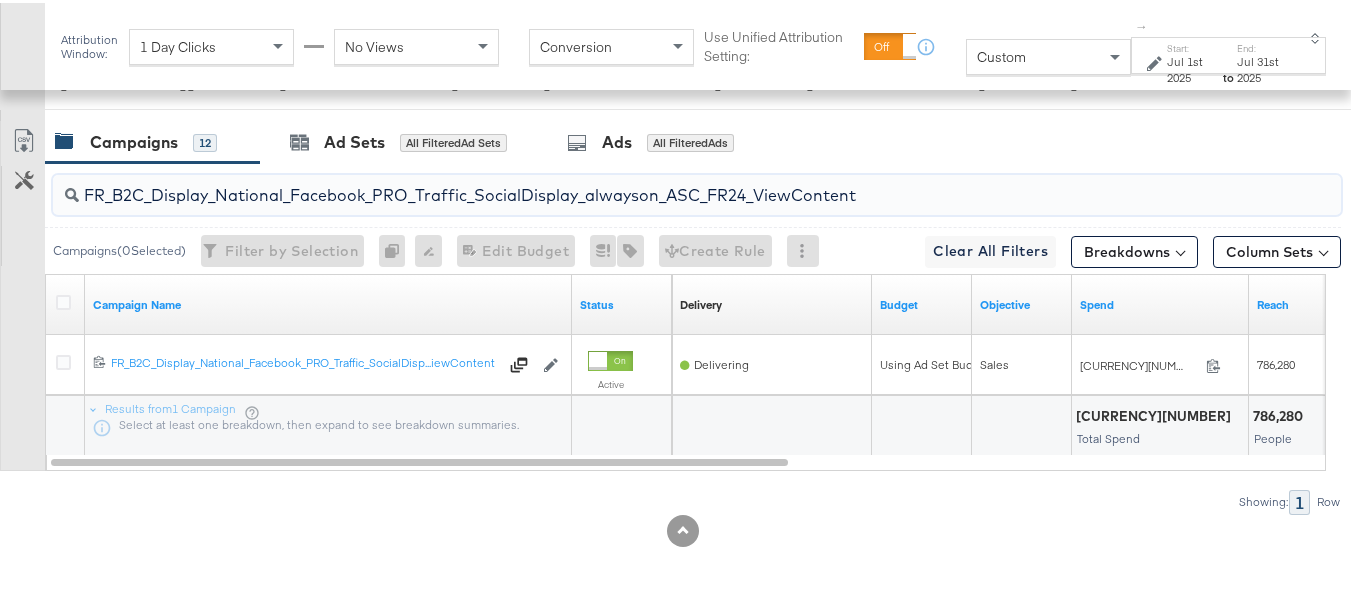 click on "FR_B2C_Display_National_Facebook_PRO_Traffic_SocialDisplay_alwayson_ASC_FR24_ViewContent" at bounding box center (653, 184) 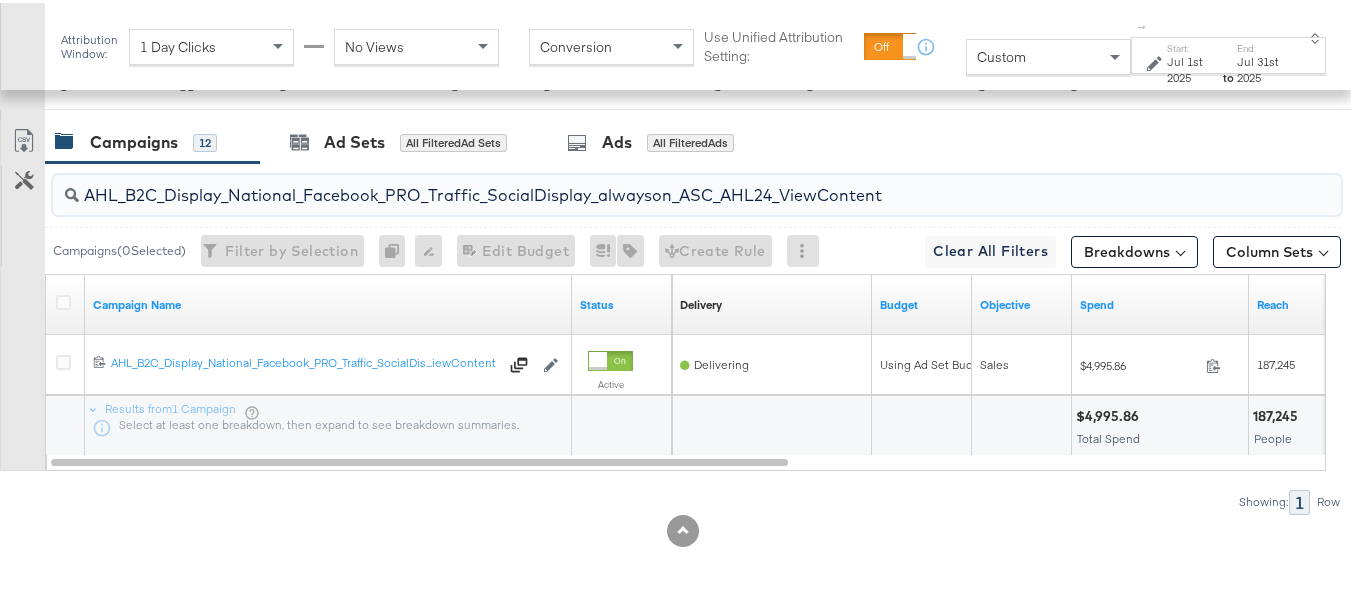type on "AHL_B2C_Display_National_Facebook_PRO_Traffic_SocialDisplay_alwayson_ASC_AHL24_ViewContent" 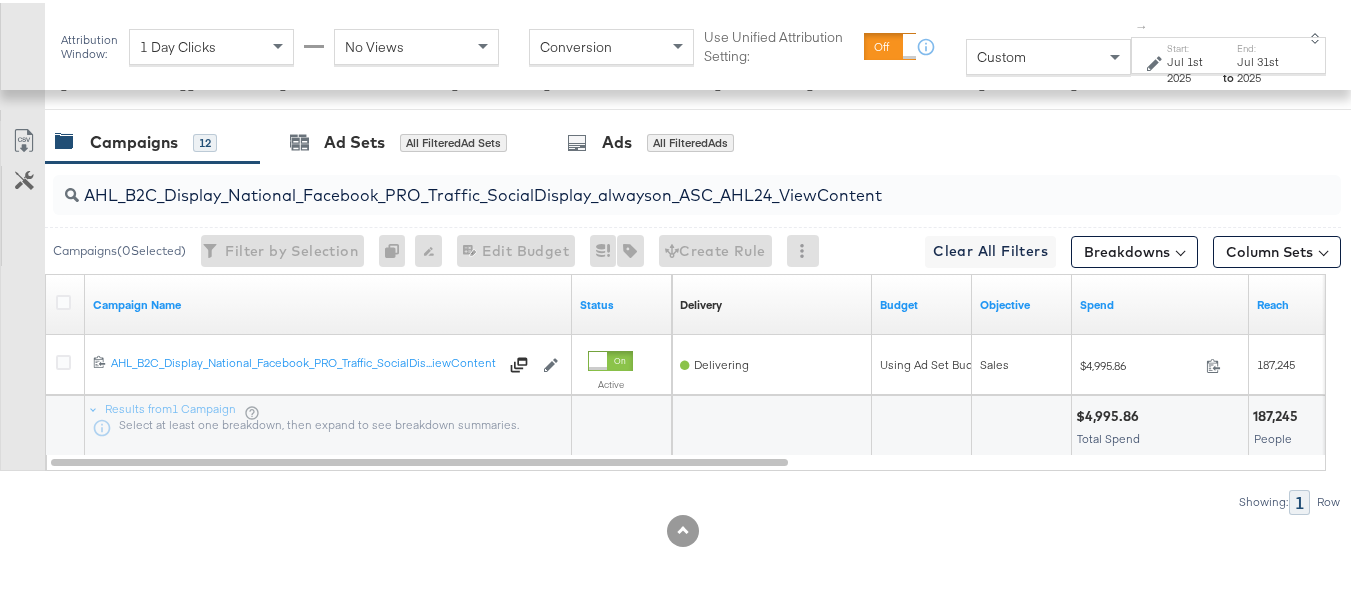click on "AHL_B2C_Display_National_Facebook_PRO_Traffic_SocialDisplay_alwayson_ASC_AHL24_ViewContent Campaigns  ( 0  Selected) Filter by Selection Filter  0 campaigns 0 Rename  0 campaigns   Edit  0  Campaign  Budgets Edit Budget Edit Spending Limit For  0 campaigns Tags for  0 campaigns   Create Rule Clear All Filters This clears all applied filters Breakdowns Column Sets Customize KPIs Export as CSV Campaign Name Status Delivery Sorting Unavailable Budget Objective Spend Reach 120213429929030614 AHL_B2C_Display_National_Facebook_PRO_Traffic_SocialDisplay_alwayson_ASC_AHL24_ViewContent AHL_B2C_Display_National_Facebook_PRO_Traffic_SocialDis...iewContent Edit Campaign   Active   Delivering   Using Ad Set Budget   Sales   $4,995.86   4995.86 187,245   Results from  1   Campaign Select at least one breakdown, then expand to see breakdown summaries.             $4,995.86    Total Spend 187,245    People Showing:   1    Row" at bounding box center (670, 335) 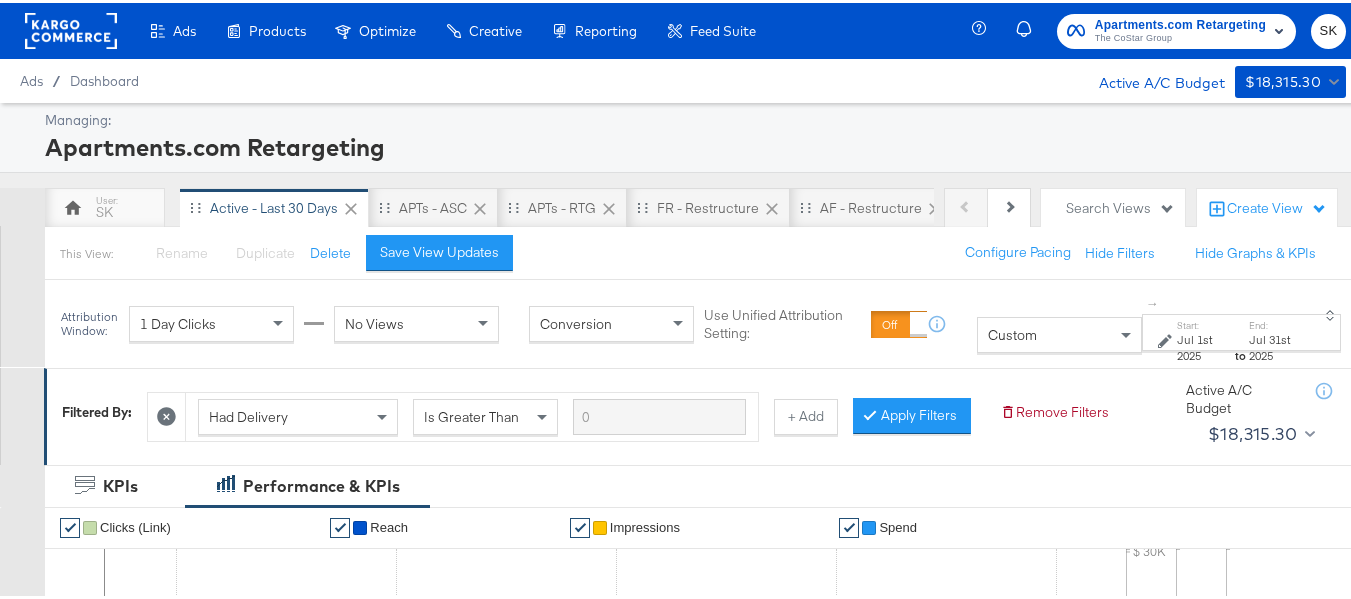 click on "The CoStar Group" at bounding box center [1180, 36] 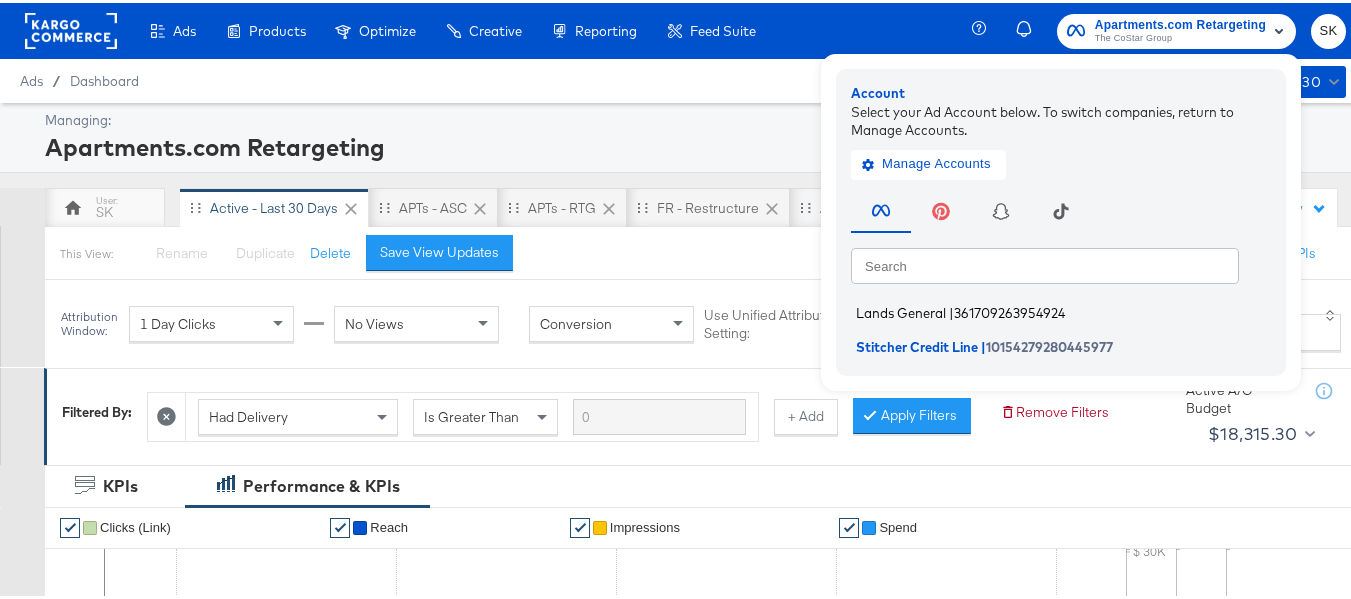 click on "Lands General    |  361709263954924" at bounding box center (1066, 310) 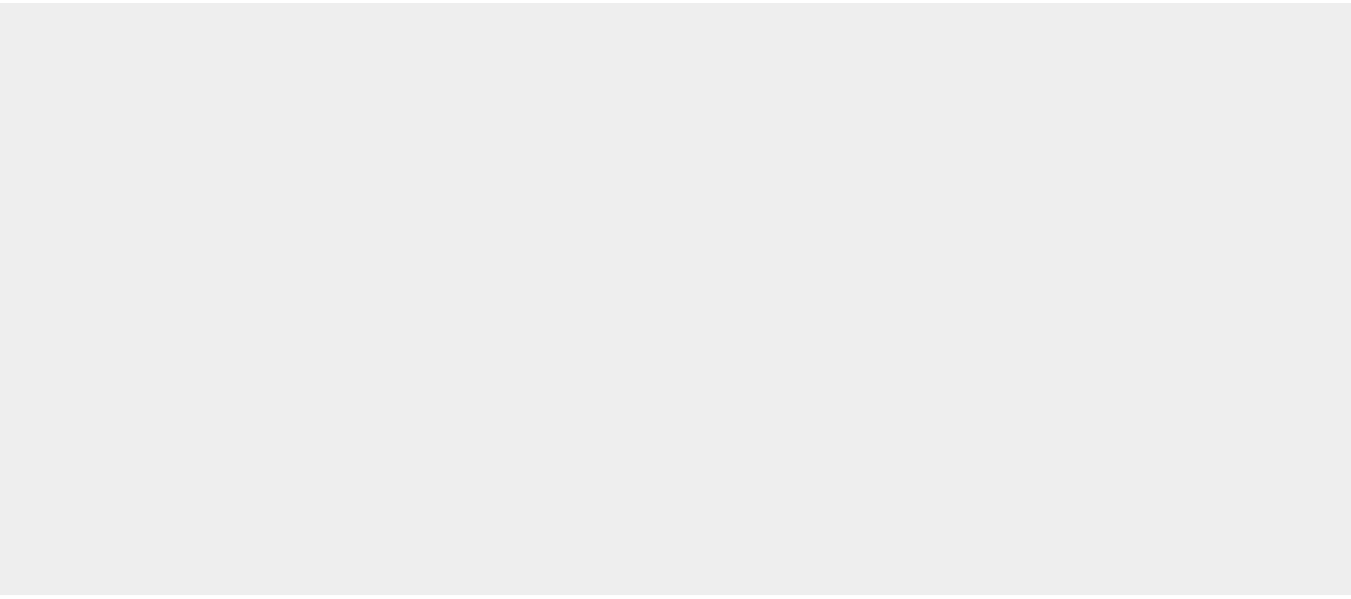 scroll, scrollTop: 0, scrollLeft: 0, axis: both 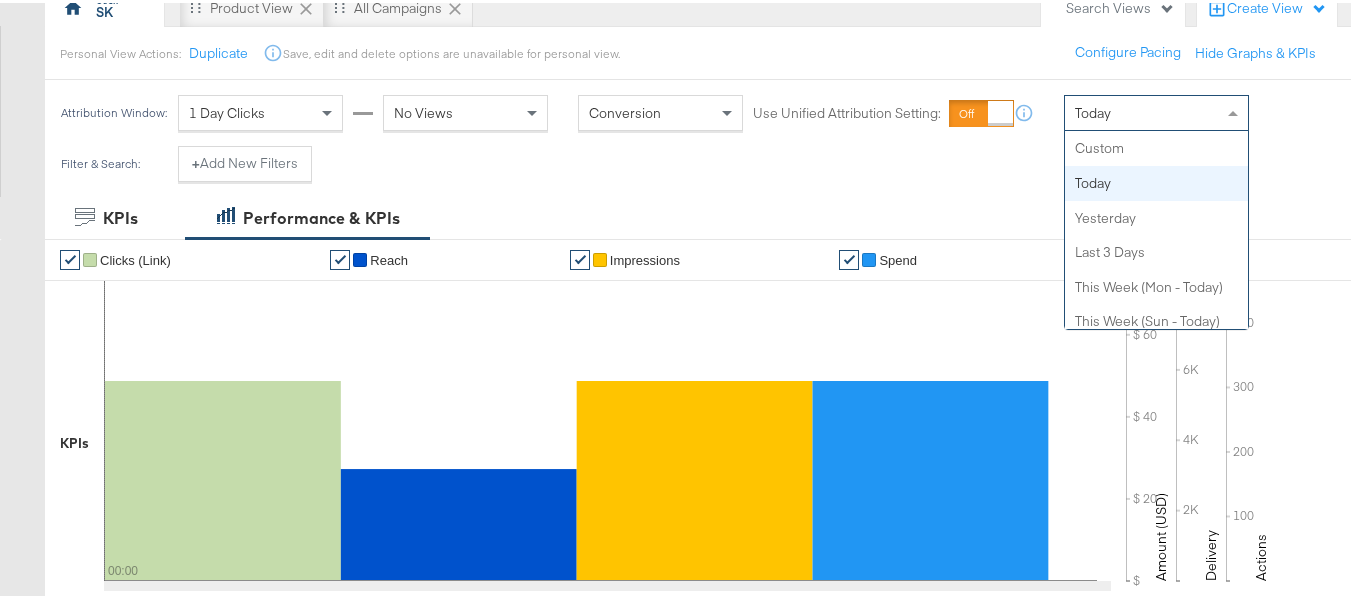 click on "Today" at bounding box center (1156, 110) 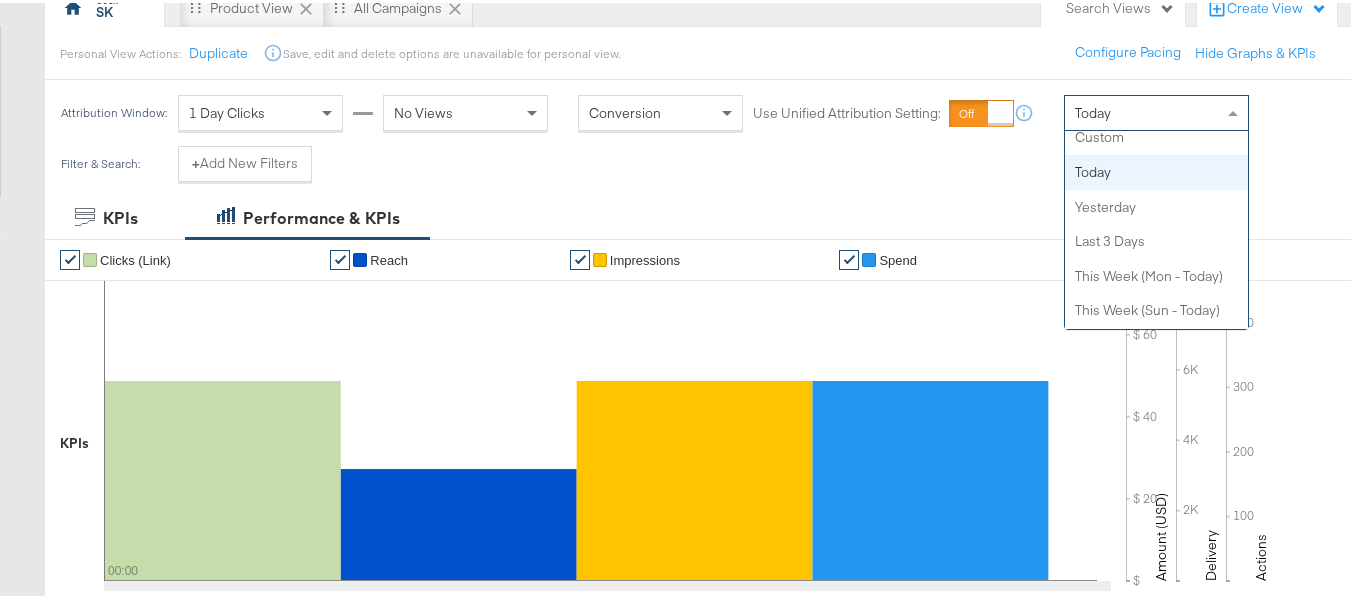 scroll, scrollTop: 0, scrollLeft: 0, axis: both 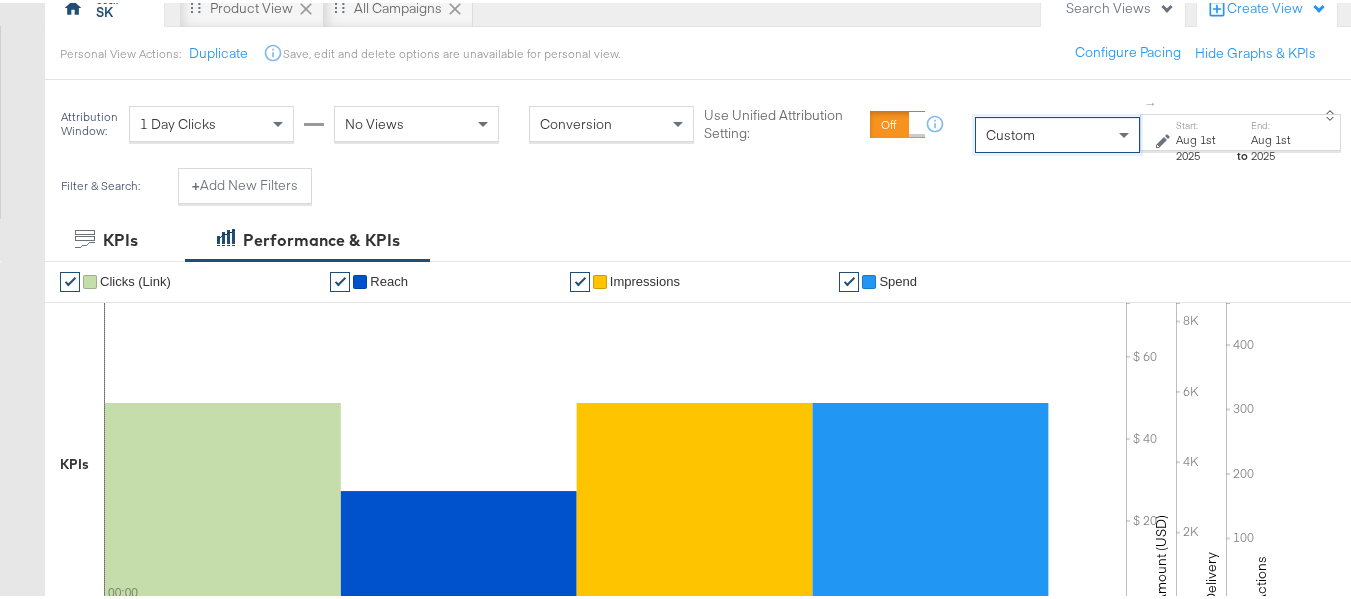 click on "Aug 1st 2025" at bounding box center [1205, 144] 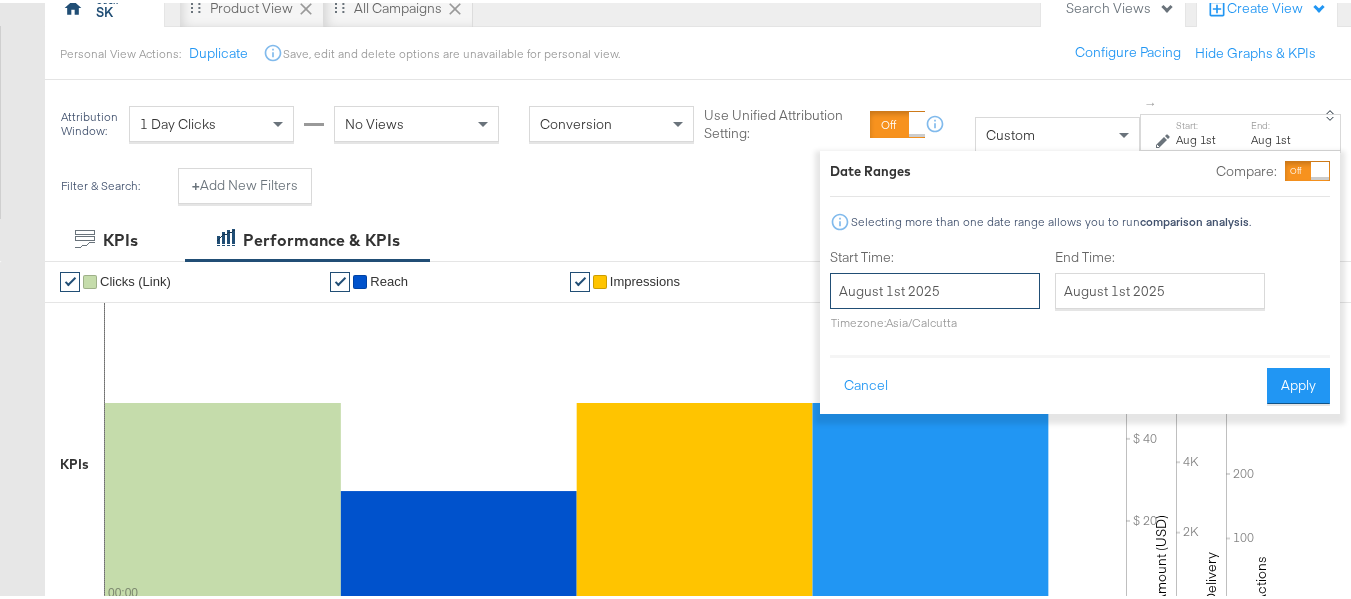 click on "August 1st 2025" at bounding box center (935, 288) 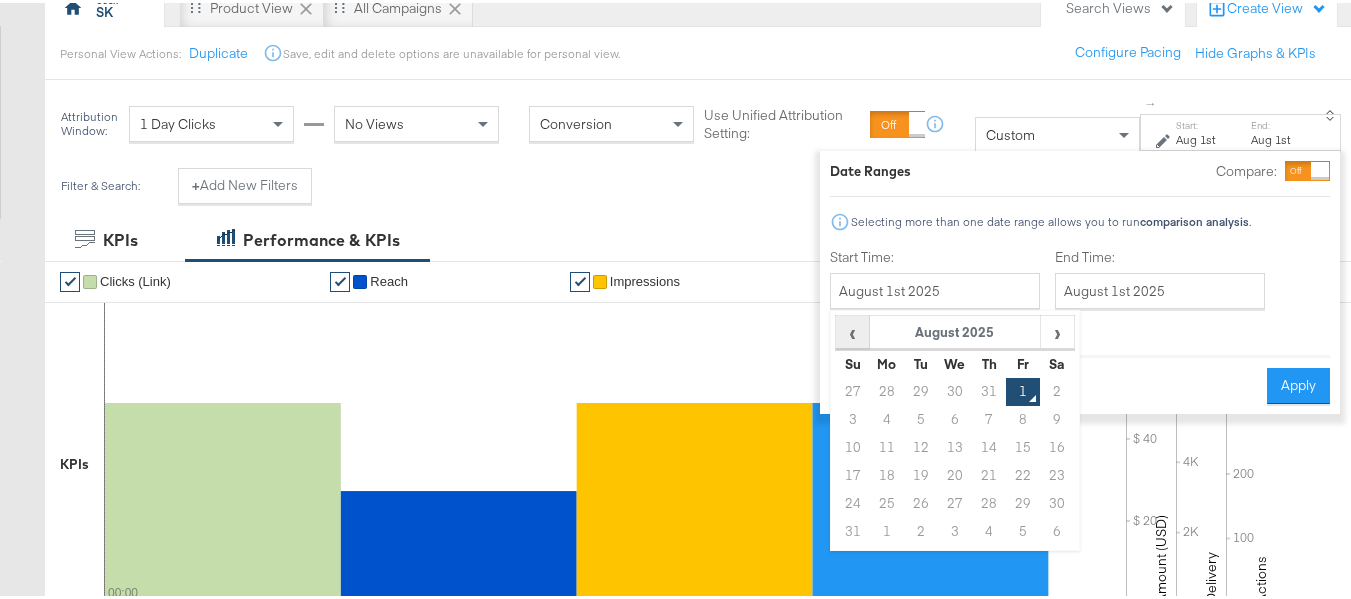 click on "‹" at bounding box center [852, 329] 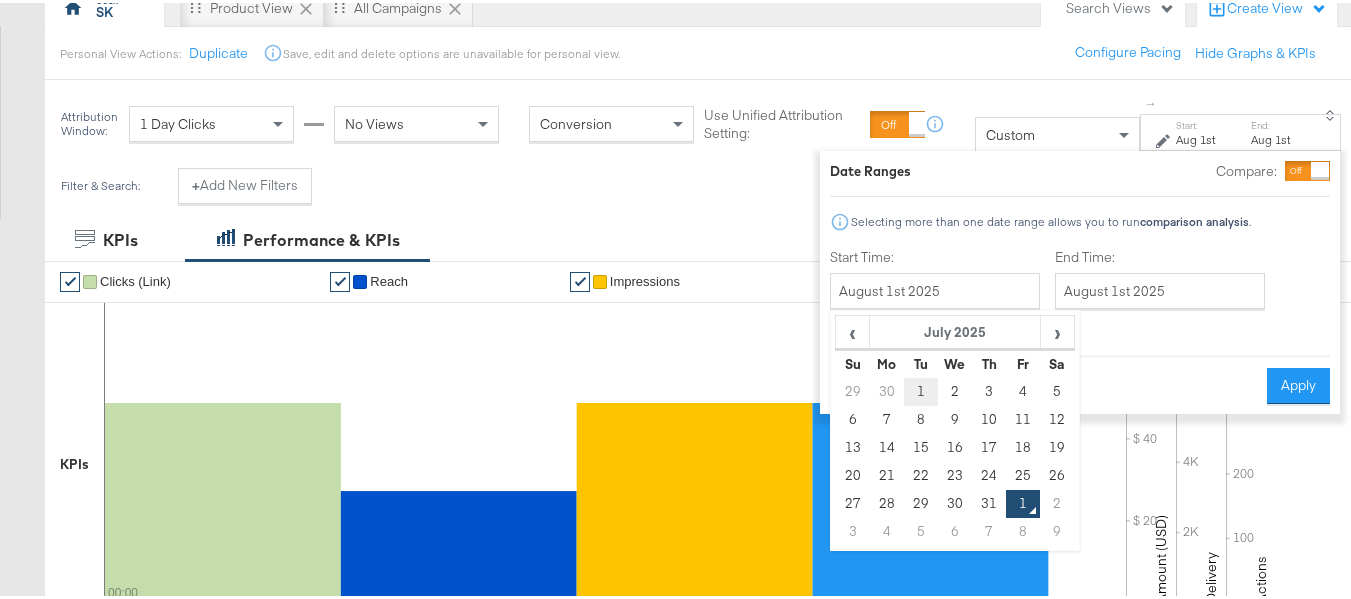 click on "1" at bounding box center [921, 389] 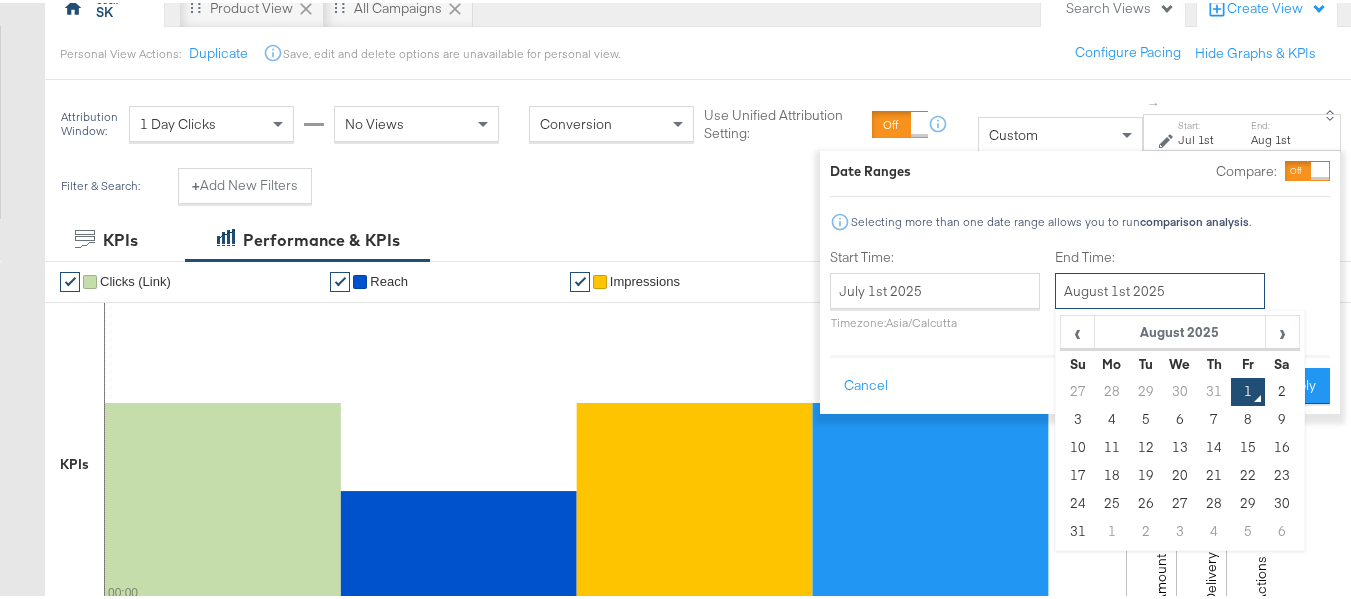 click on "August 1st 2025" at bounding box center [1160, 288] 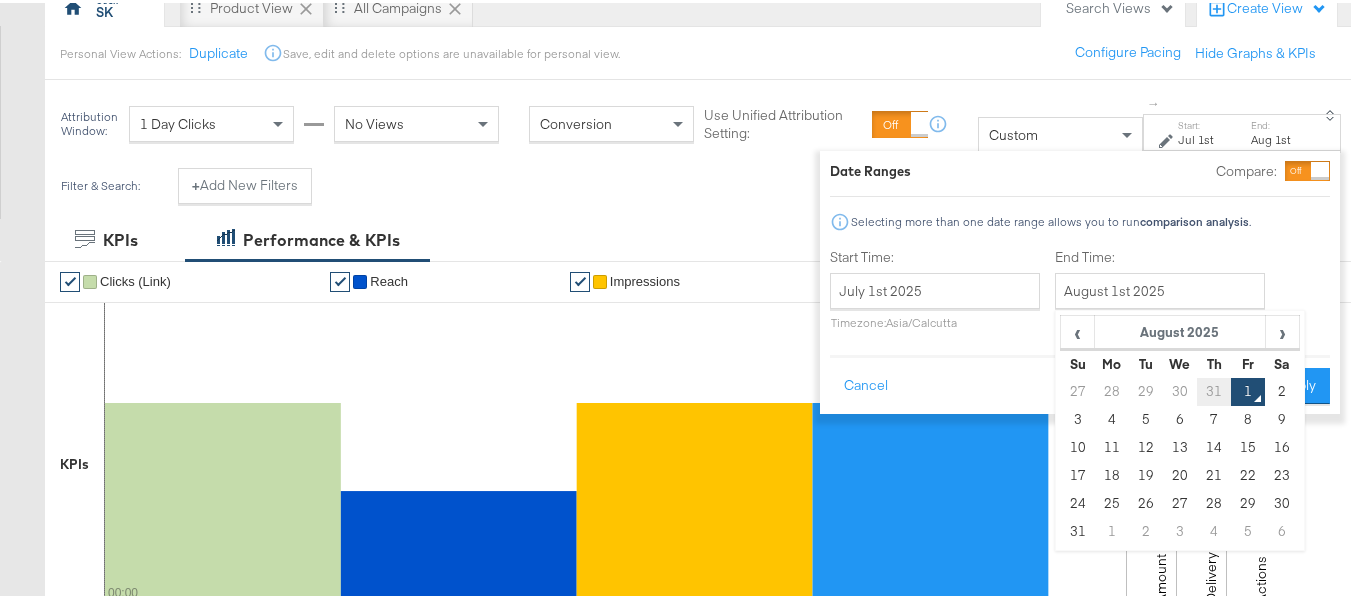 click on "31" at bounding box center (1214, 389) 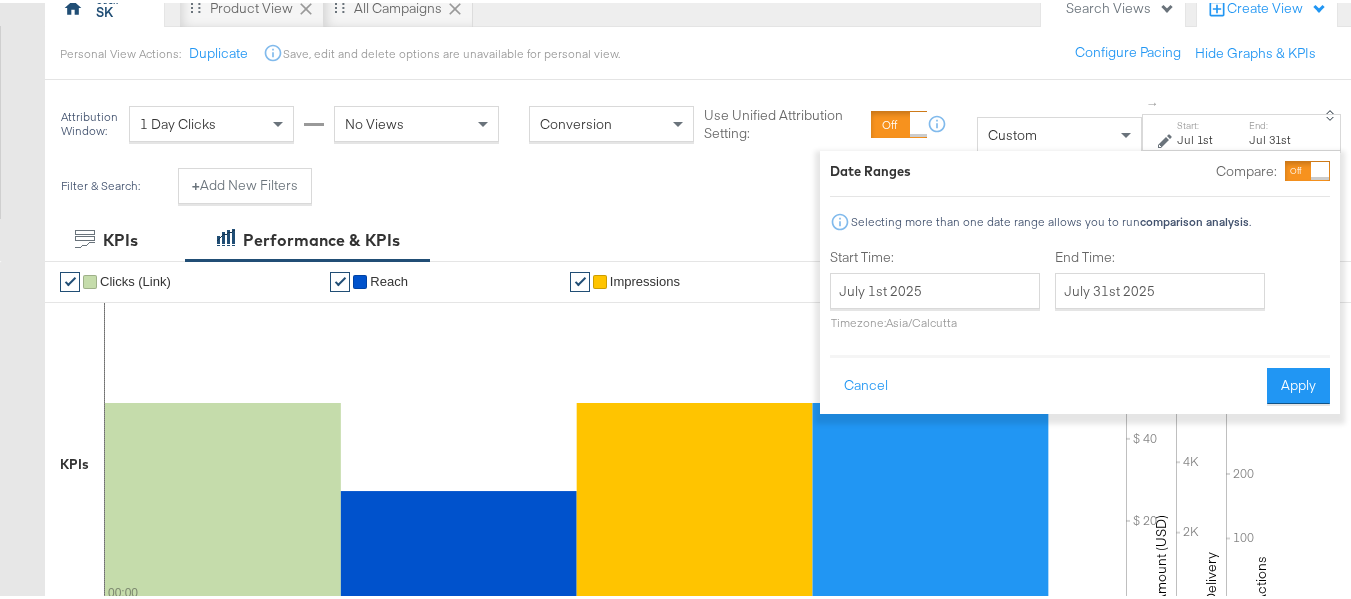 click on "Cancel Apply" at bounding box center (1080, 376) 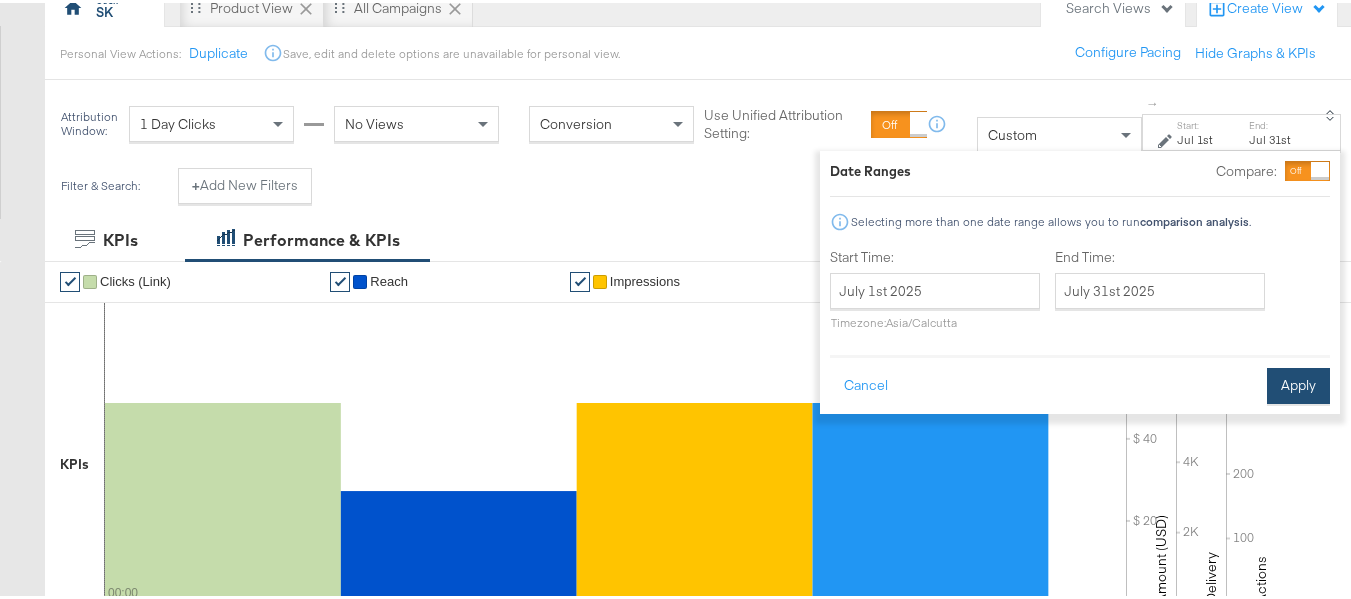 click on "Apply" at bounding box center (1298, 383) 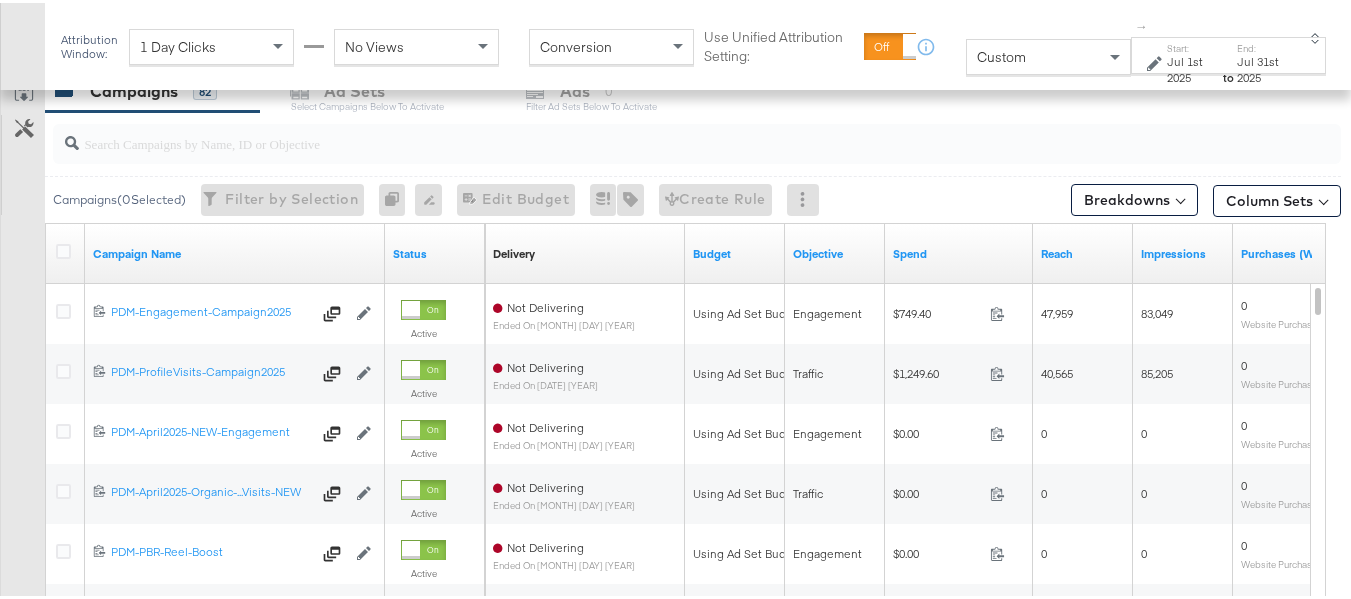 click at bounding box center (653, 132) 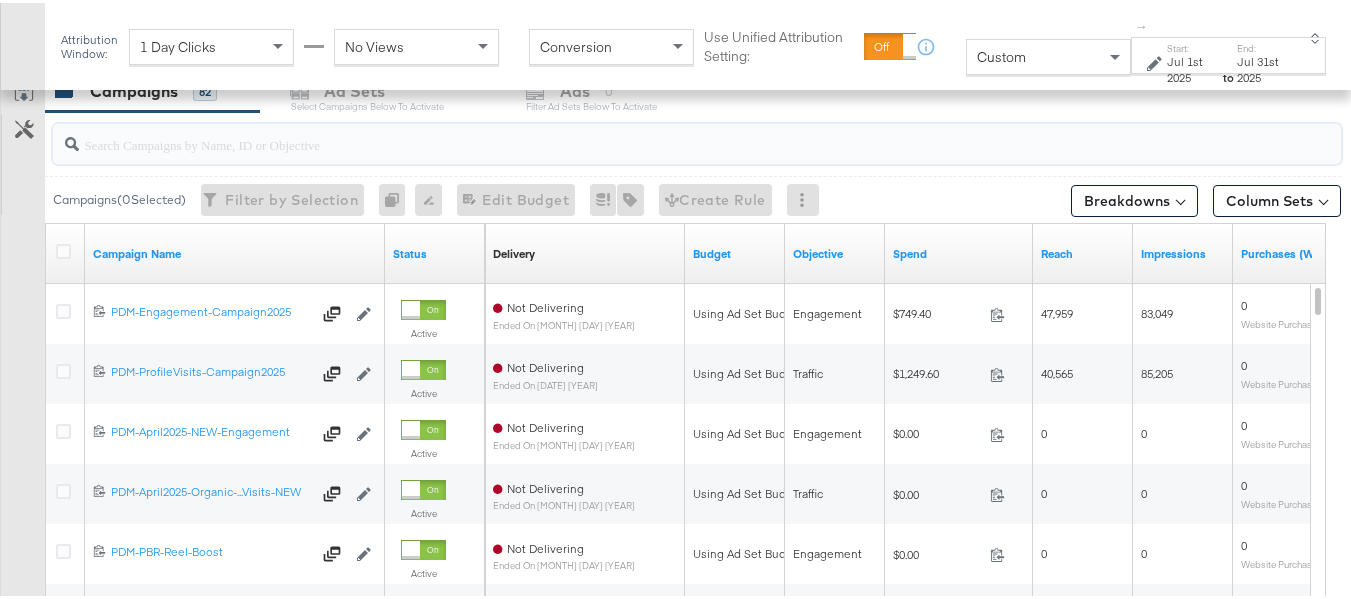paste on "B2C_LAND_KC_RT_Sig_24" 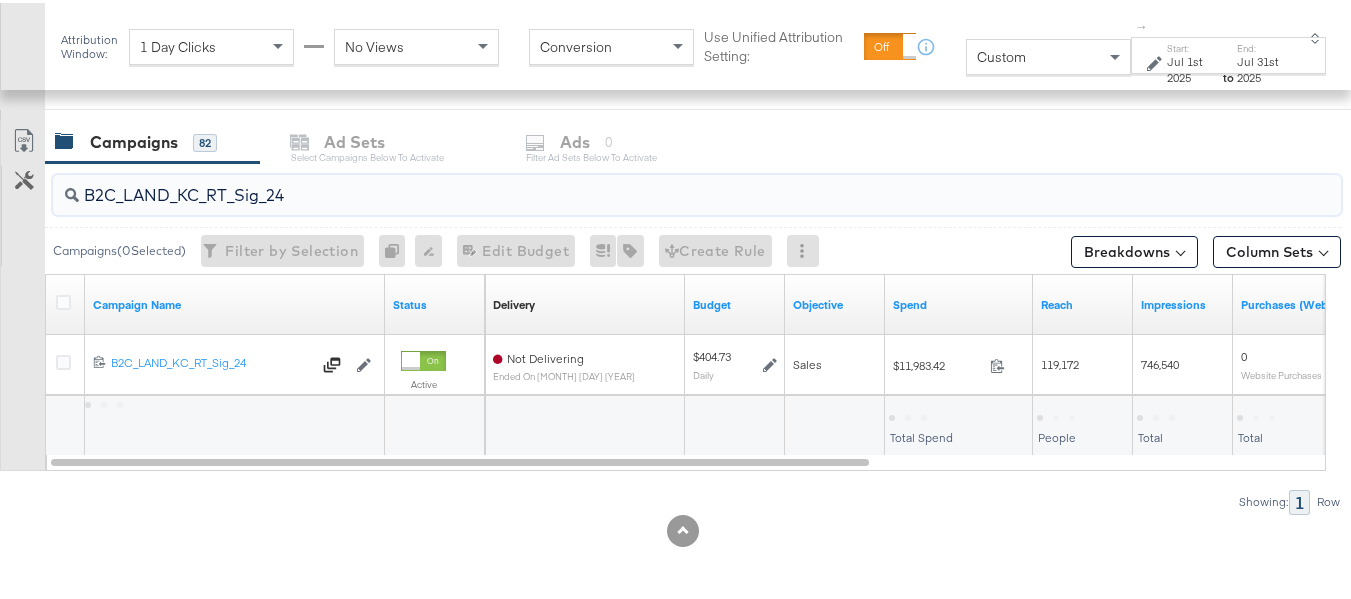 scroll, scrollTop: 819, scrollLeft: 0, axis: vertical 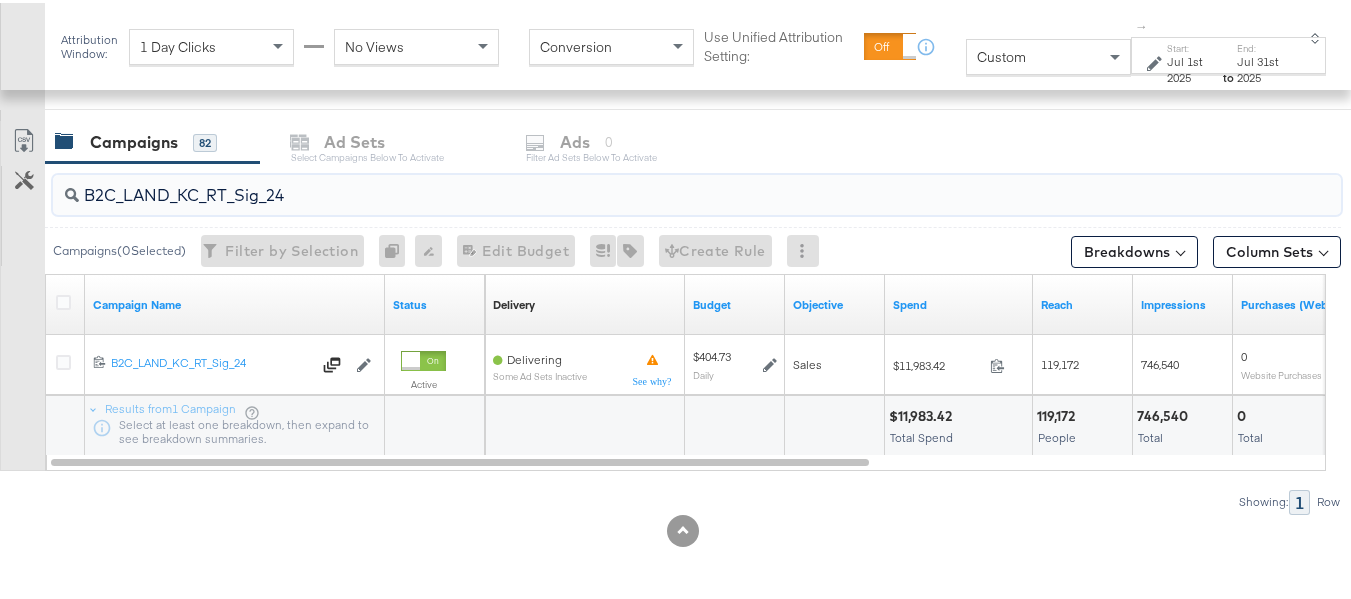 click on "B2C_LAND_KC_RT_Sig_24" at bounding box center (697, 192) 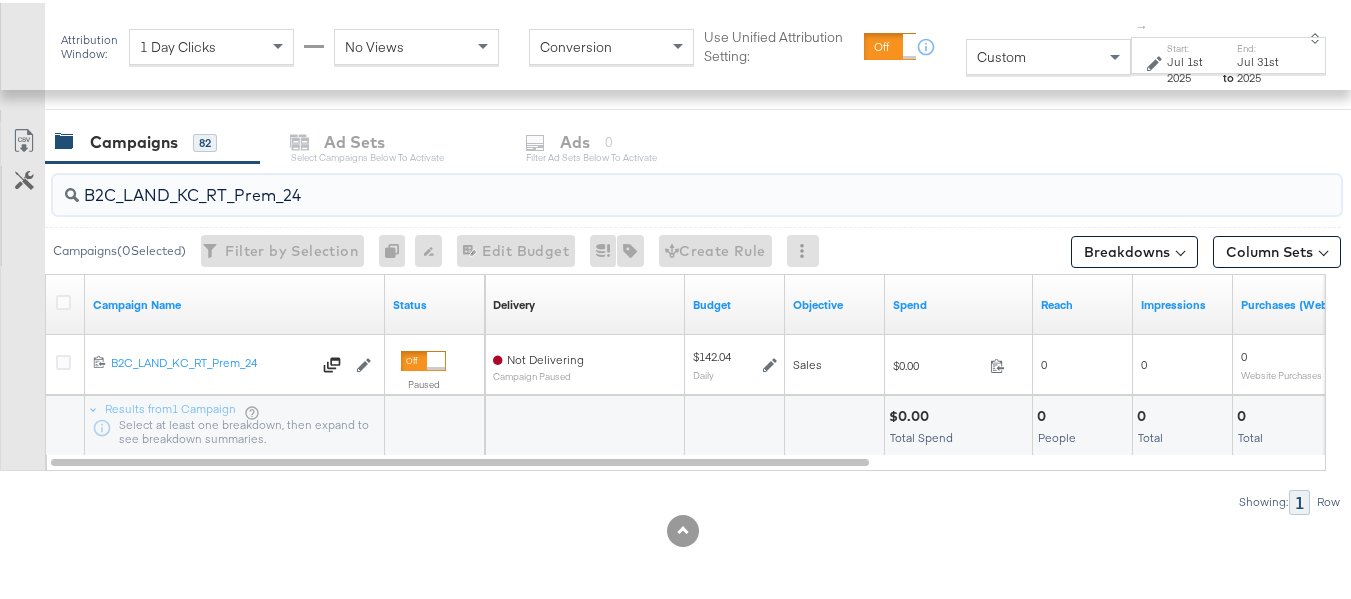 click on "B2C_LAND_KC_RT_Prem_24" at bounding box center [653, 184] 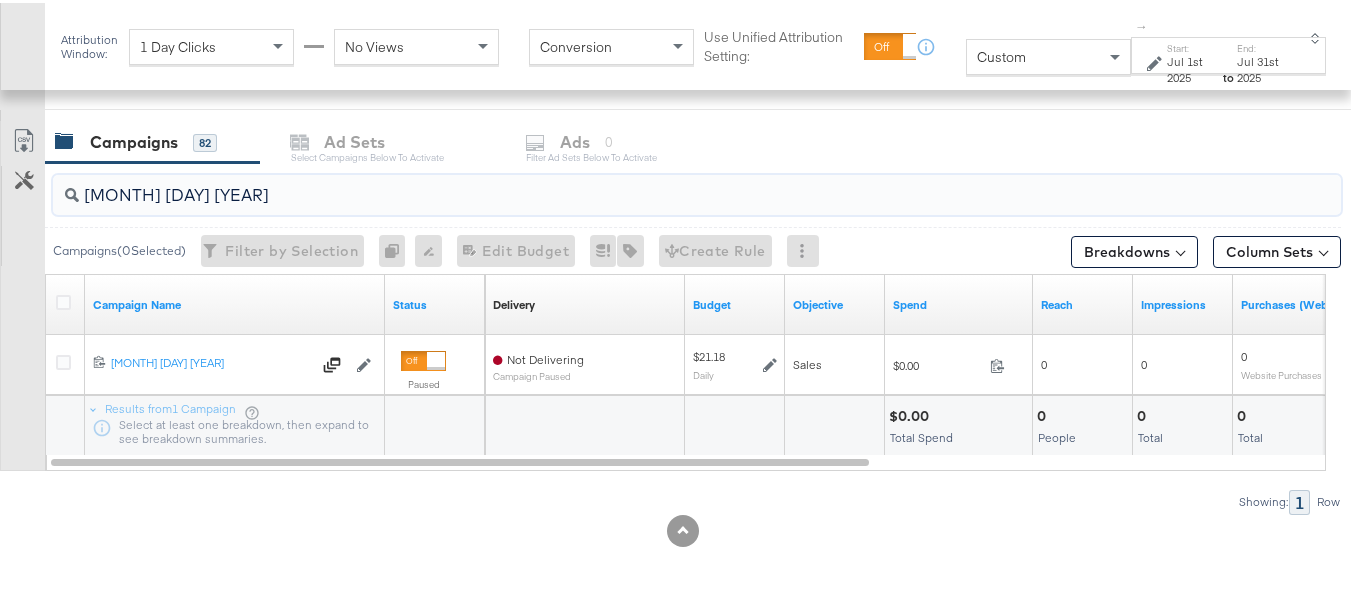 click on "B2C_Land_KC_RT_upgr" at bounding box center [653, 184] 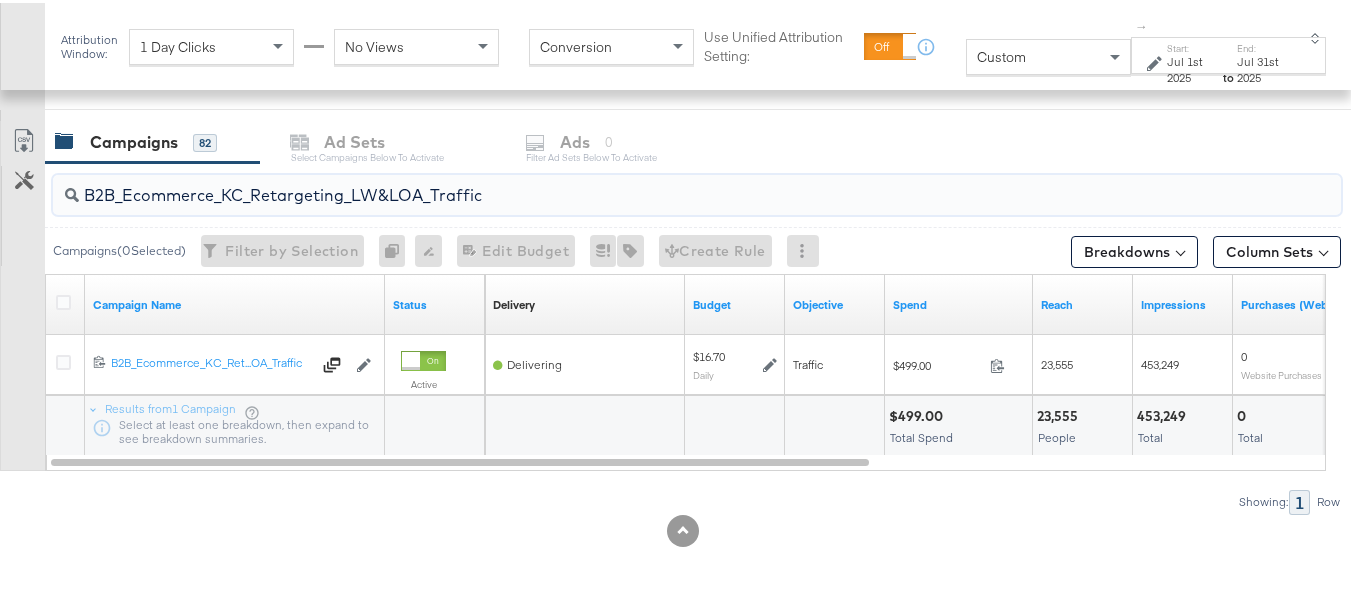 click on "B2B_Ecommerce_KC_Retargeting_LW&LOA_Traffic" at bounding box center (653, 184) 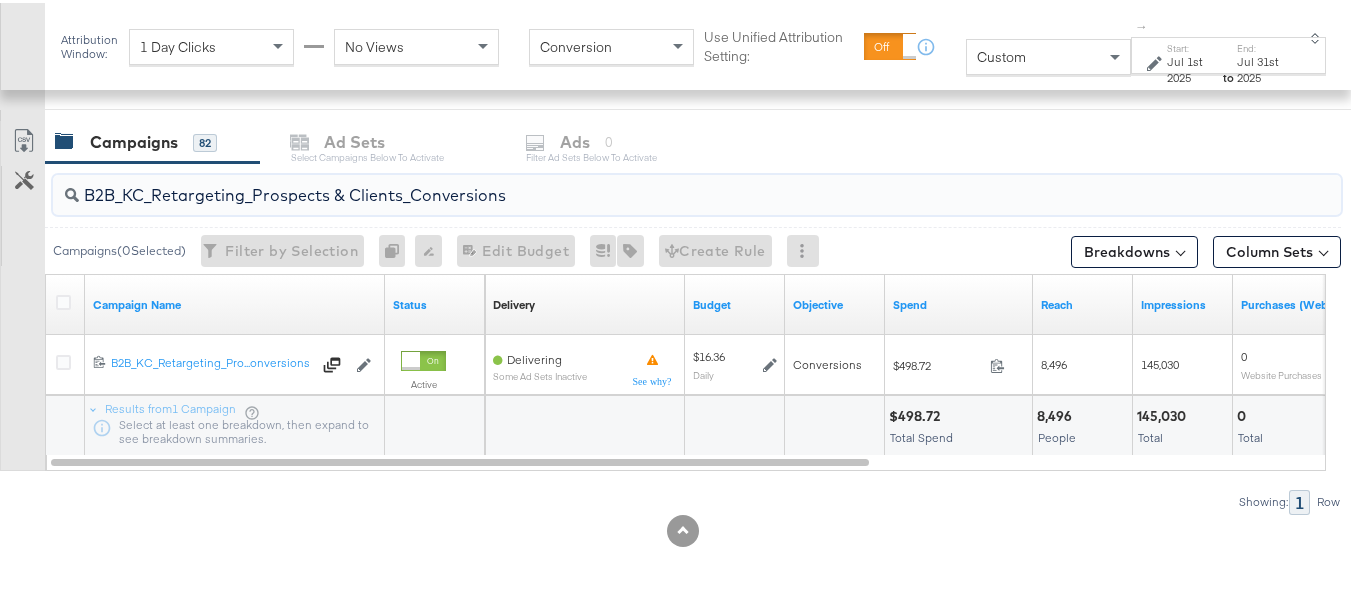 click on "B2B_KC_Retargeting_Prospects & Clients_Conversions" at bounding box center (653, 184) 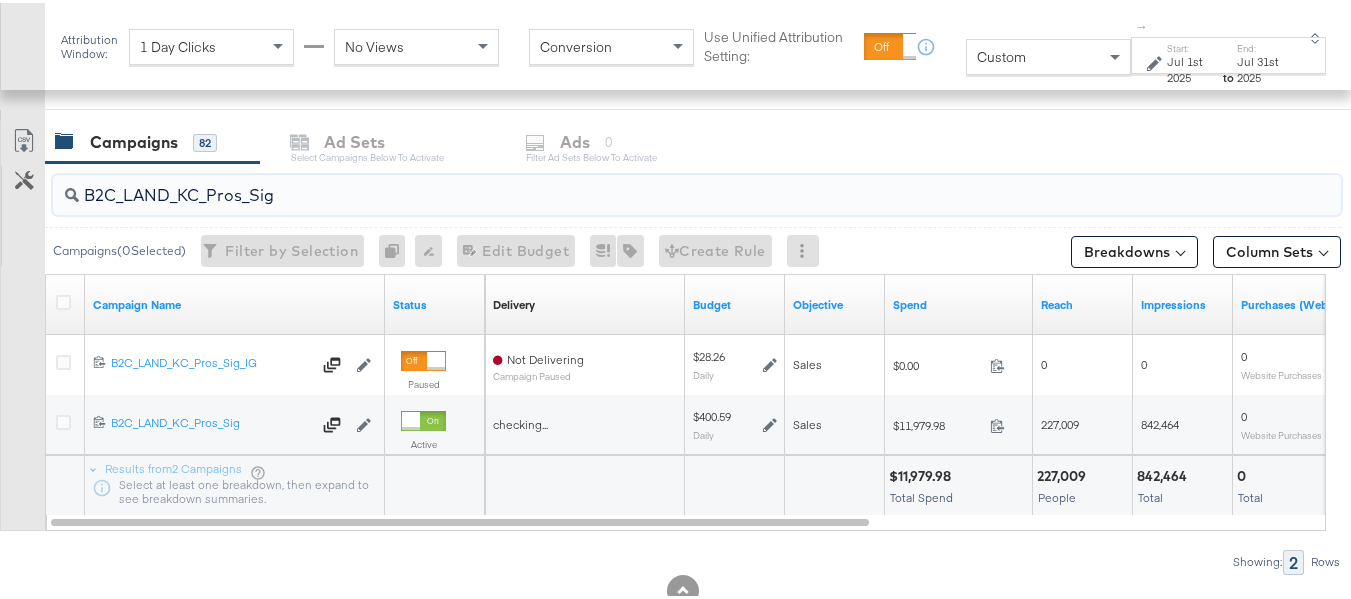 type on "B2C_LAND_KC_Pros_Sig" 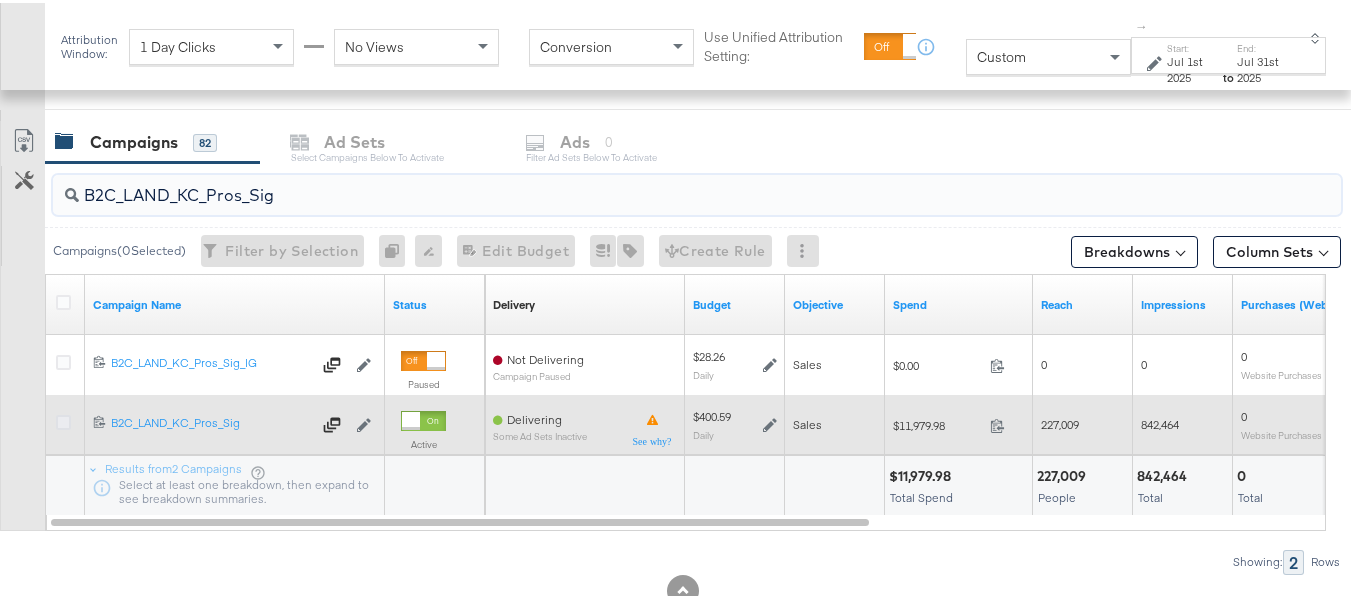click at bounding box center (63, 419) 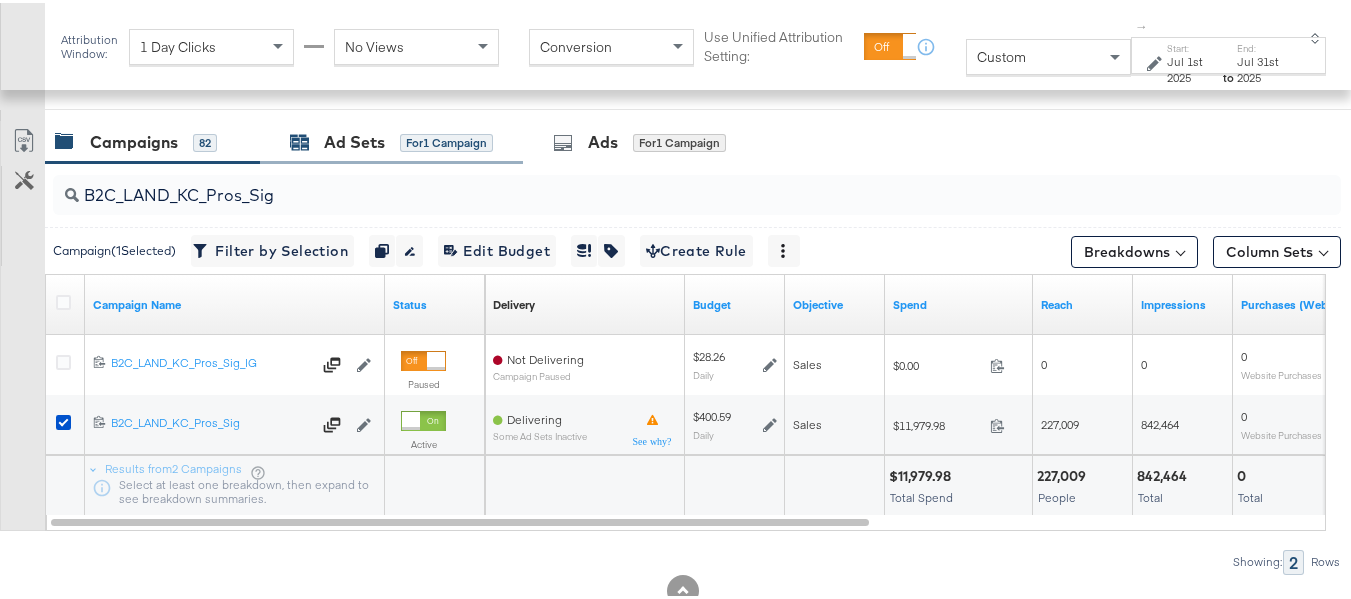 click on "Ad Sets" at bounding box center (354, 139) 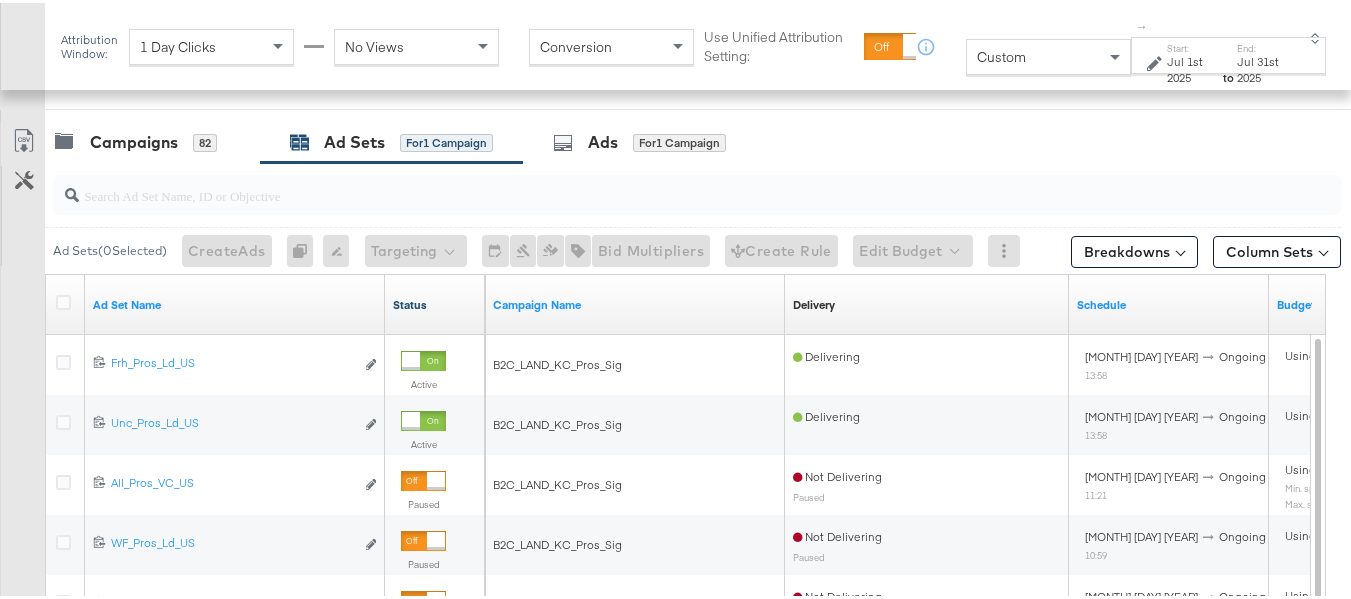 click on "Status" at bounding box center (435, 302) 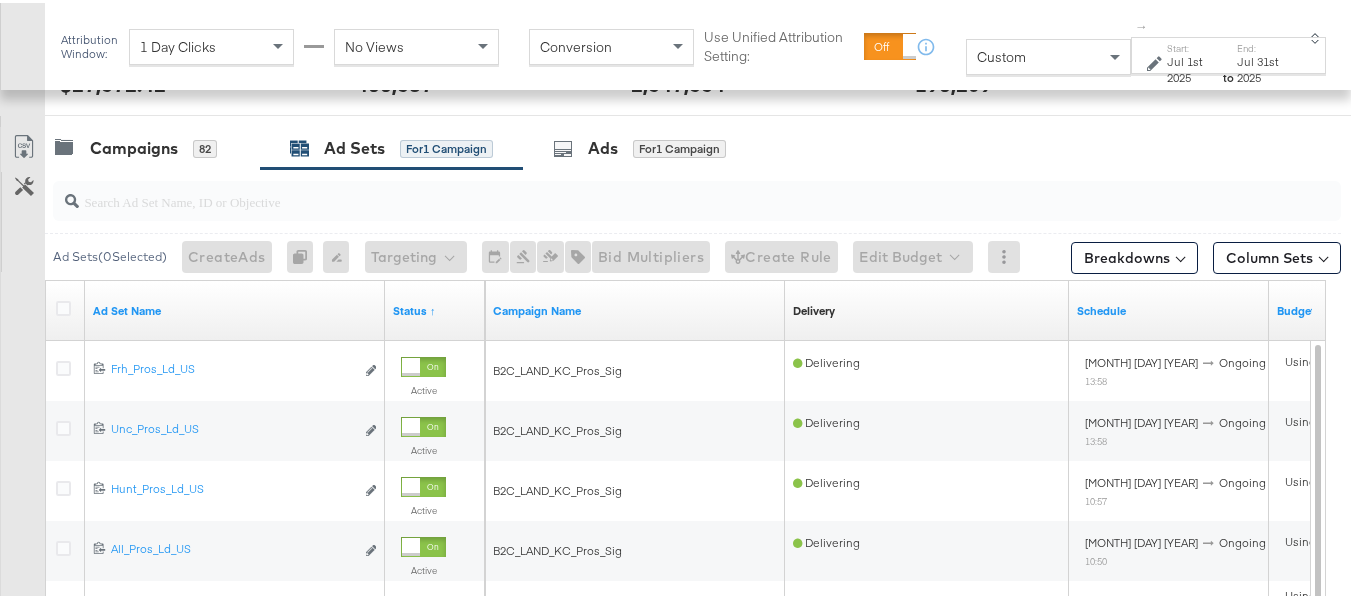 scroll, scrollTop: 779, scrollLeft: 0, axis: vertical 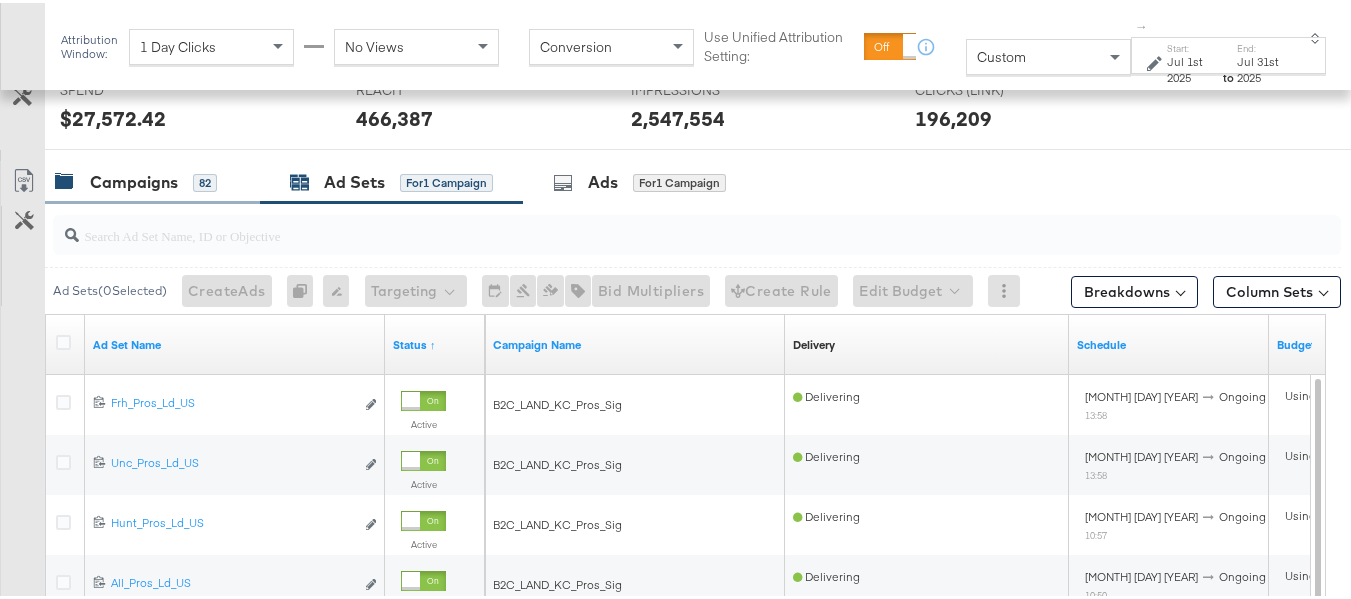 click on "Campaigns" at bounding box center [134, 179] 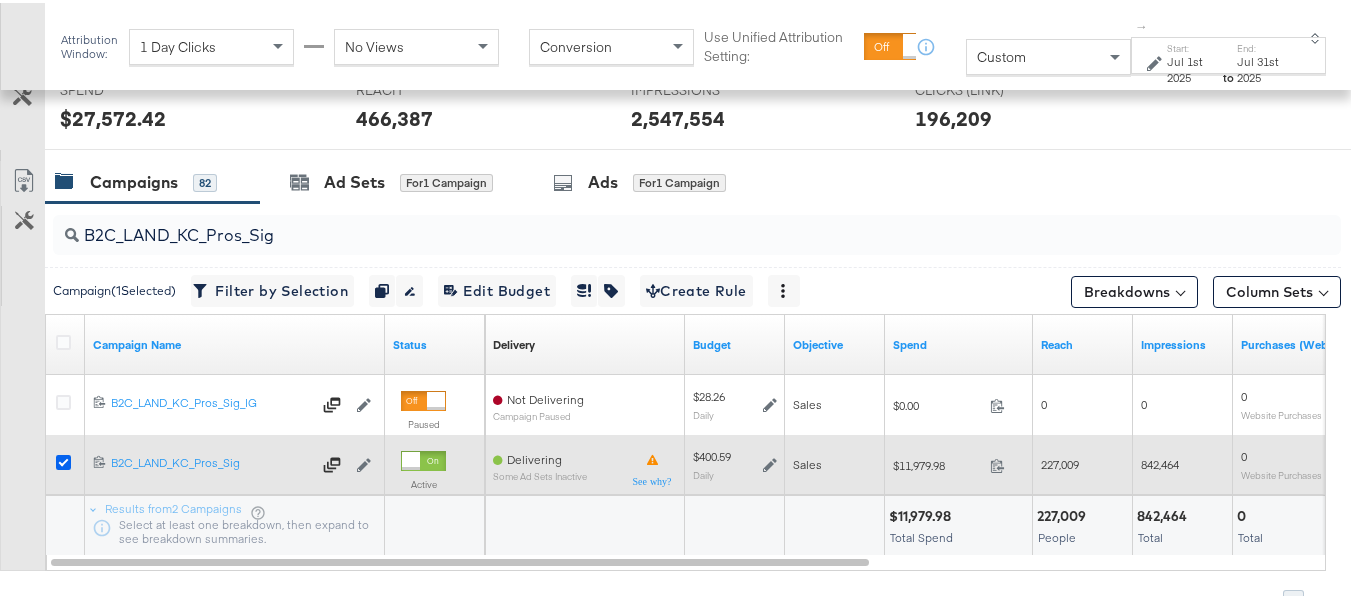 click at bounding box center (63, 459) 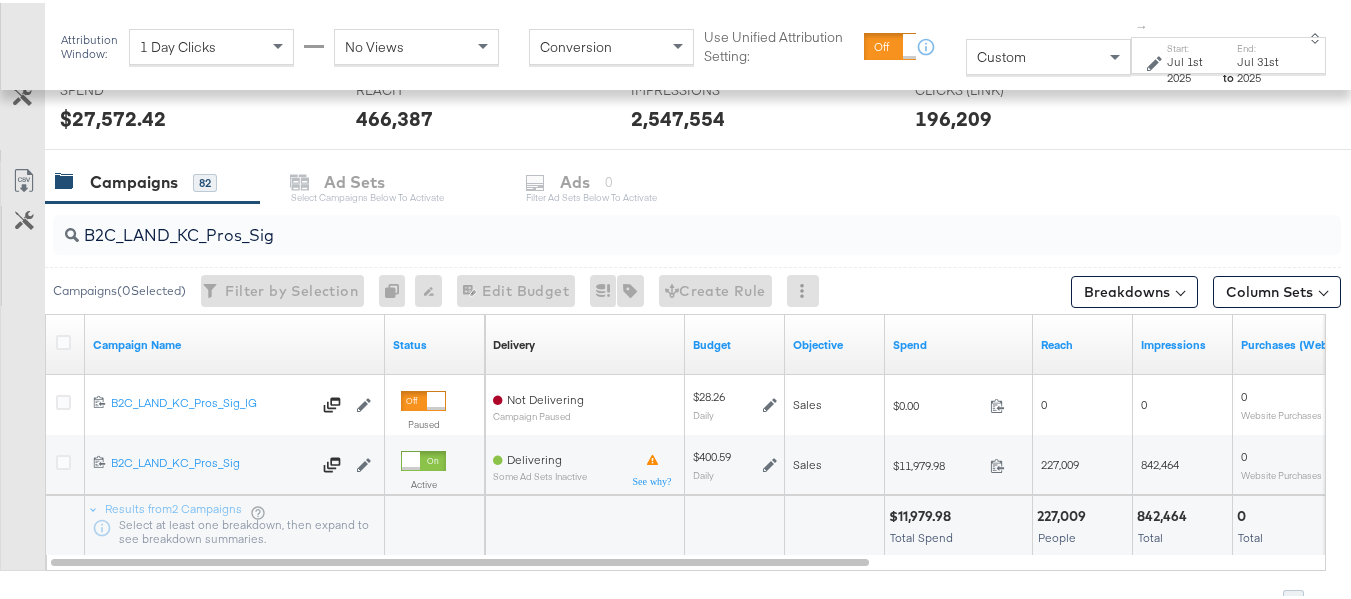click on "B2C_LAND_KC_Pros_Sig" at bounding box center [653, 224] 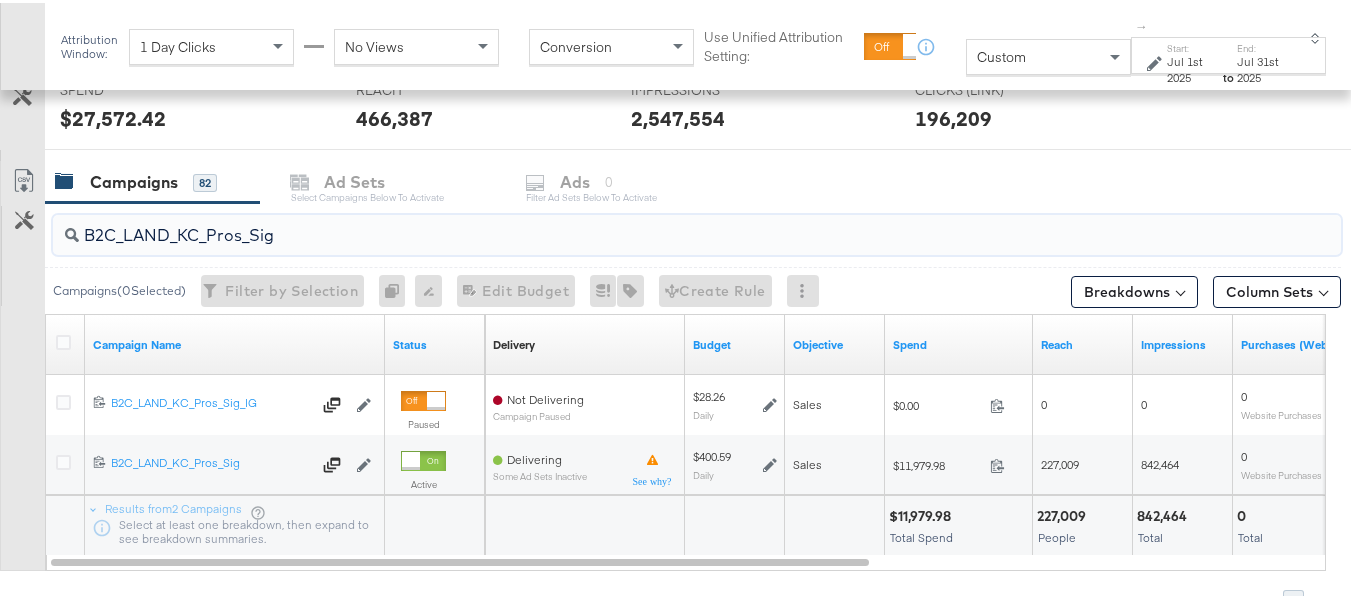 paste on "Prem" 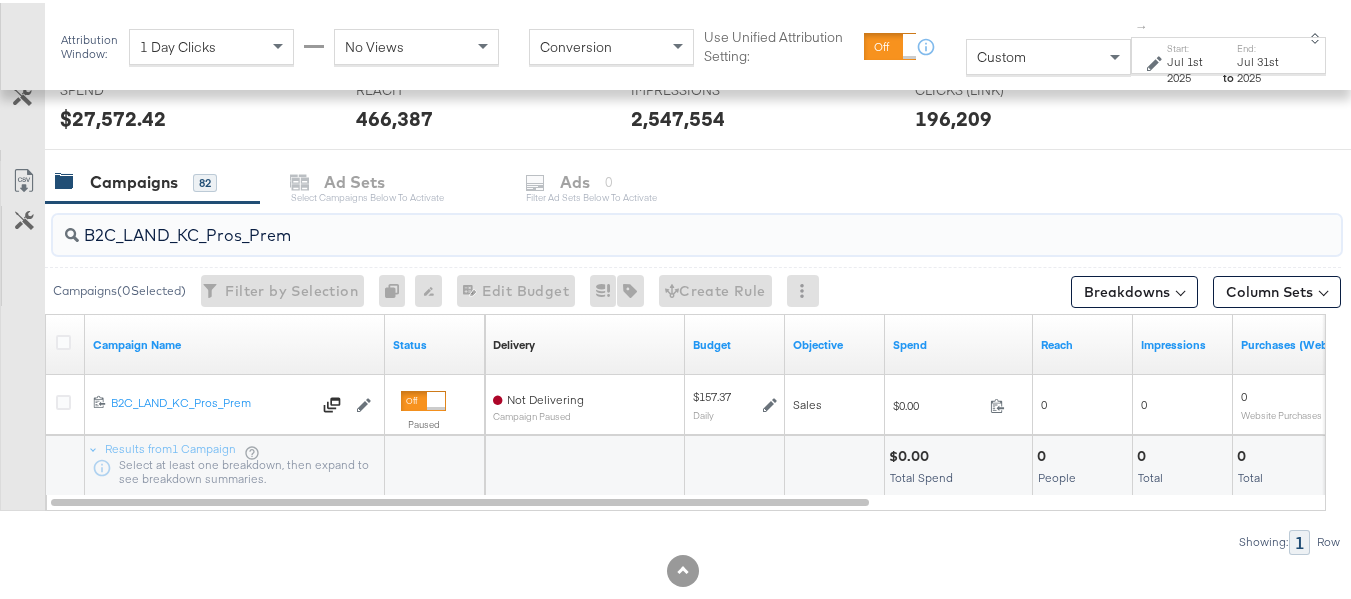 click on "B2C_LAND_KC_Pros_Prem" at bounding box center [653, 224] 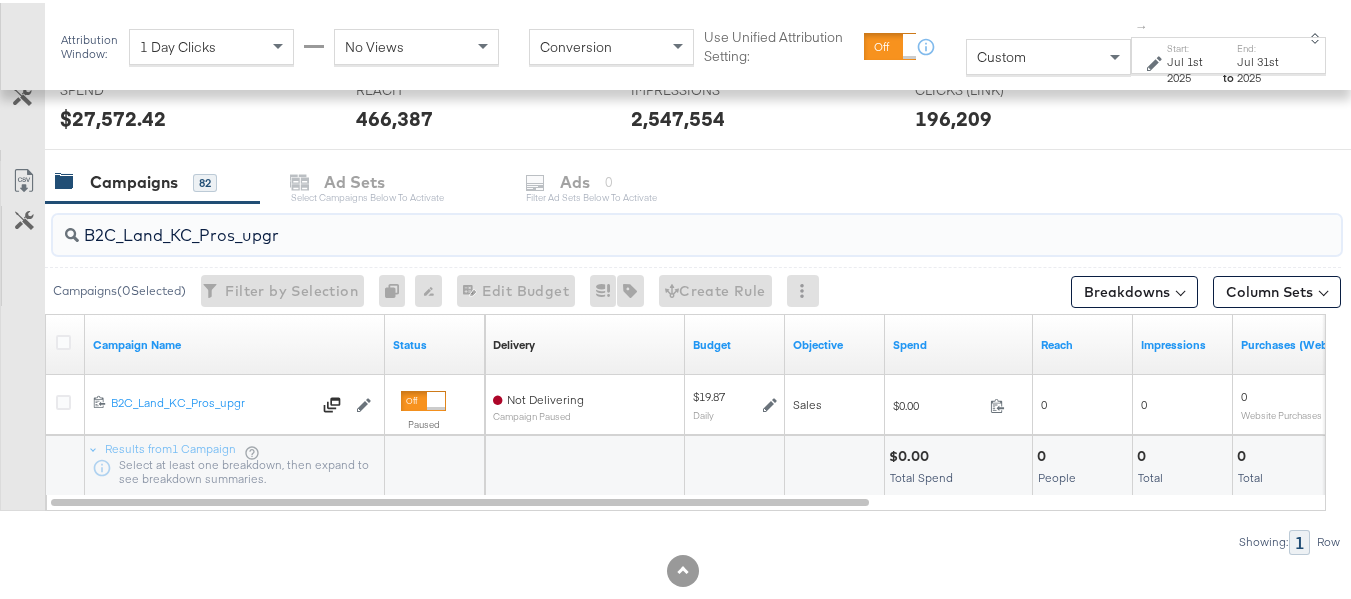 type on "B2C_Land_KC_Pros_upgr" 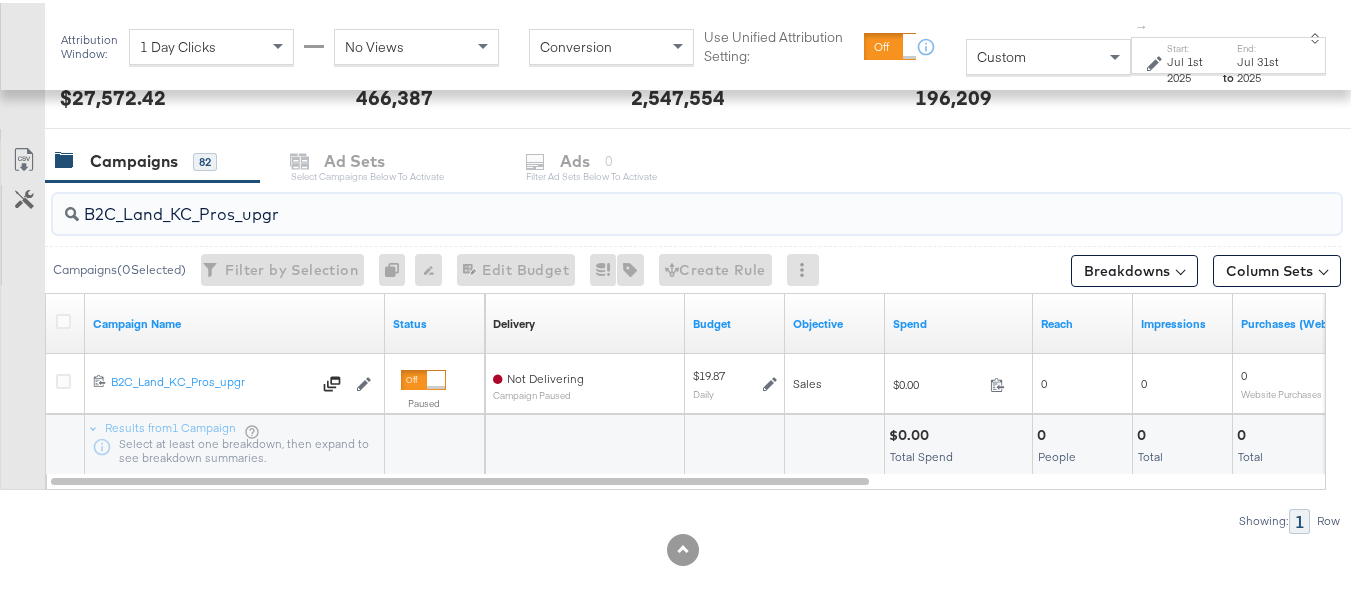 scroll, scrollTop: 819, scrollLeft: 0, axis: vertical 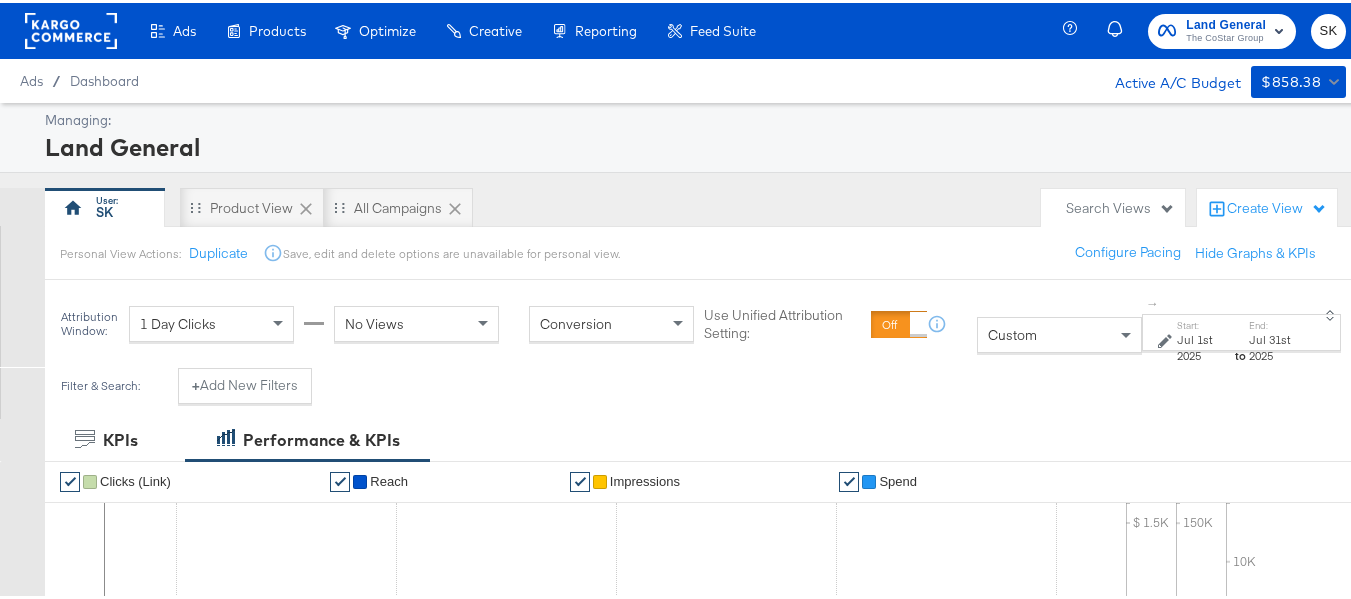 click on "SK" at bounding box center (1328, 28) 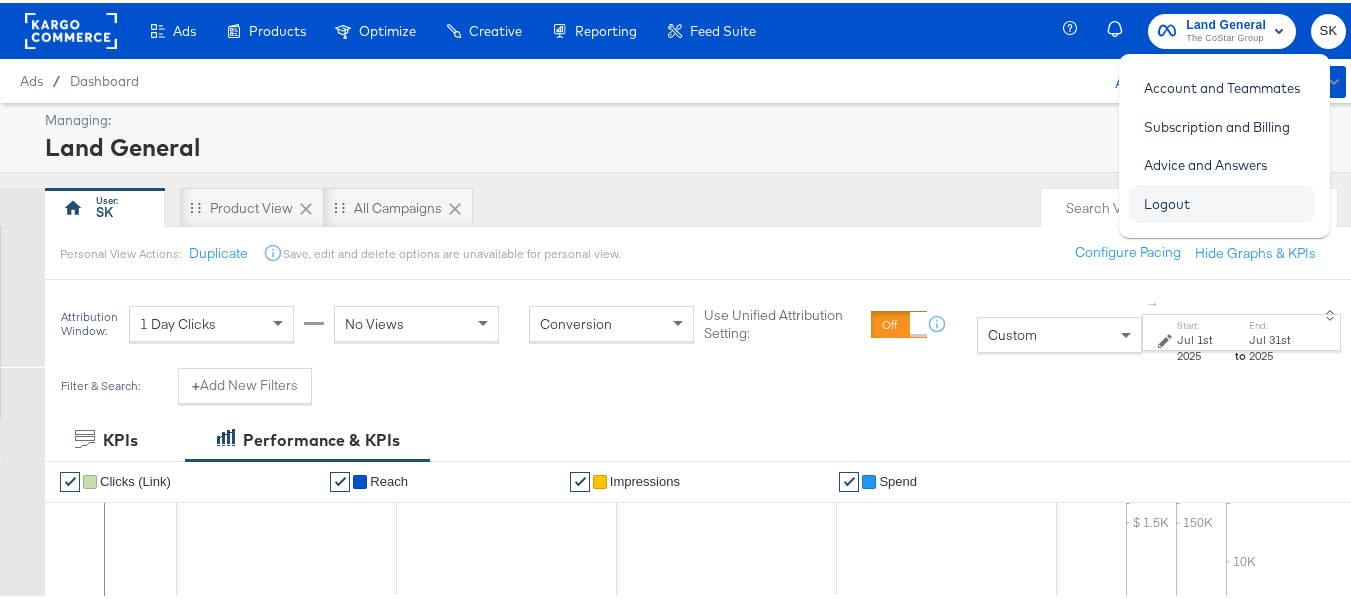 click on "Logout" at bounding box center [1167, 201] 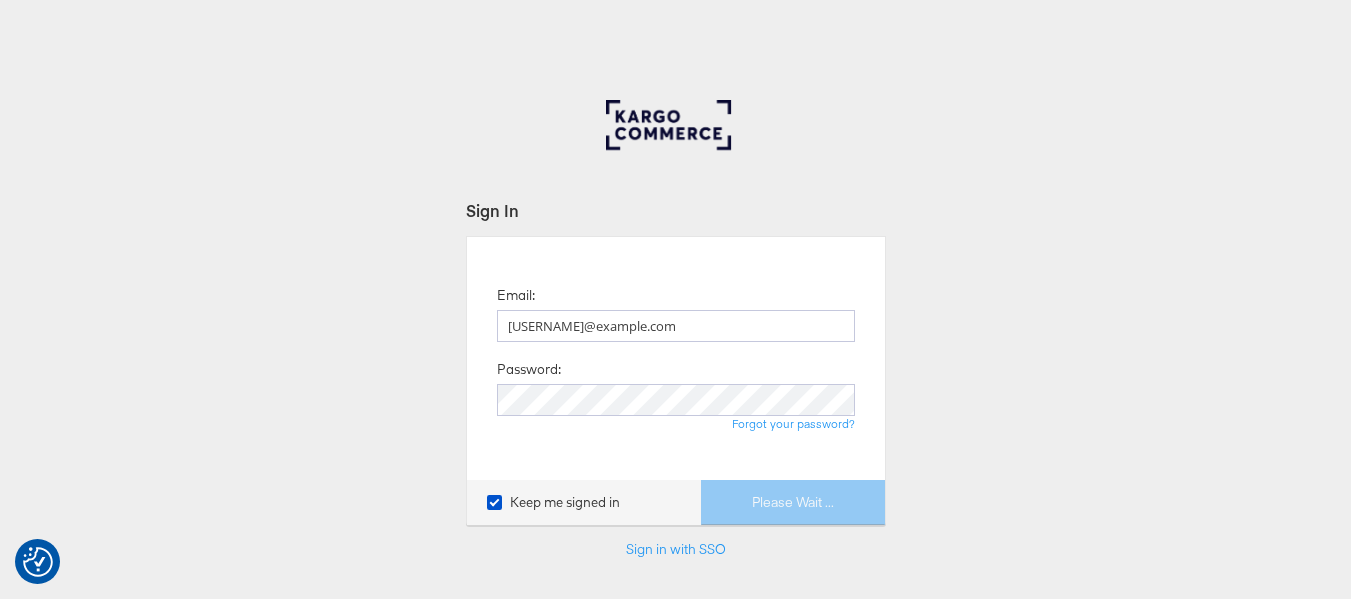 scroll, scrollTop: 0, scrollLeft: 0, axis: both 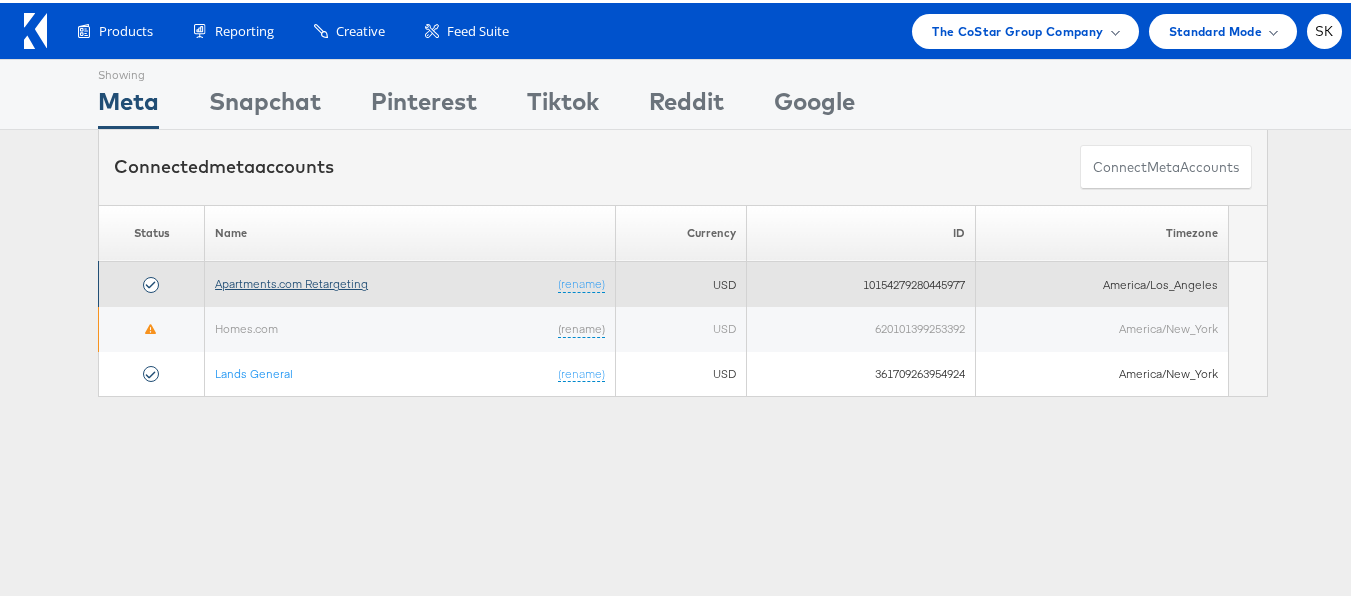 click on "Apartments.com Retargeting" at bounding box center (291, 280) 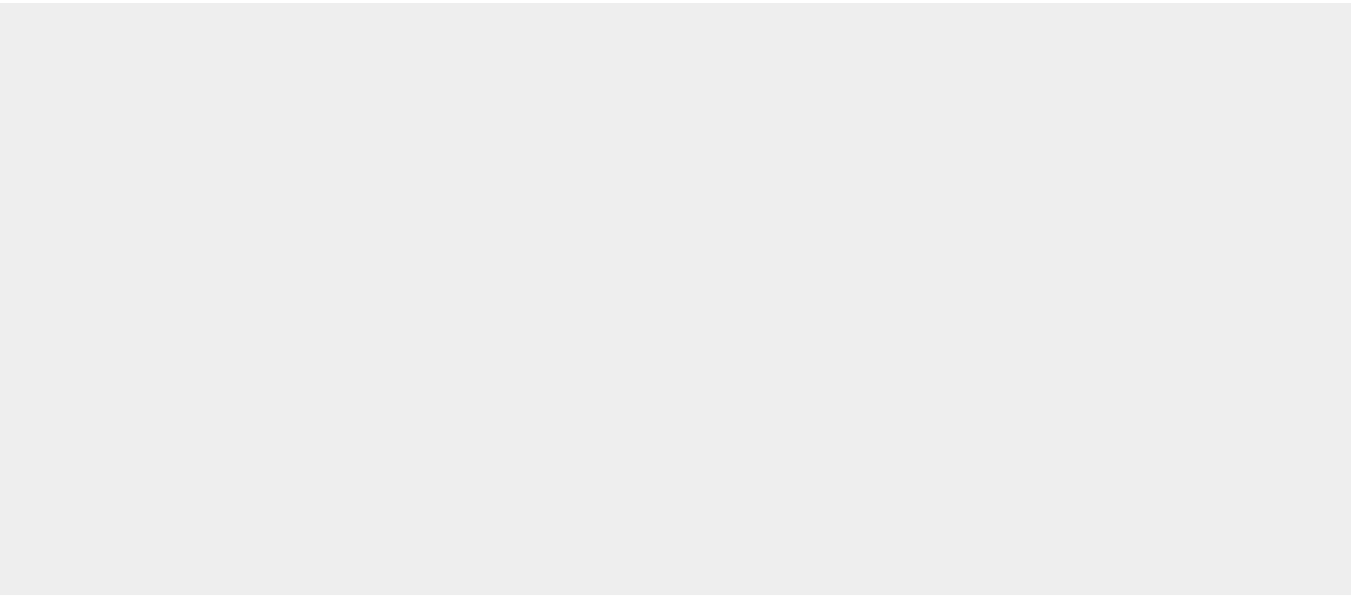 scroll, scrollTop: 0, scrollLeft: 0, axis: both 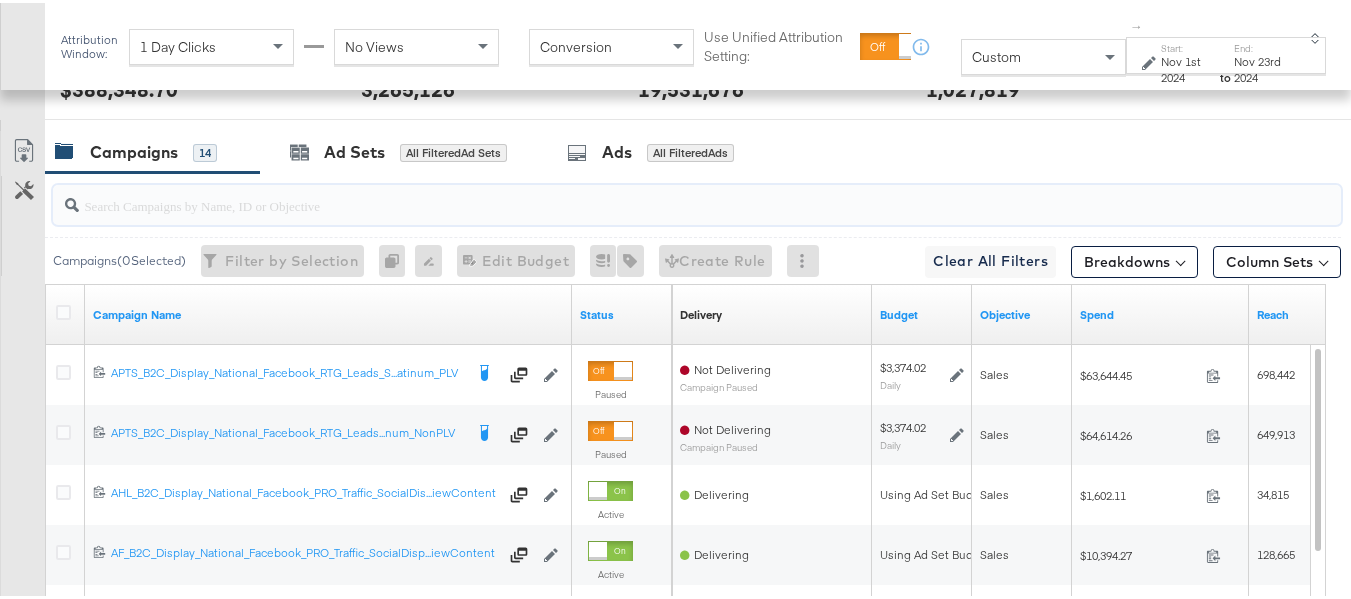 click at bounding box center [653, 194] 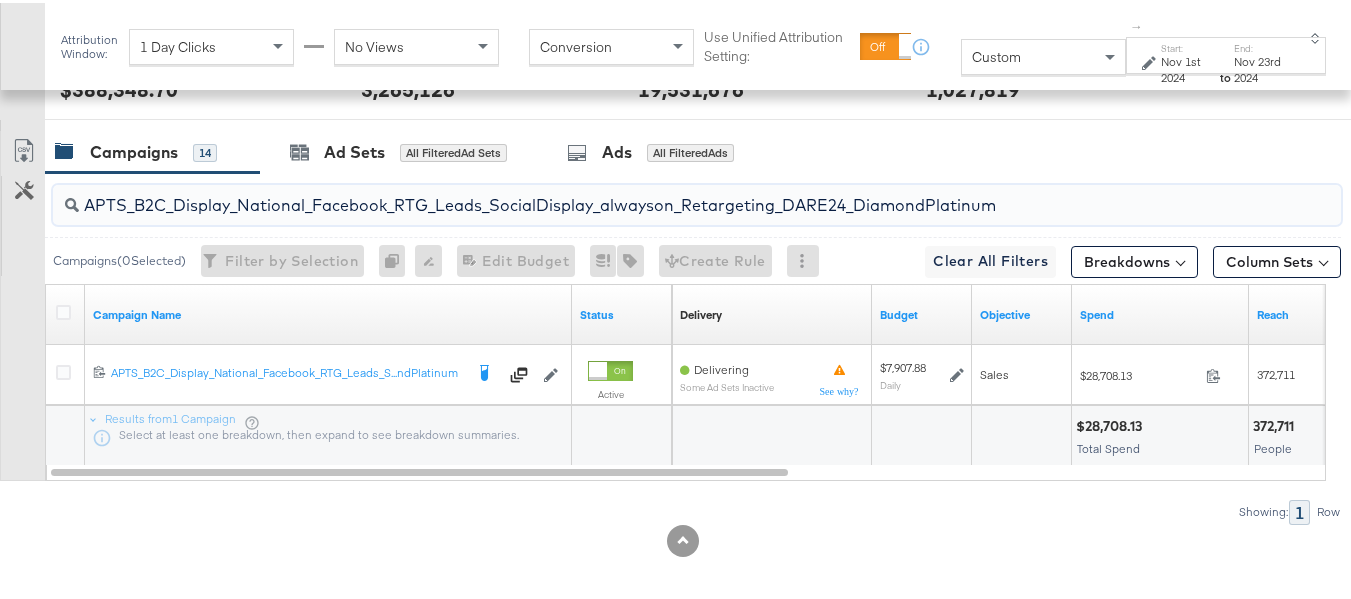 click on "APTS_B2C_Display_National_Facebook_RTG_Leads_SocialDisplay_alwayson_Retargeting_DARE24_DiamondPlatinum" at bounding box center [653, 194] 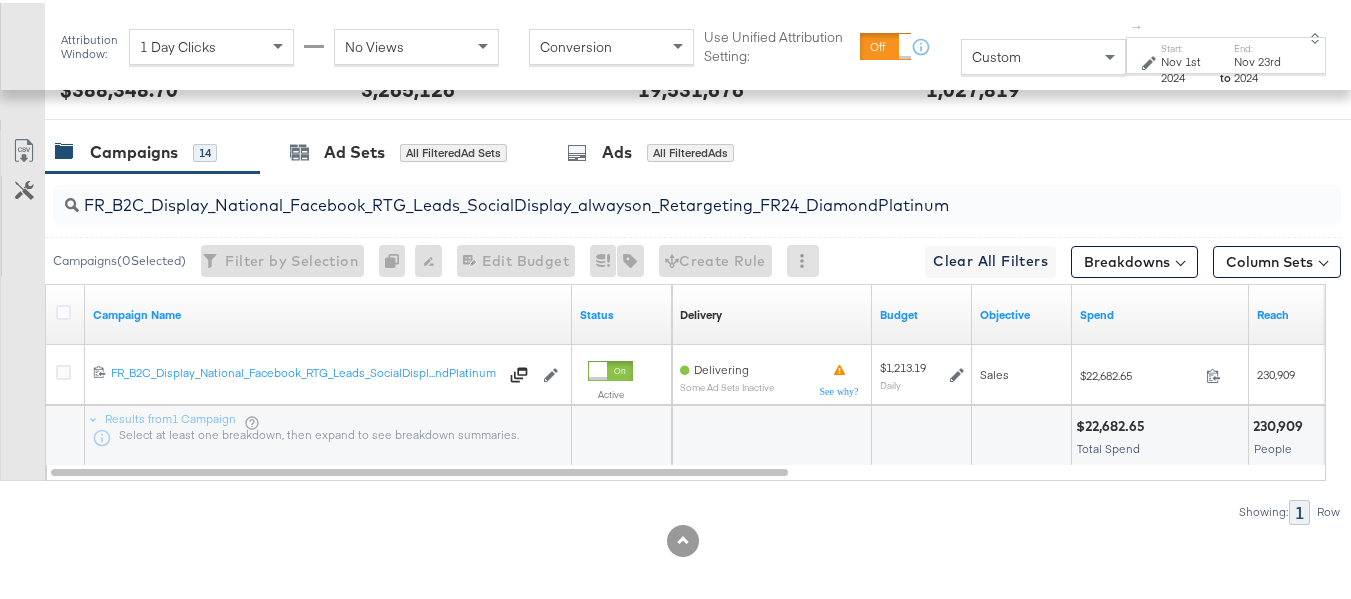 click on "Campaigns 14" at bounding box center (152, 149) 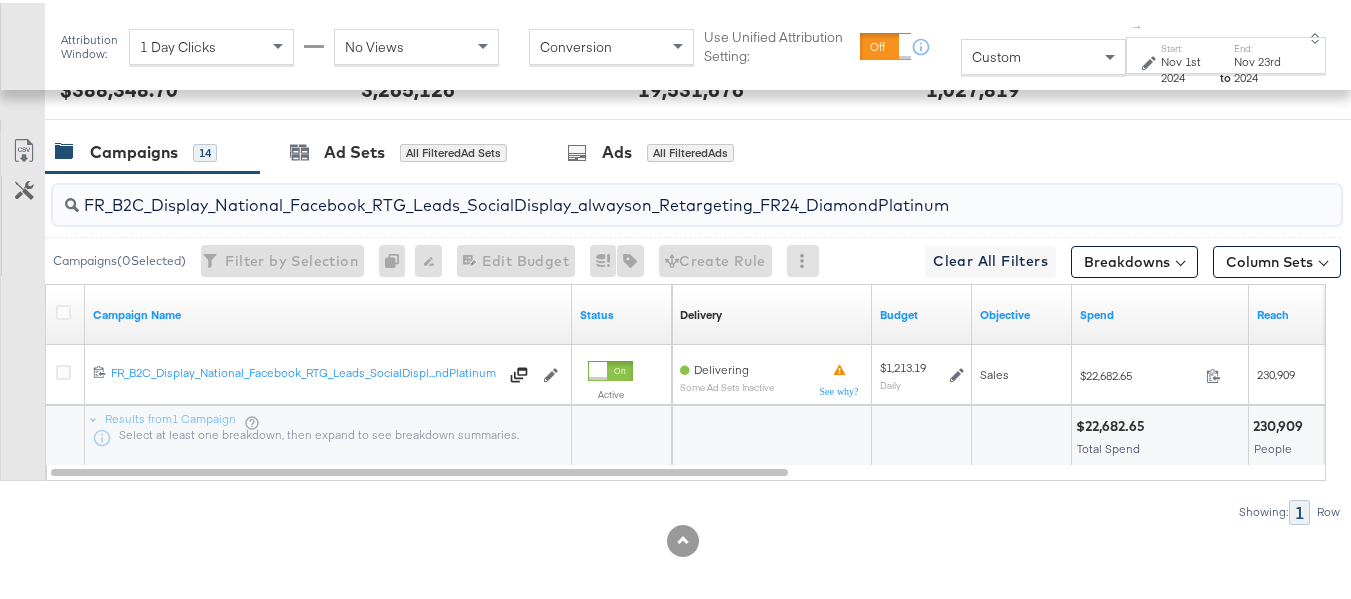 paste on "AF_B2C_Display_National_Facebook_RTG_Leads_SocialDisplay_alwayson_Retargeting_AF" 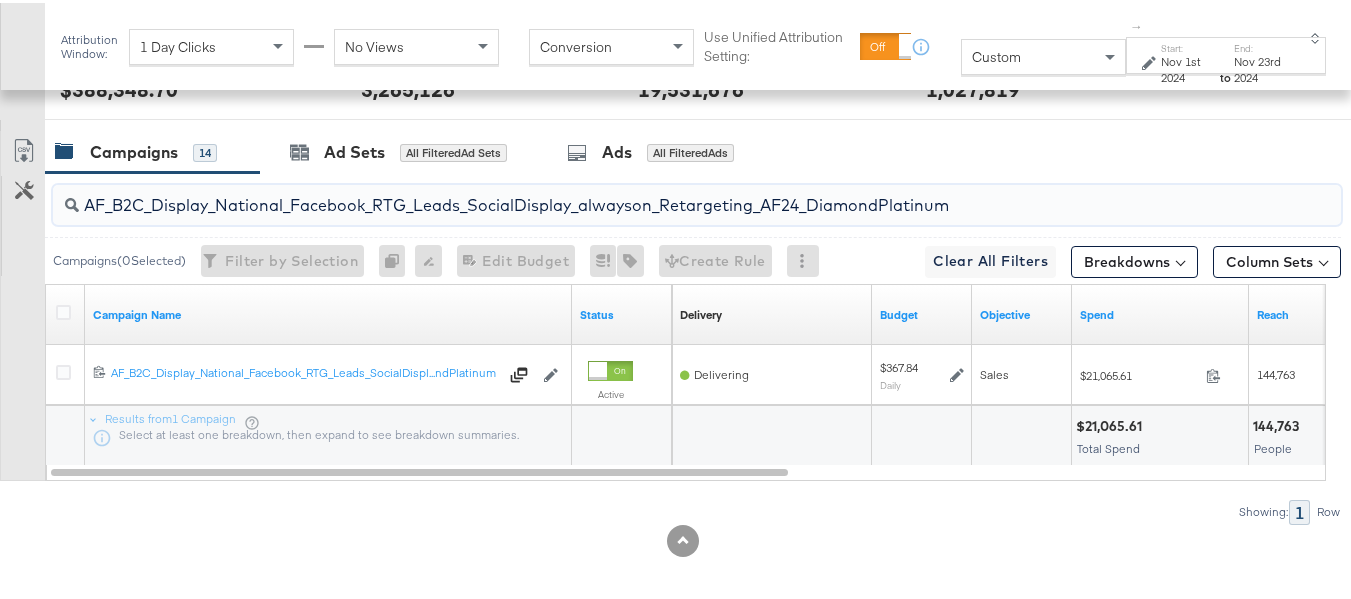 click on "AF_B2C_Display_National_Facebook_RTG_Leads_SocialDisplay_alwayson_Retargeting_AF24_DiamondPlatinum" at bounding box center (653, 194) 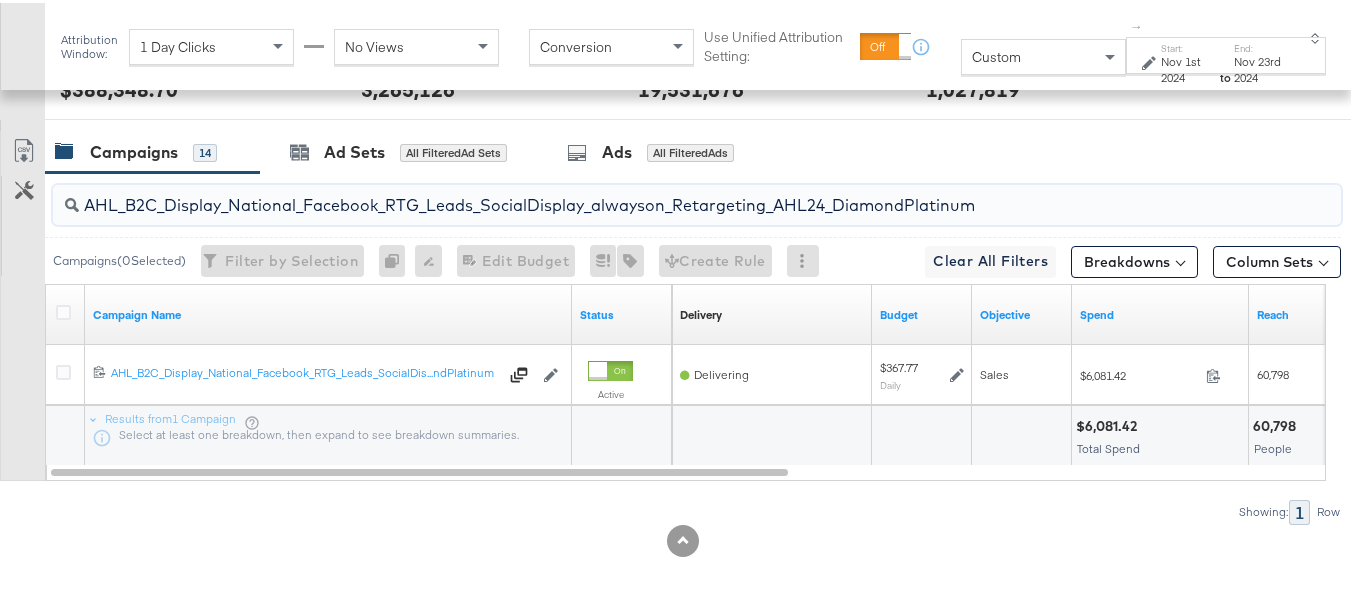 click on "AHL_B2C_Display_National_Facebook_RTG_Leads_SocialDisplay_alwayson_Retargeting_AHL24_DiamondPlatinum" at bounding box center (653, 194) 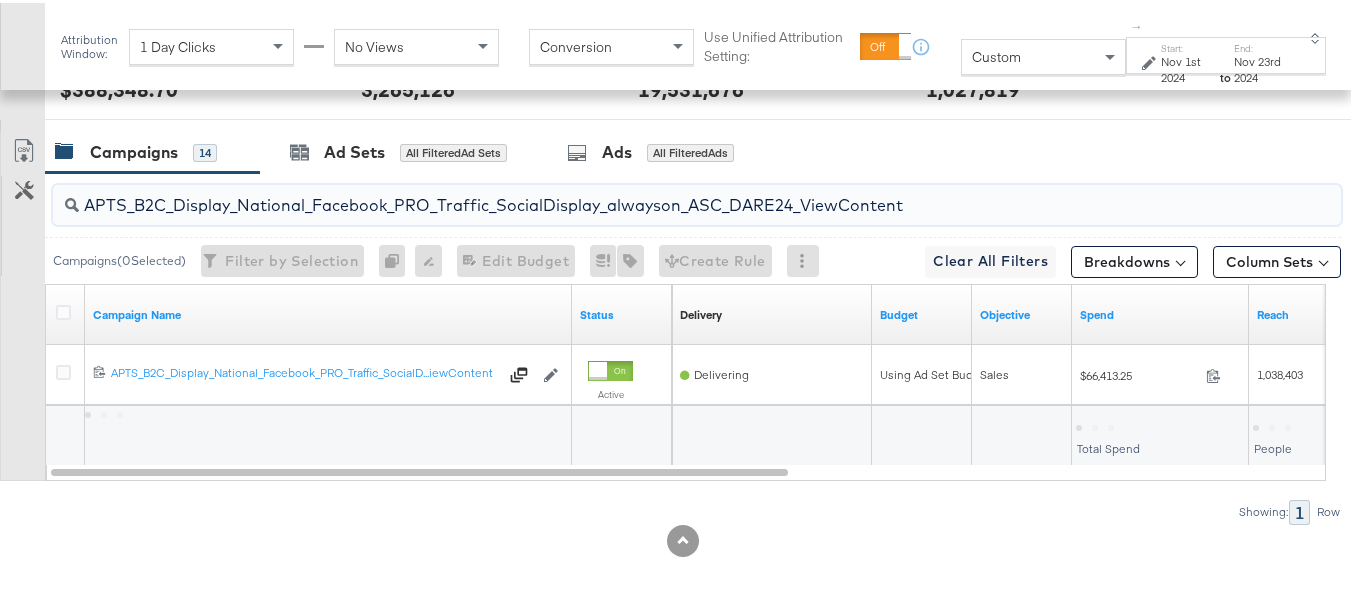 type on "APTS_B2C_Display_National_Facebook_PRO_Traffic_SocialDisplay_alwayson_ASC_DARE24_ViewContent" 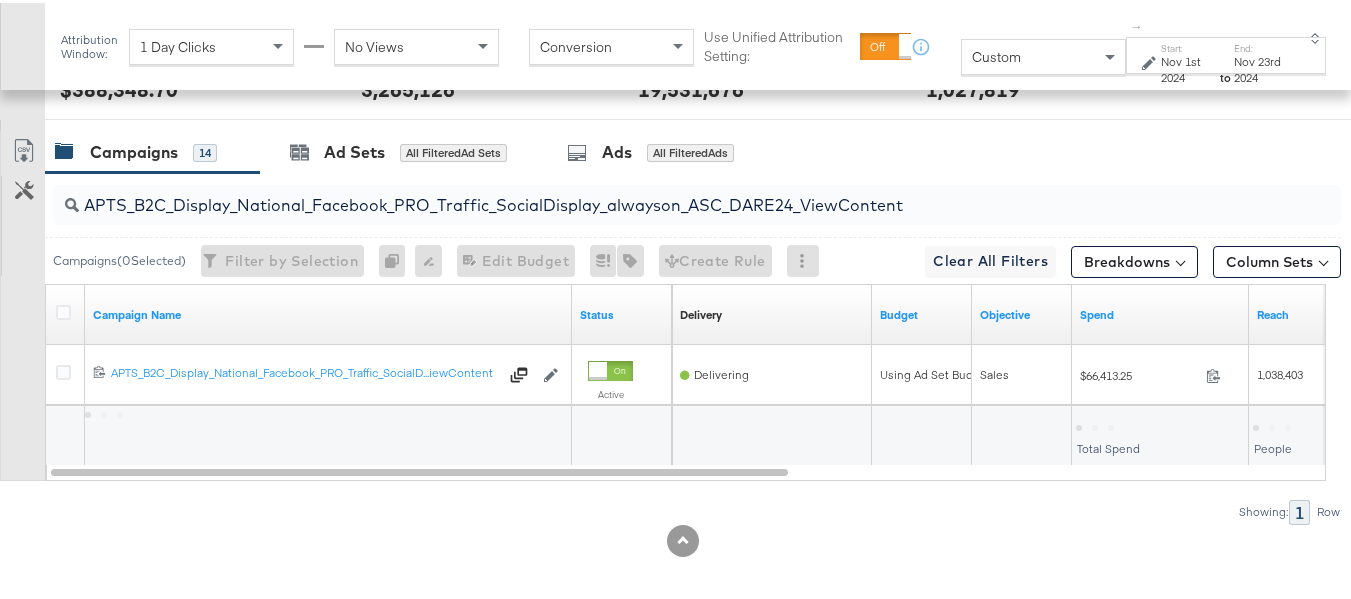 click at bounding box center (66, 312) 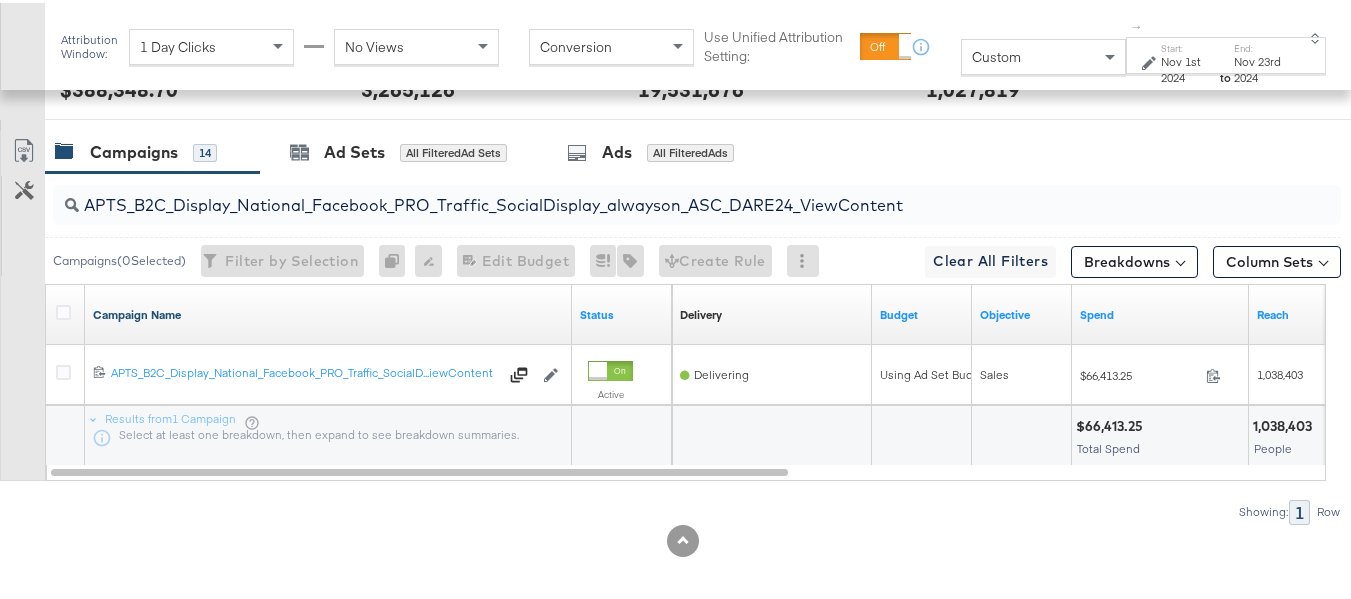 drag, startPoint x: 66, startPoint y: 345, endPoint x: 119, endPoint y: 344, distance: 53.009434 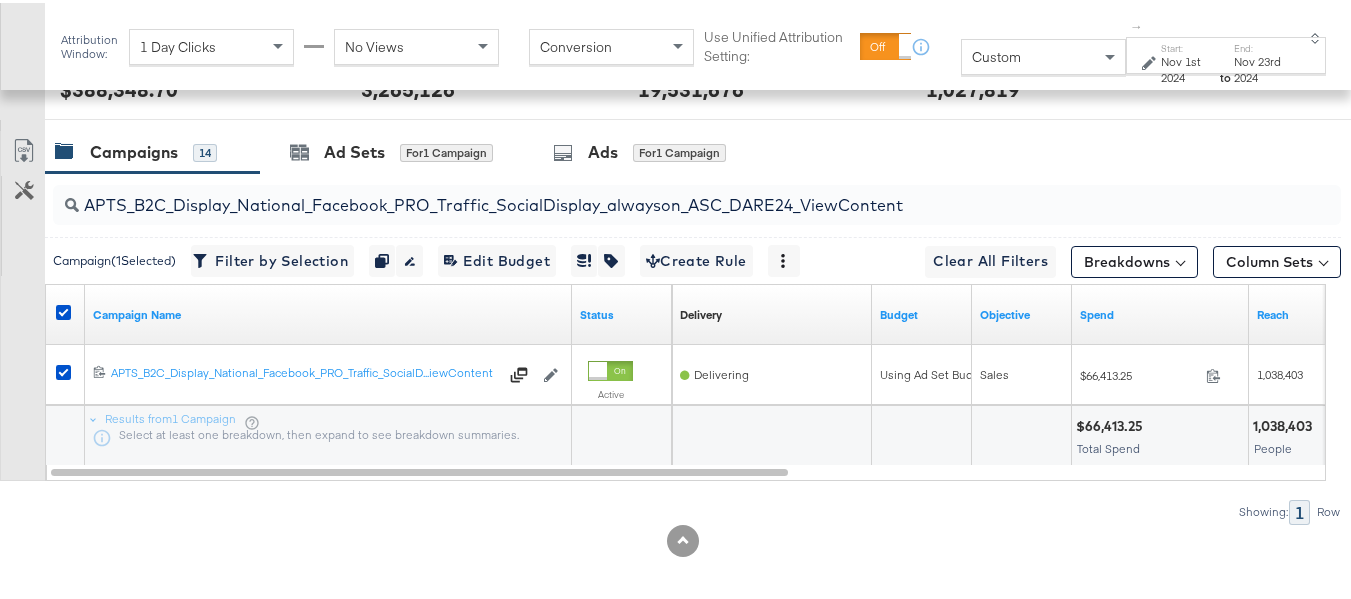 click on "REACH REACH 3,265,126" at bounding box center [484, 78] 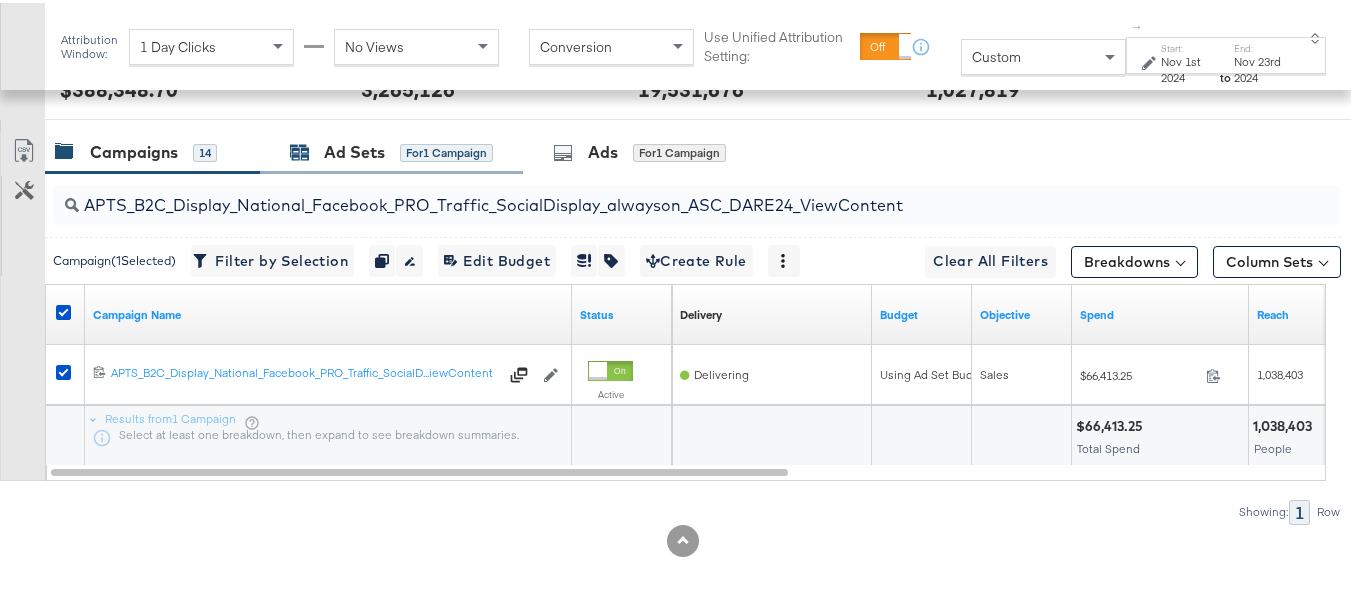 click on "Ad Sets for  1   Campaign" at bounding box center (391, 149) 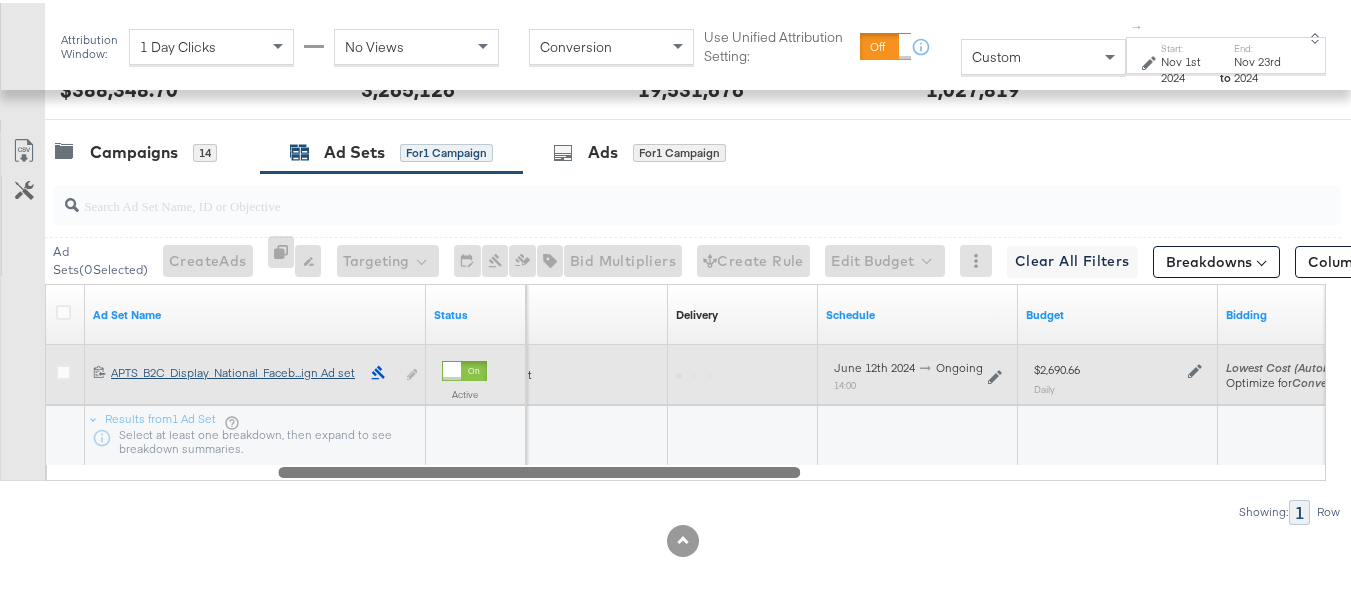 drag, startPoint x: 450, startPoint y: 497, endPoint x: 142, endPoint y: 408, distance: 320.601 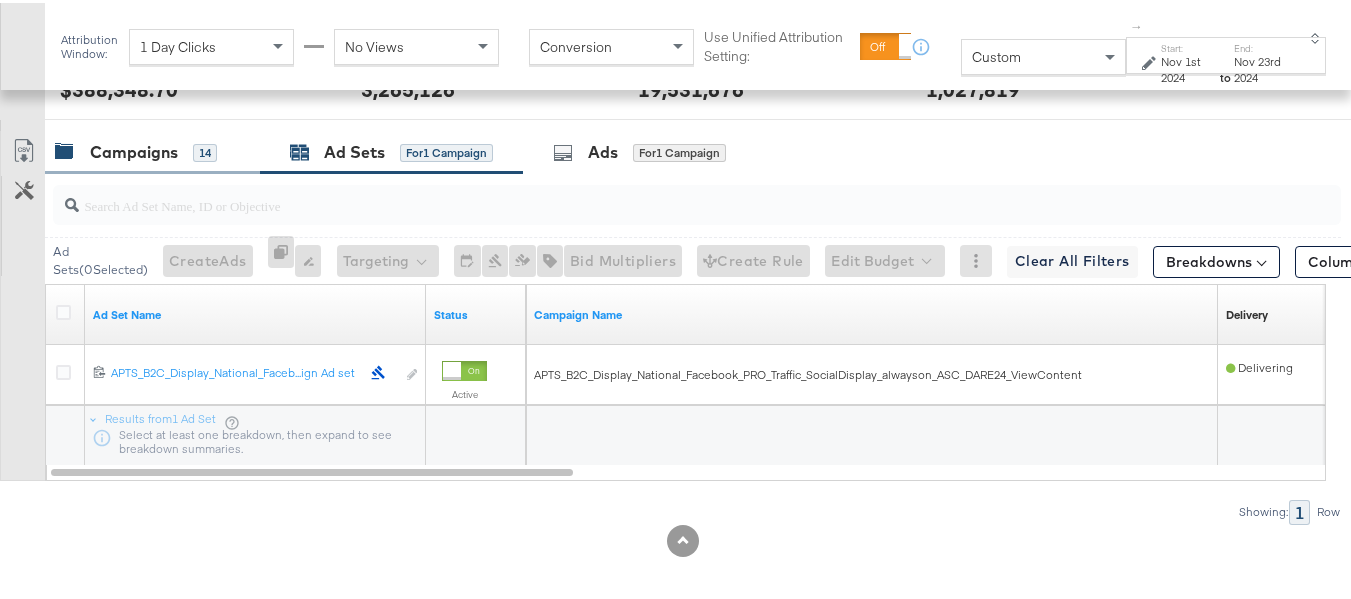 click on "Campaigns" at bounding box center [134, 149] 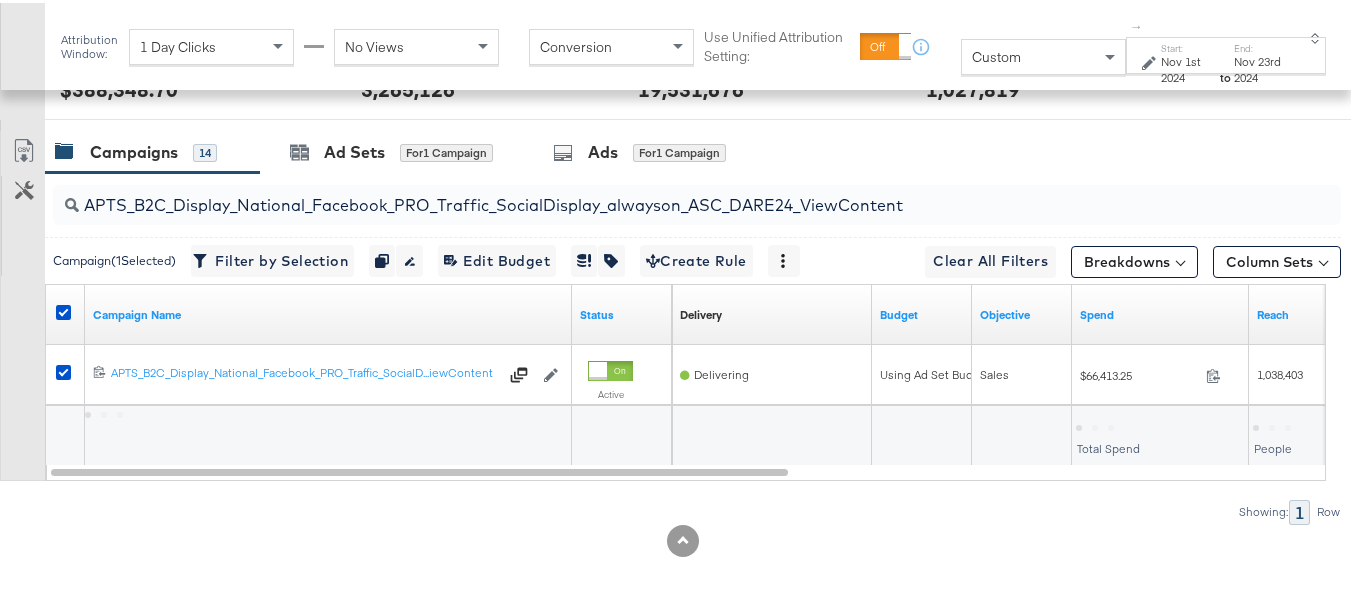 click at bounding box center [66, 312] 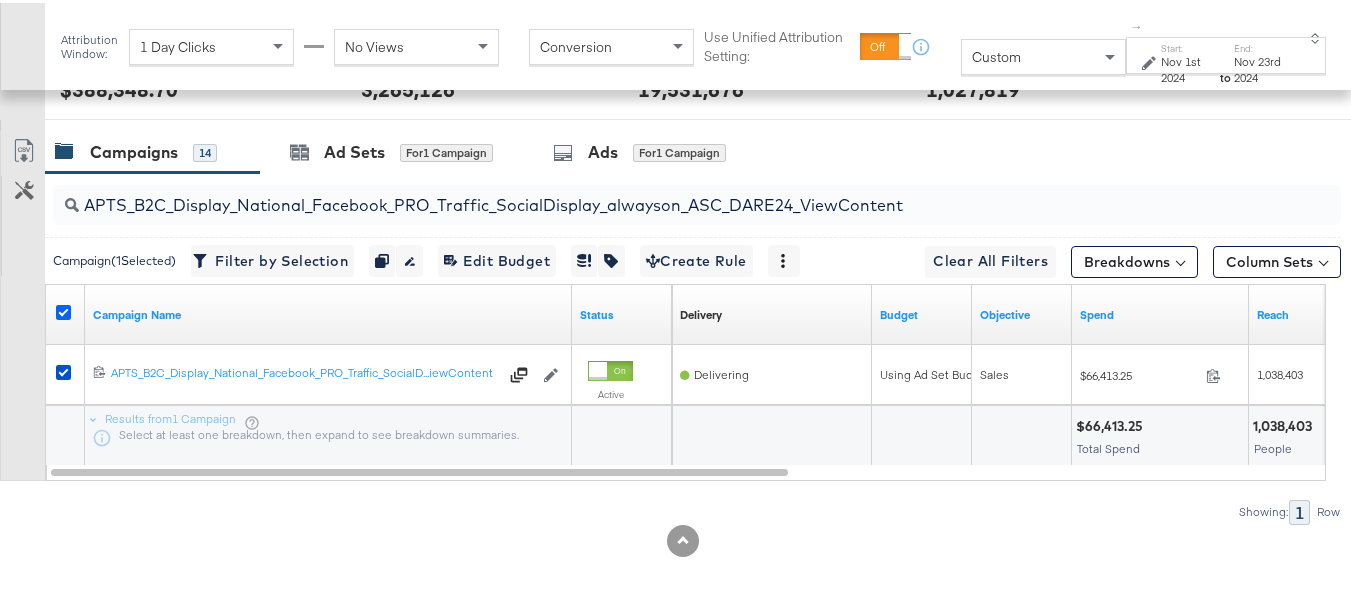click at bounding box center (63, 309) 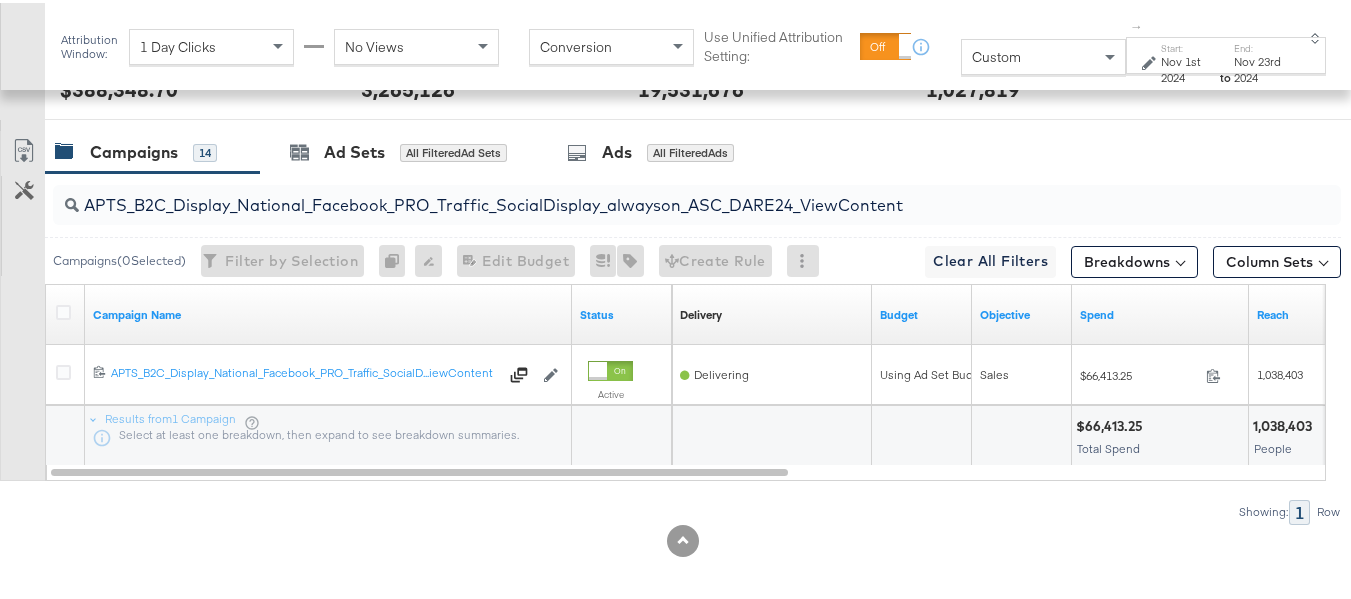 click on "APTS_B2C_Display_National_Facebook_PRO_Traffic_SocialDisplay_alwayson_ASC_DARE24_ViewContent" at bounding box center [653, 194] 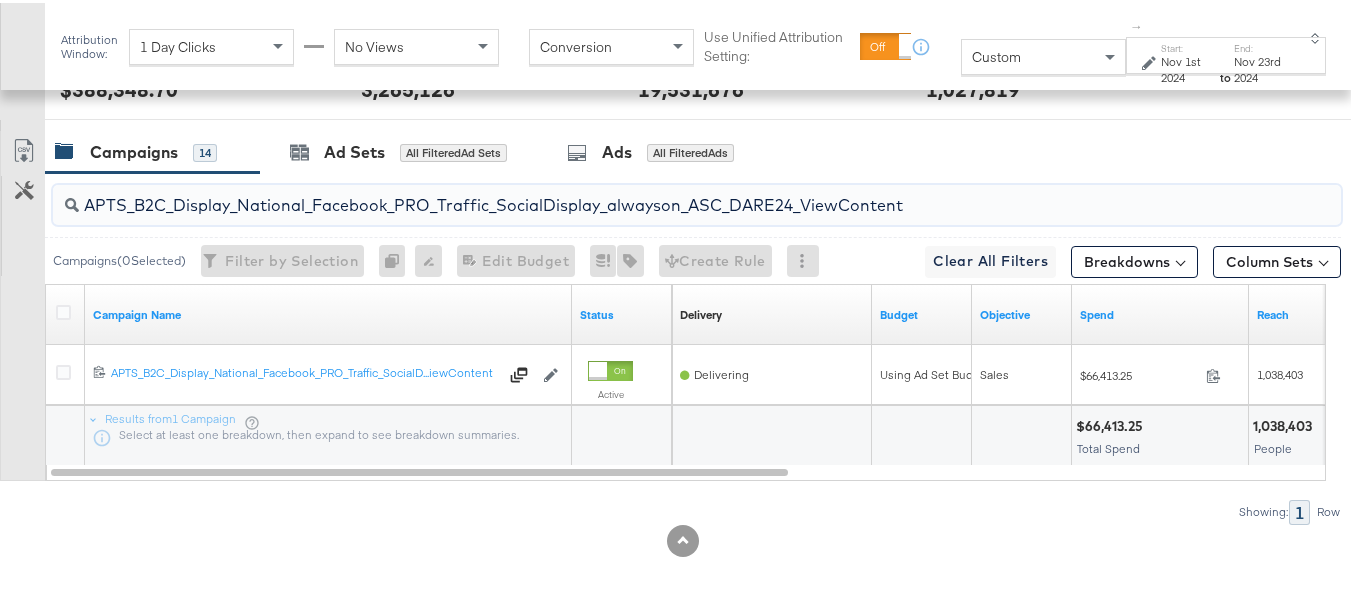 paste on "Leads_SocialDisplay_alwayson_ASC_DARE24_Purchase" 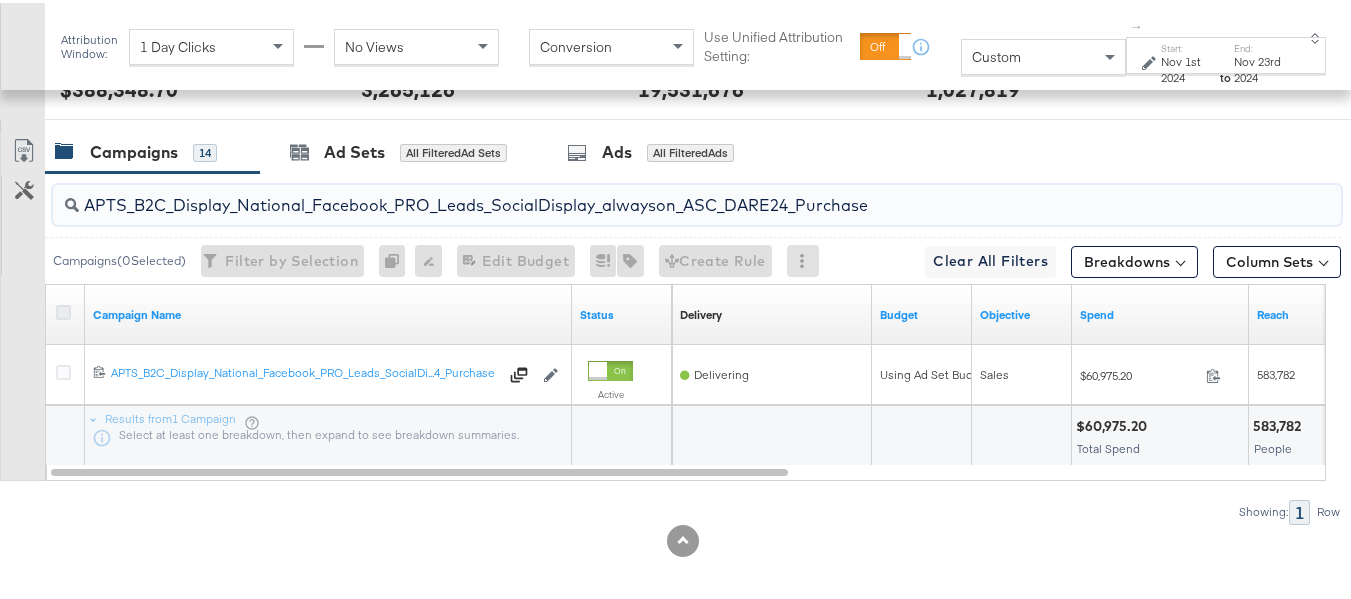 type on "APTS_B2C_Display_National_Facebook_PRO_Leads_SocialDisplay_alwayson_ASC_DARE24_Purchase" 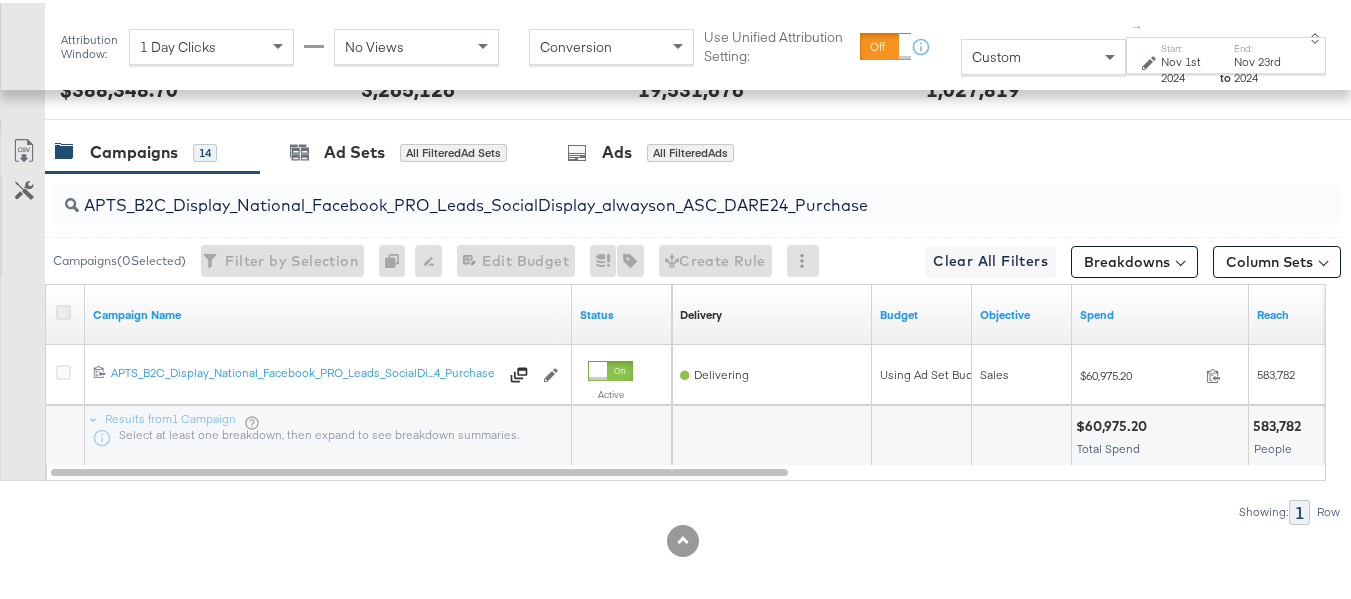 click at bounding box center (63, 309) 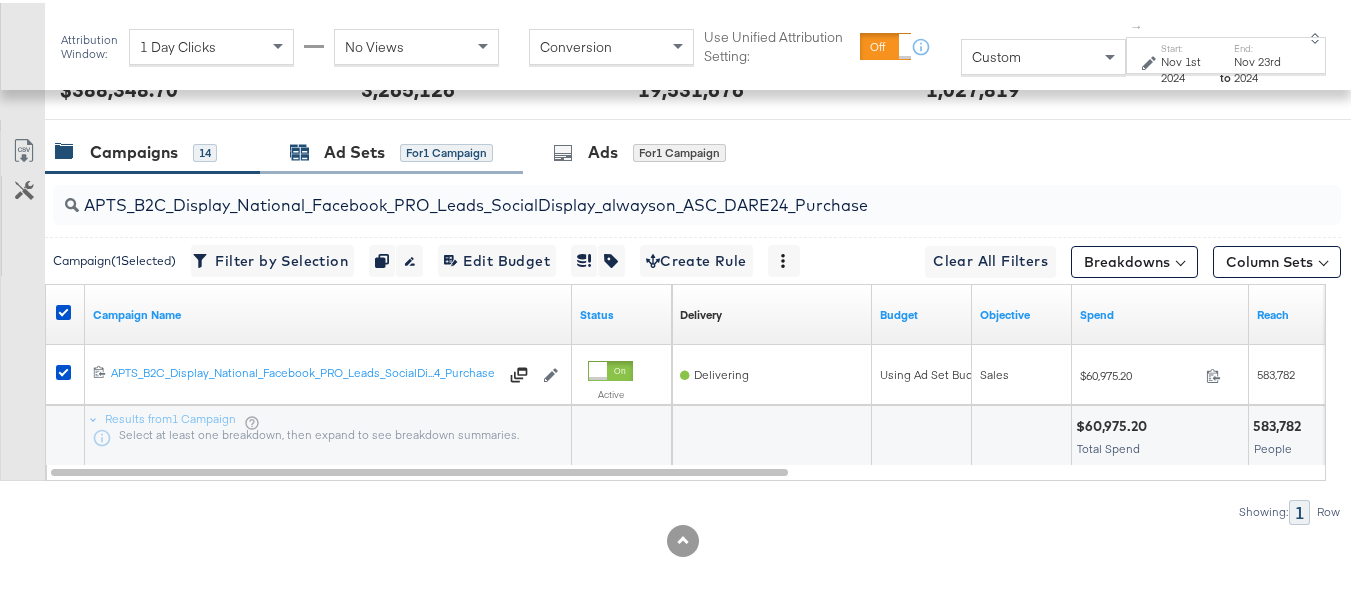 click on "Ad Sets" at bounding box center (354, 149) 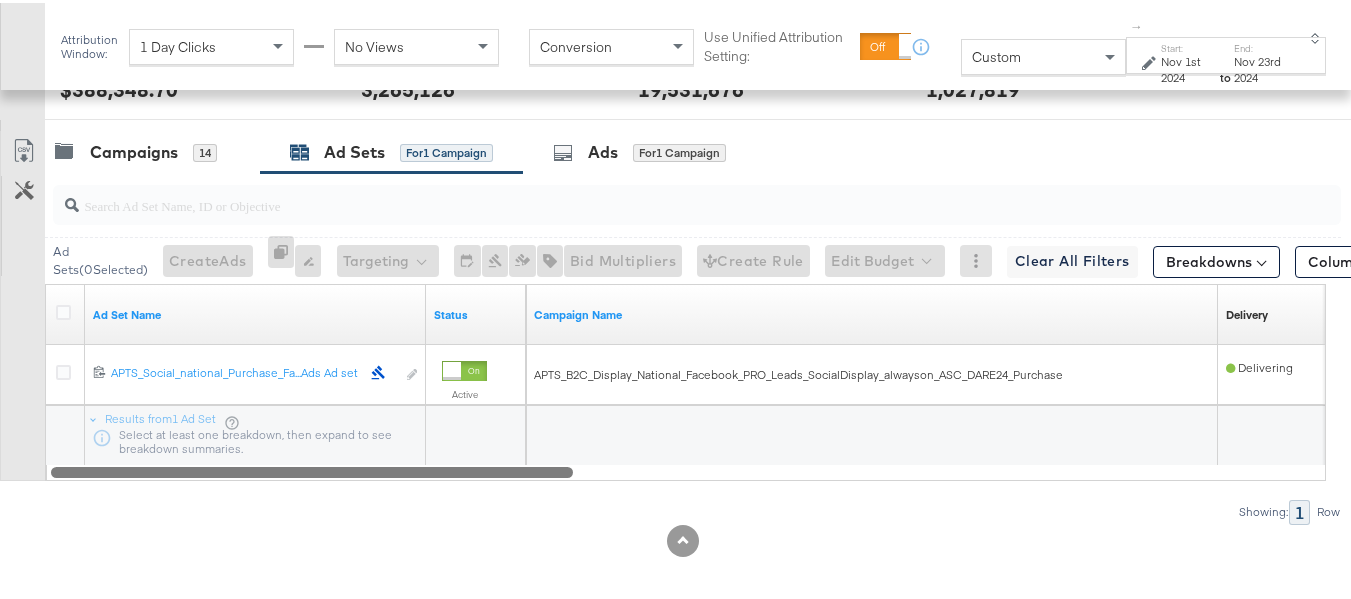 drag, startPoint x: 463, startPoint y: 498, endPoint x: 214, endPoint y: 434, distance: 257.09335 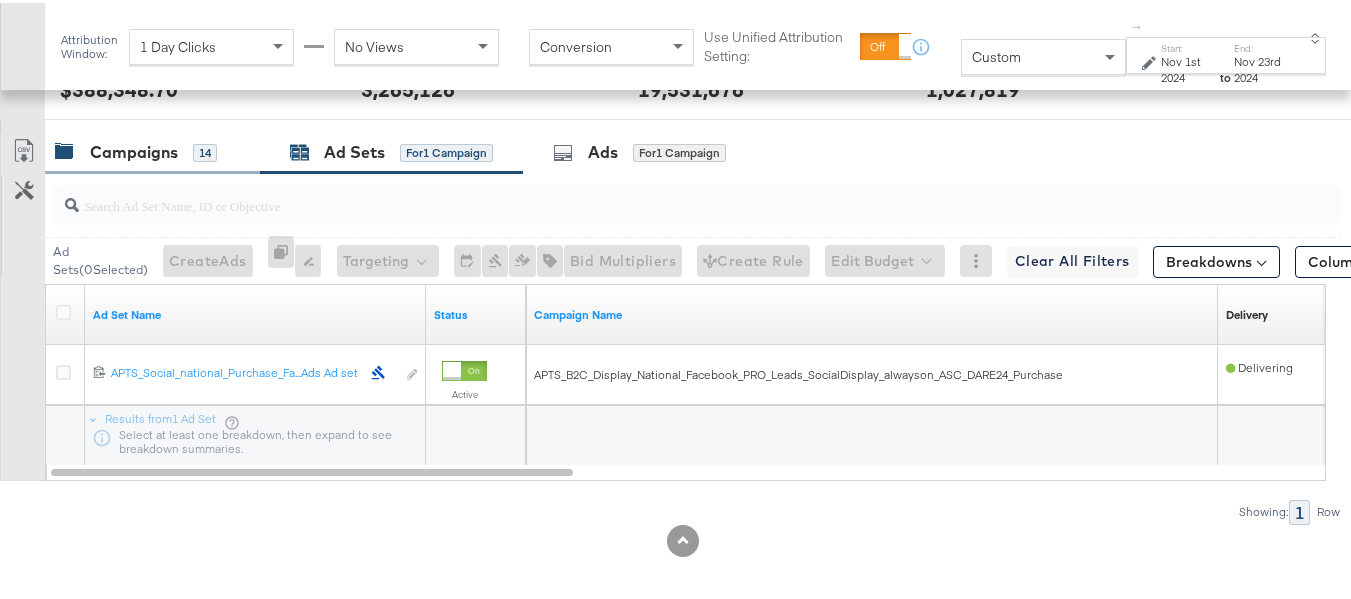 click on "Campaigns 14" at bounding box center [136, 149] 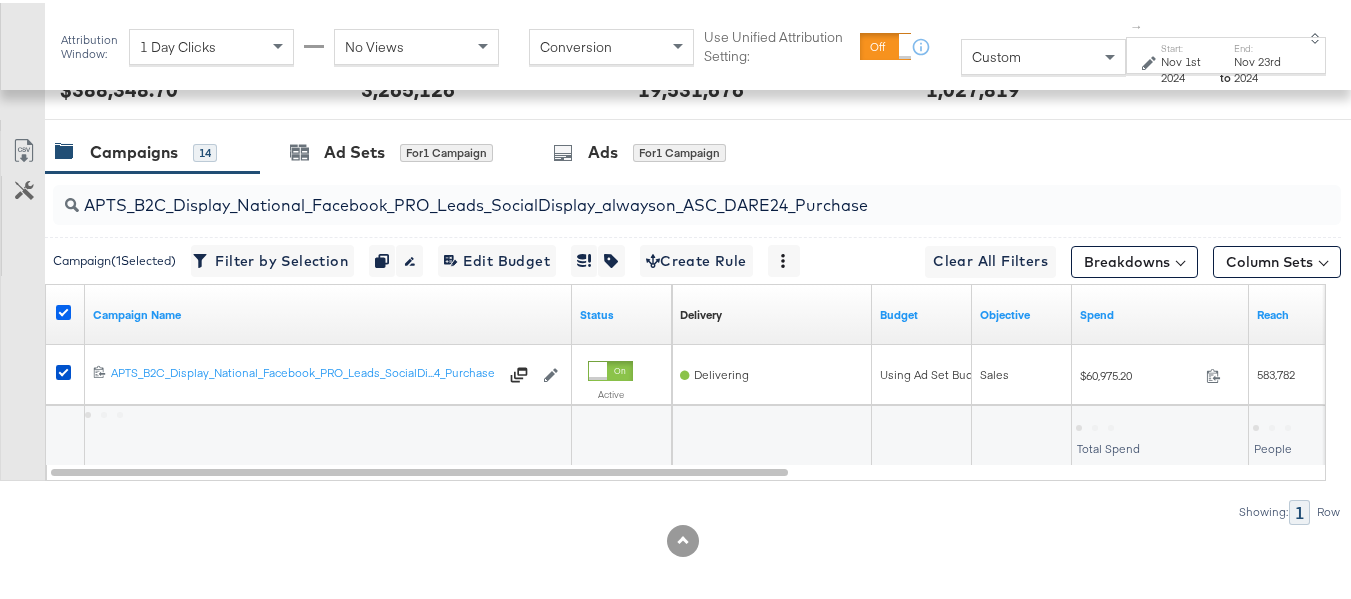 click at bounding box center [63, 309] 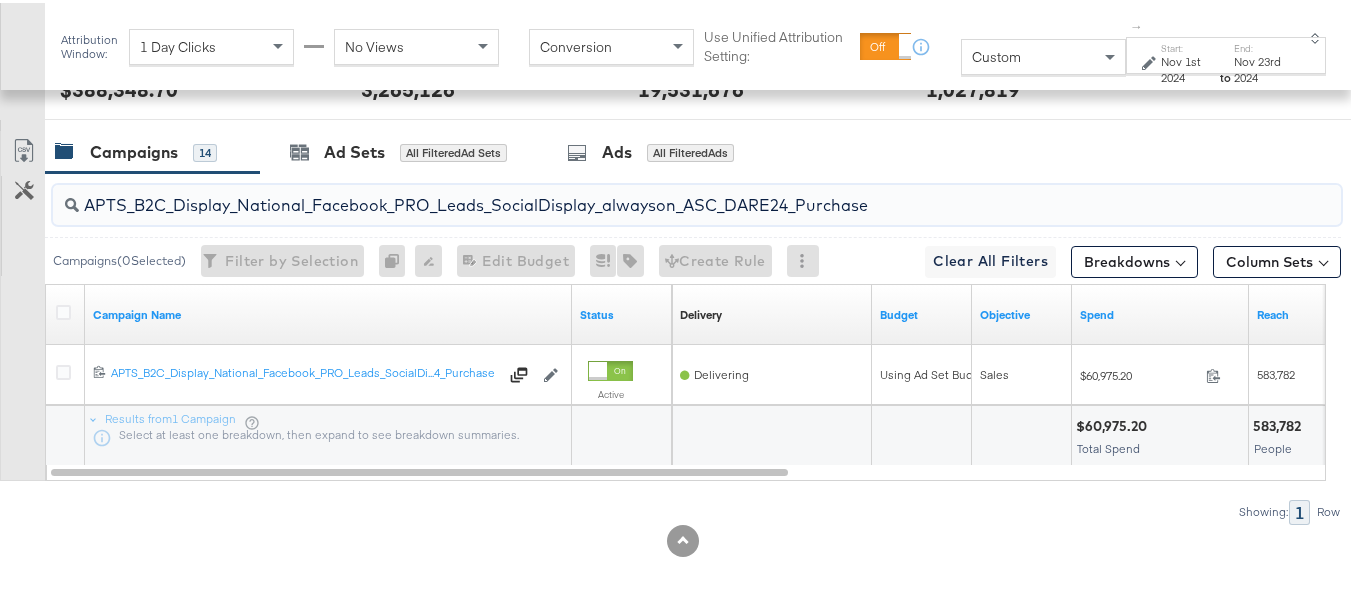 click on "APTS_B2C_Display_National_Facebook_PRO_Leads_SocialDisplay_alwayson_ASC_DARE24_Purchase" at bounding box center [653, 194] 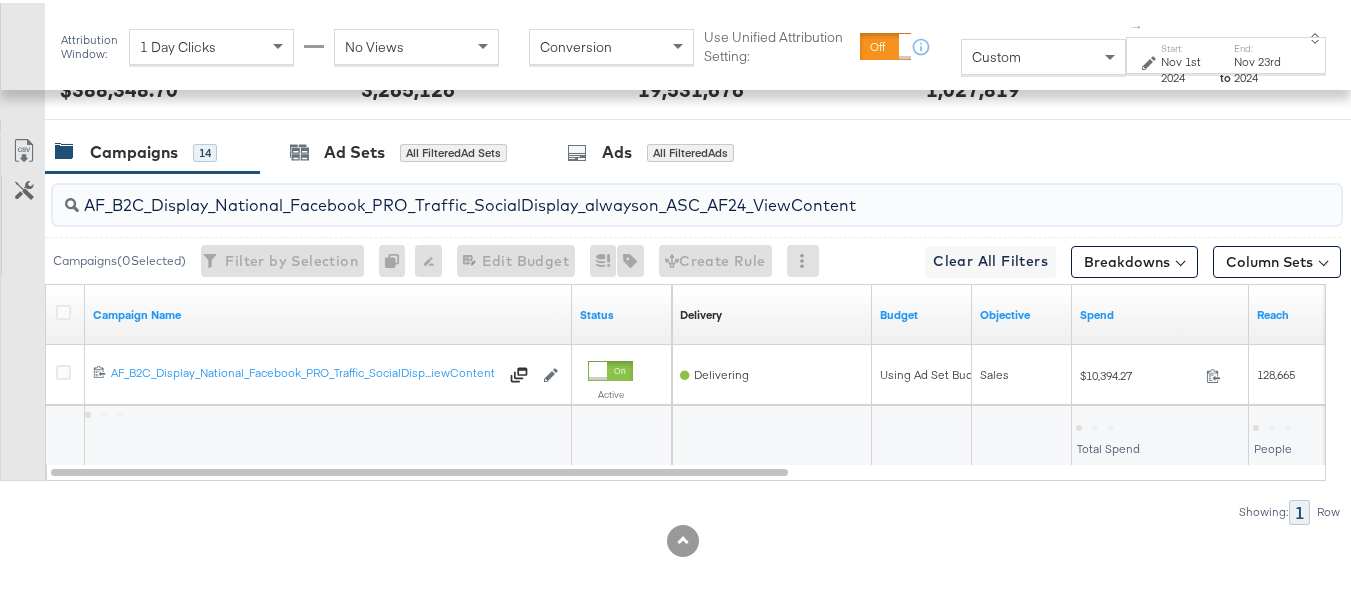 type on "AF_B2C_Display_National_Facebook_PRO_Traffic_SocialDisplay_alwayson_ASC_AF24_ViewContent" 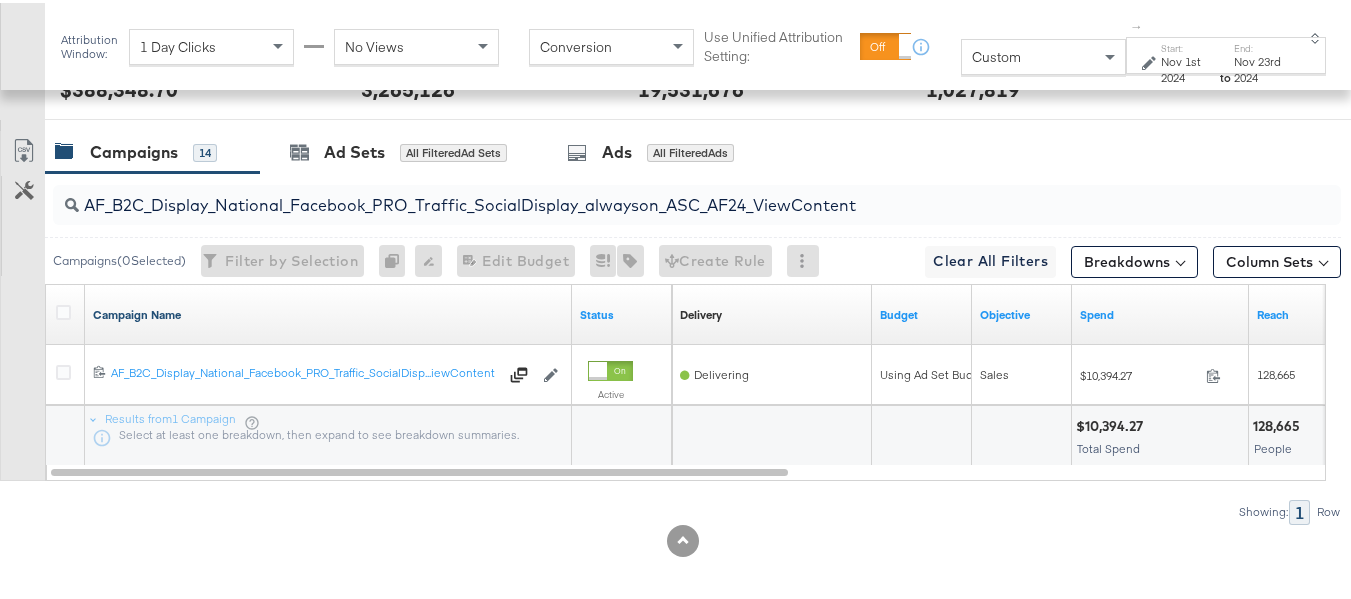 drag, startPoint x: 61, startPoint y: 344, endPoint x: 102, endPoint y: 343, distance: 41.01219 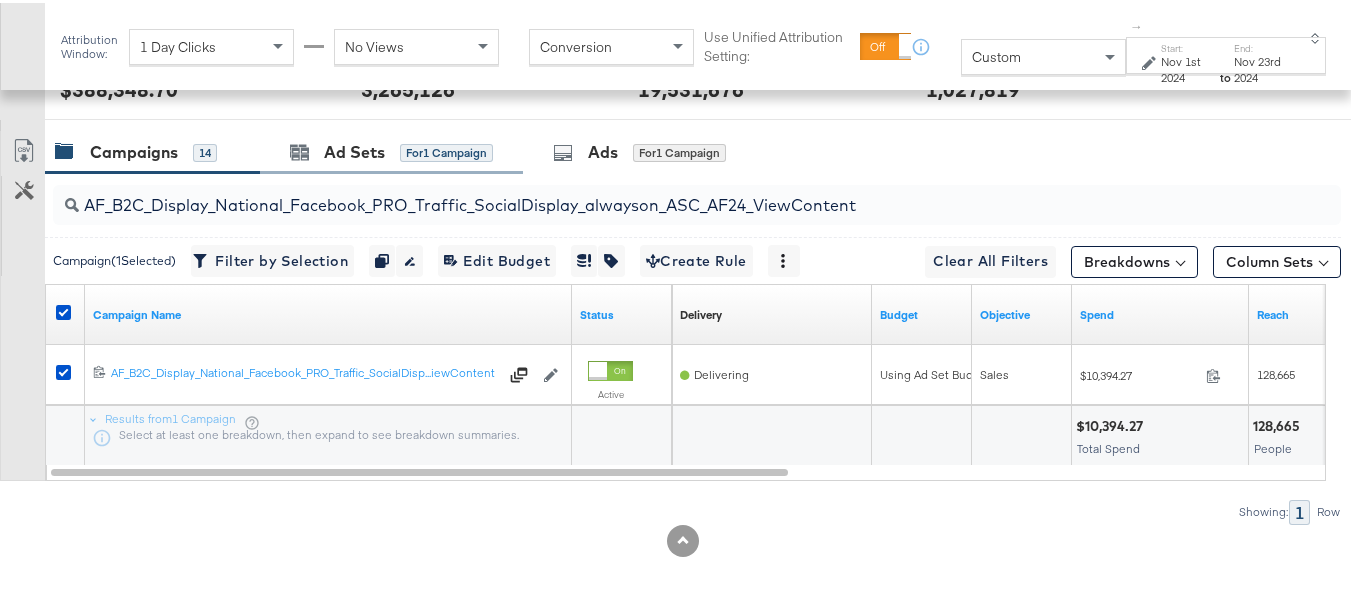 click on "Ad Sets for  1   Campaign" at bounding box center [391, 149] 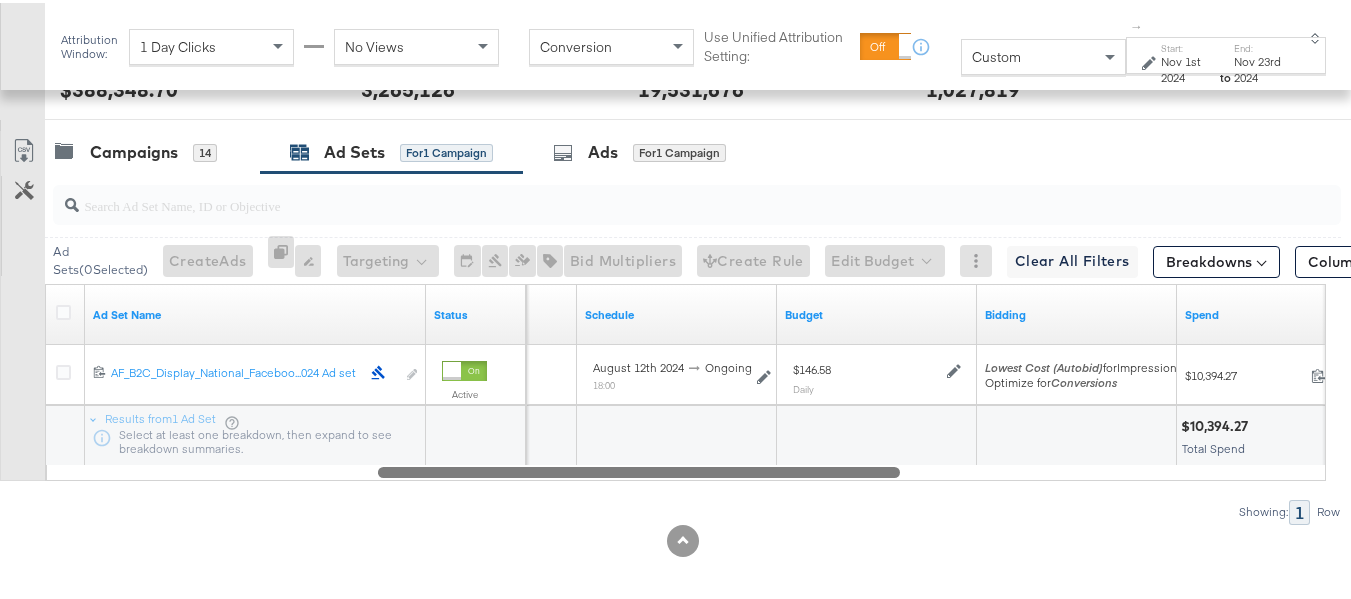 drag, startPoint x: 572, startPoint y: 492, endPoint x: 147, endPoint y: 454, distance: 426.69543 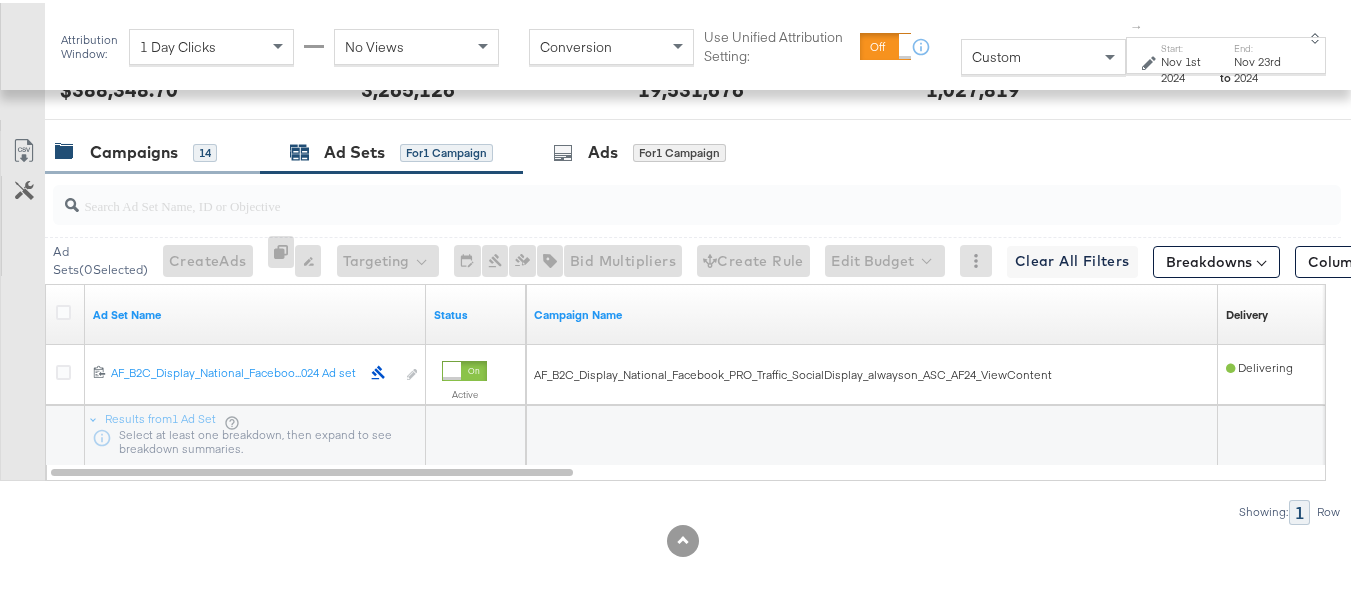 click on "Campaigns" at bounding box center [134, 149] 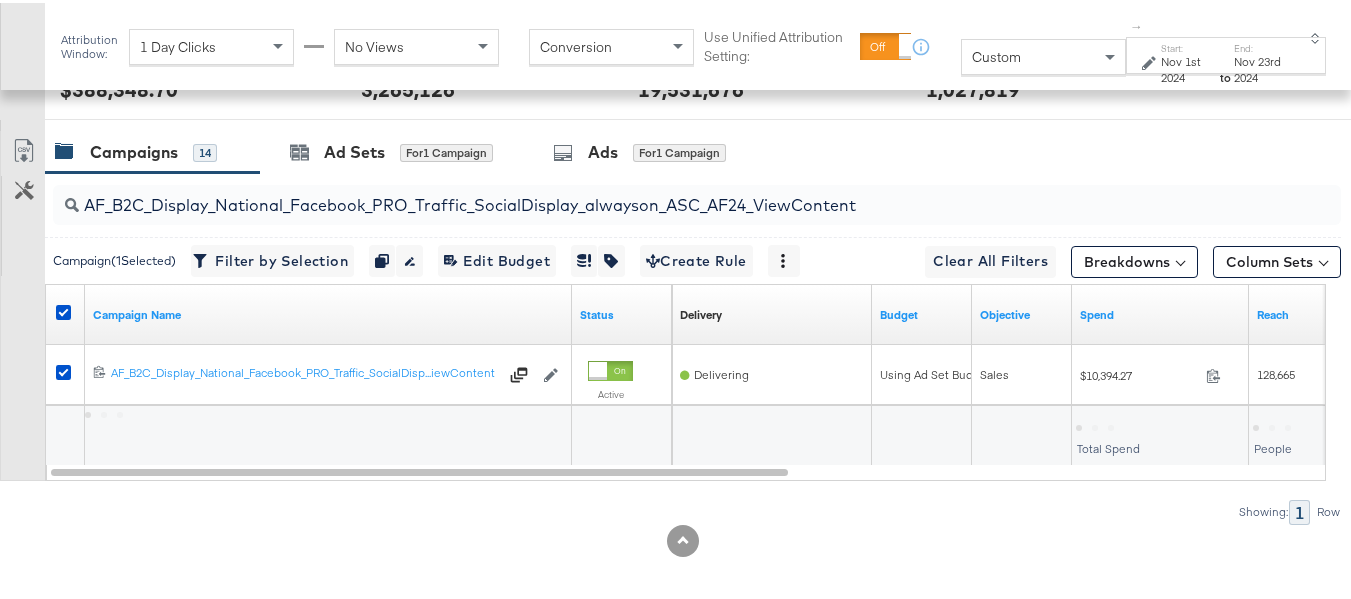 click at bounding box center [66, 312] 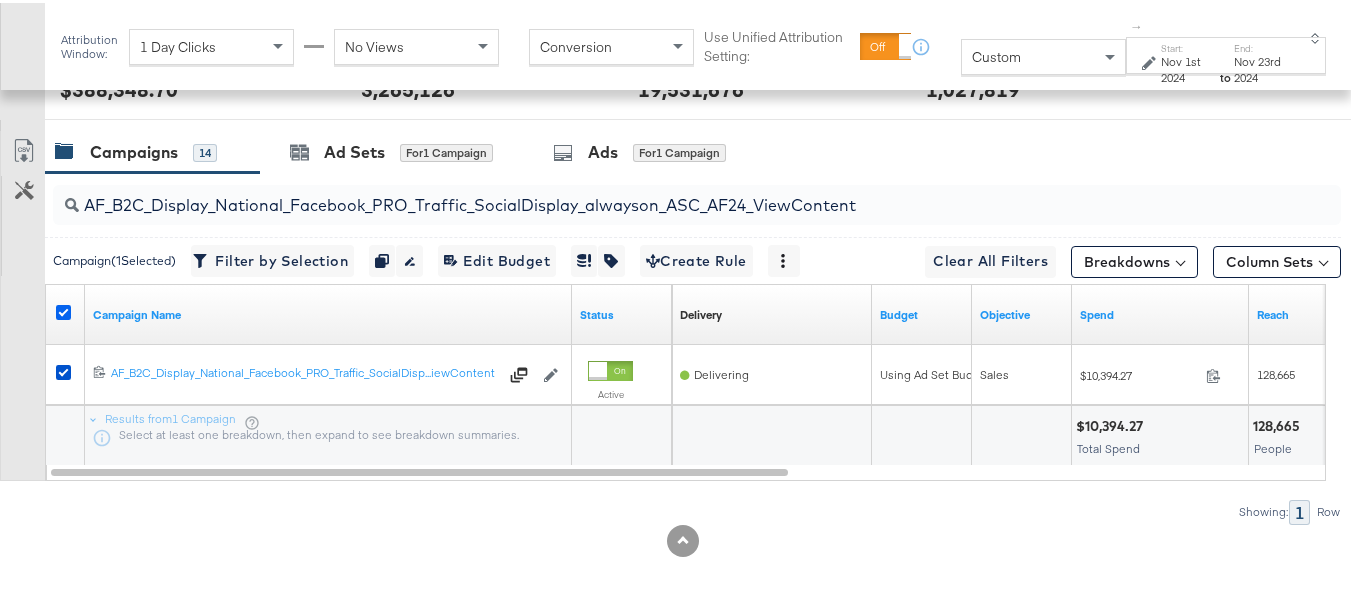 click at bounding box center (63, 309) 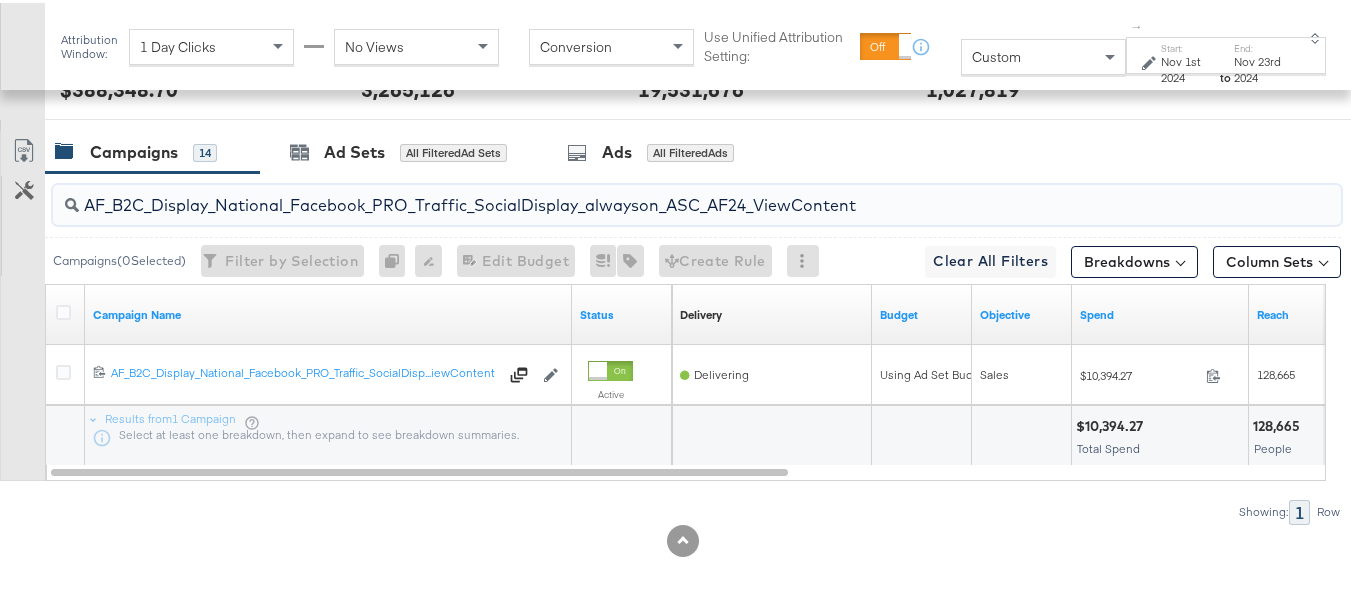 click on "AF_B2C_Display_National_Facebook_PRO_Traffic_SocialDisplay_alwayson_ASC_AF24_ViewContent" at bounding box center (653, 194) 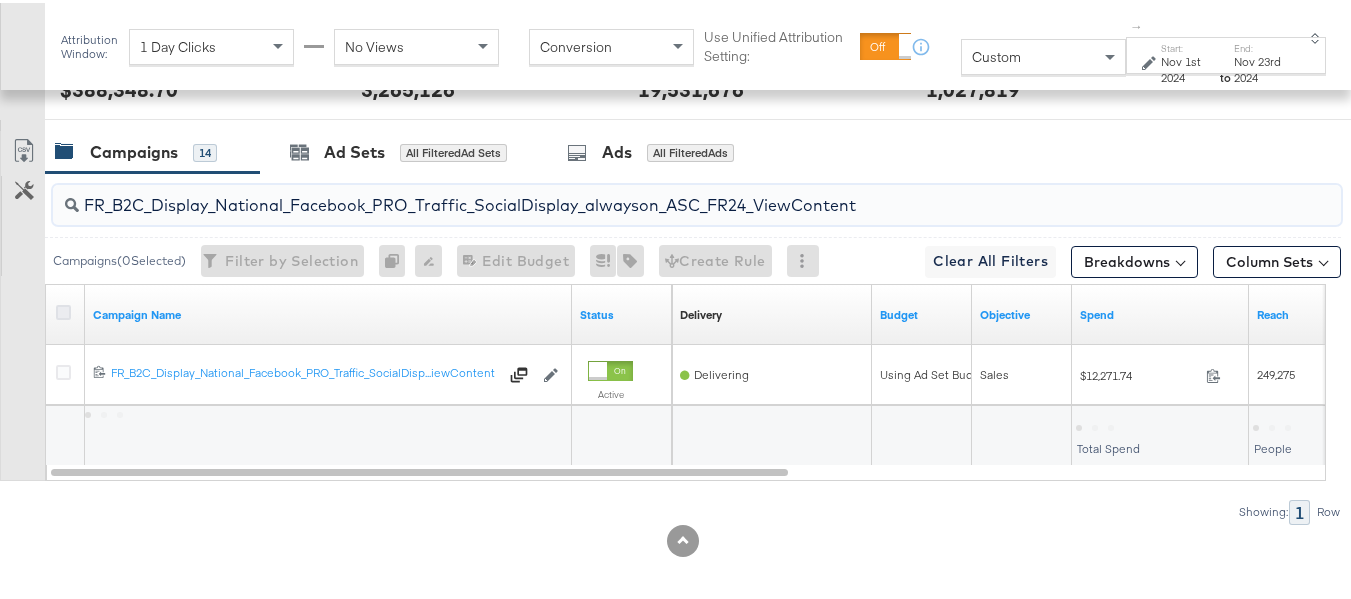 type on "FR_B2C_Display_National_Facebook_PRO_Traffic_SocialDisplay_alwayson_ASC_FR24_ViewContent" 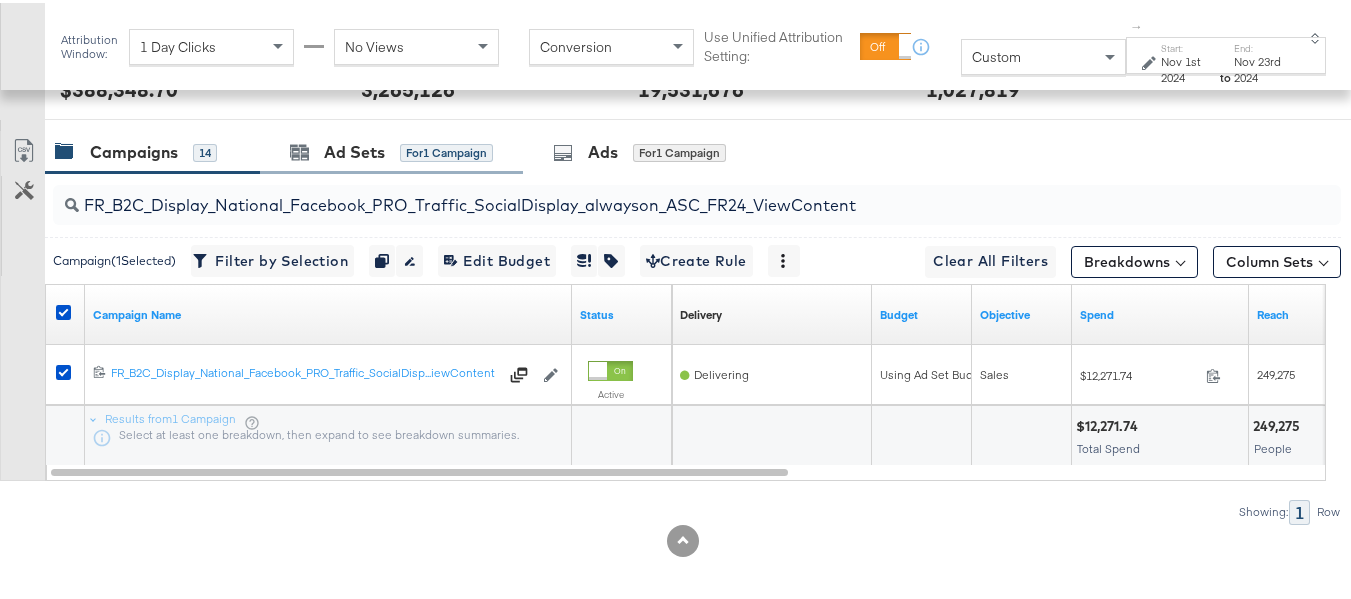 click on "Ad Sets for  1   Campaign" at bounding box center [391, 149] 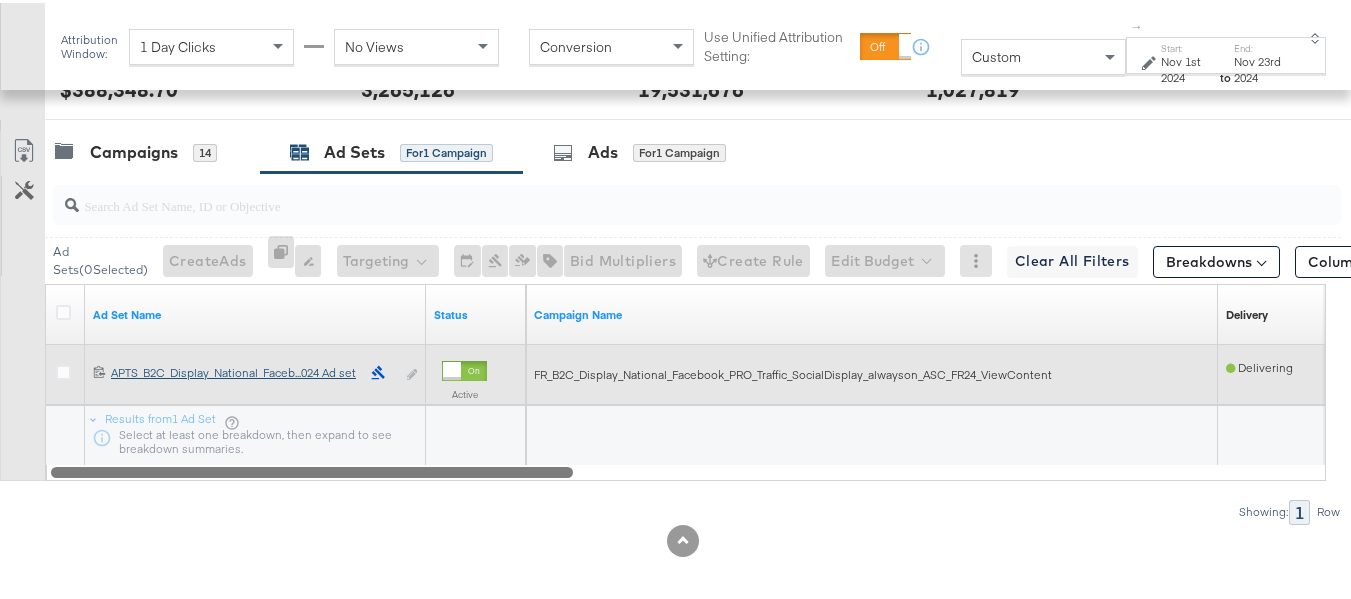 drag, startPoint x: 532, startPoint y: 501, endPoint x: 161, endPoint y: 404, distance: 383.47098 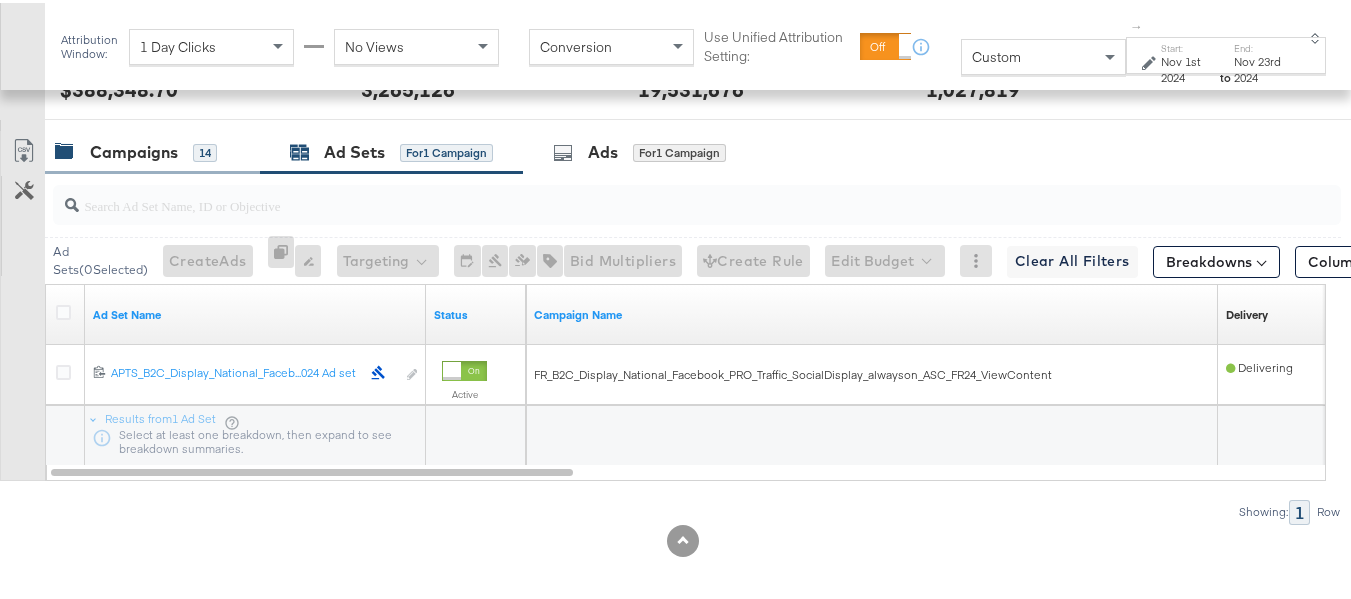 click on "Campaigns" at bounding box center [134, 149] 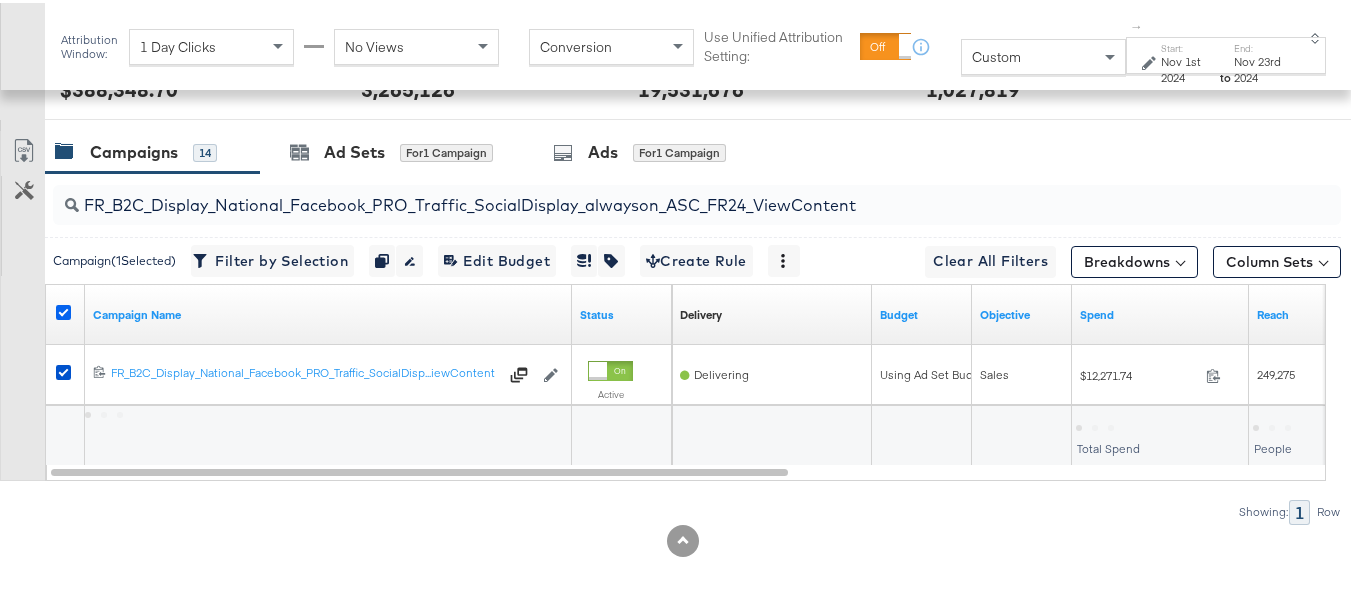 click at bounding box center [63, 309] 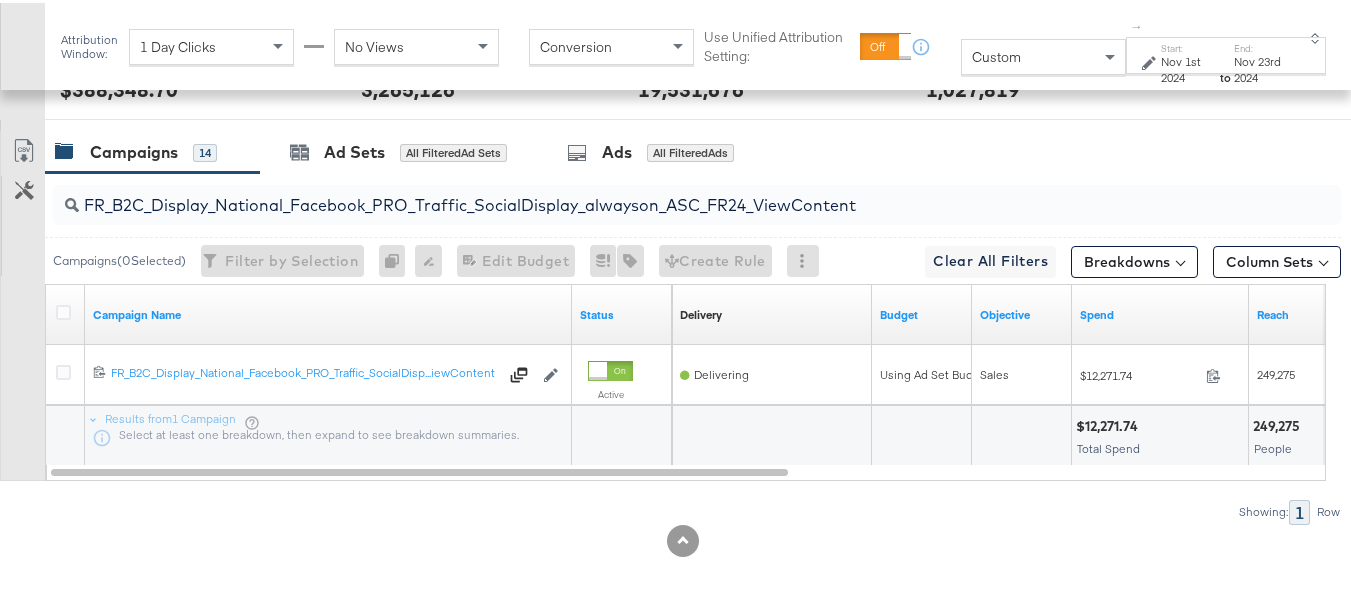 click on "FR_B2C_Display_National_Facebook_PRO_Traffic_SocialDisplay_alwayson_ASC_FR24_ViewContent" at bounding box center [653, 194] 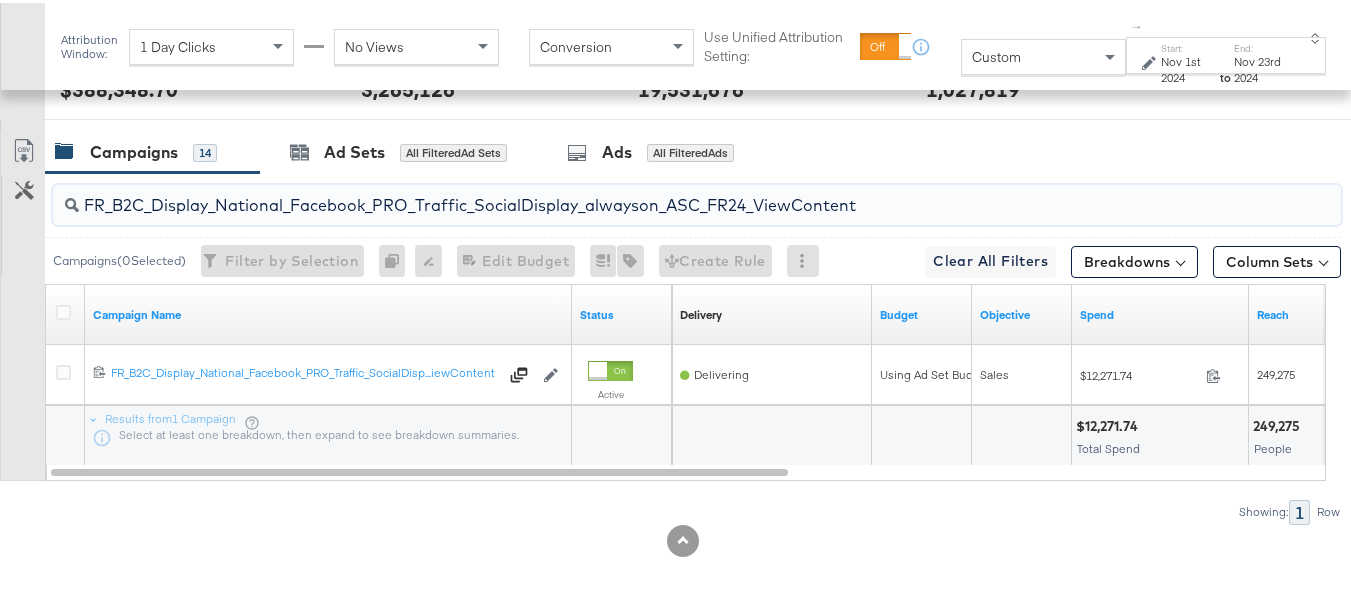 paste on "AHL_B2C_Display_National_Facebook_PRO_Traffic_SocialDisplay_alwayson_ASC_AHL" 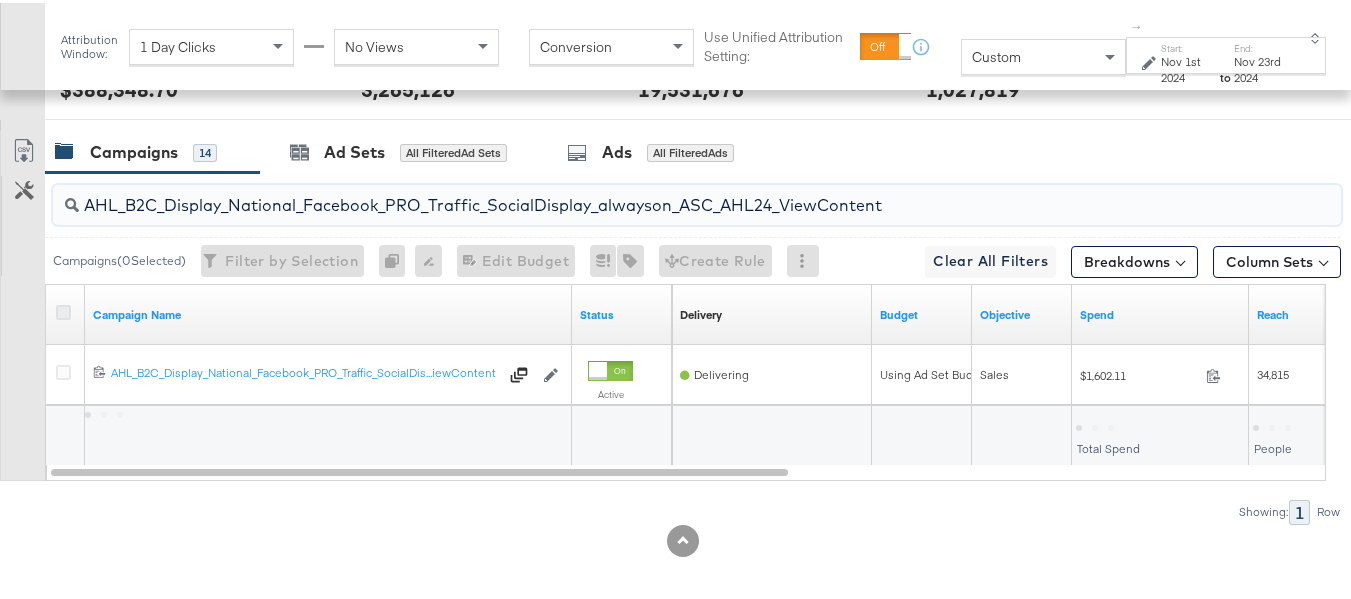 type on "AHL_B2C_Display_National_Facebook_PRO_Traffic_SocialDisplay_alwayson_ASC_AHL24_ViewContent" 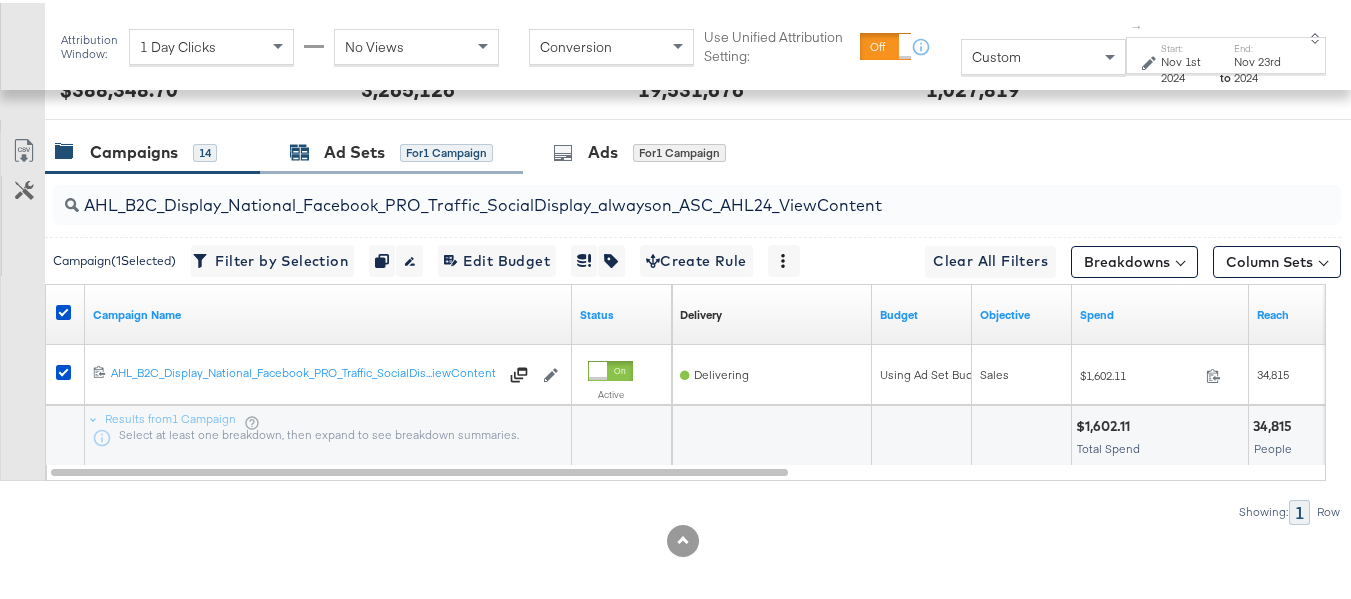 click on "Ad Sets" at bounding box center (354, 149) 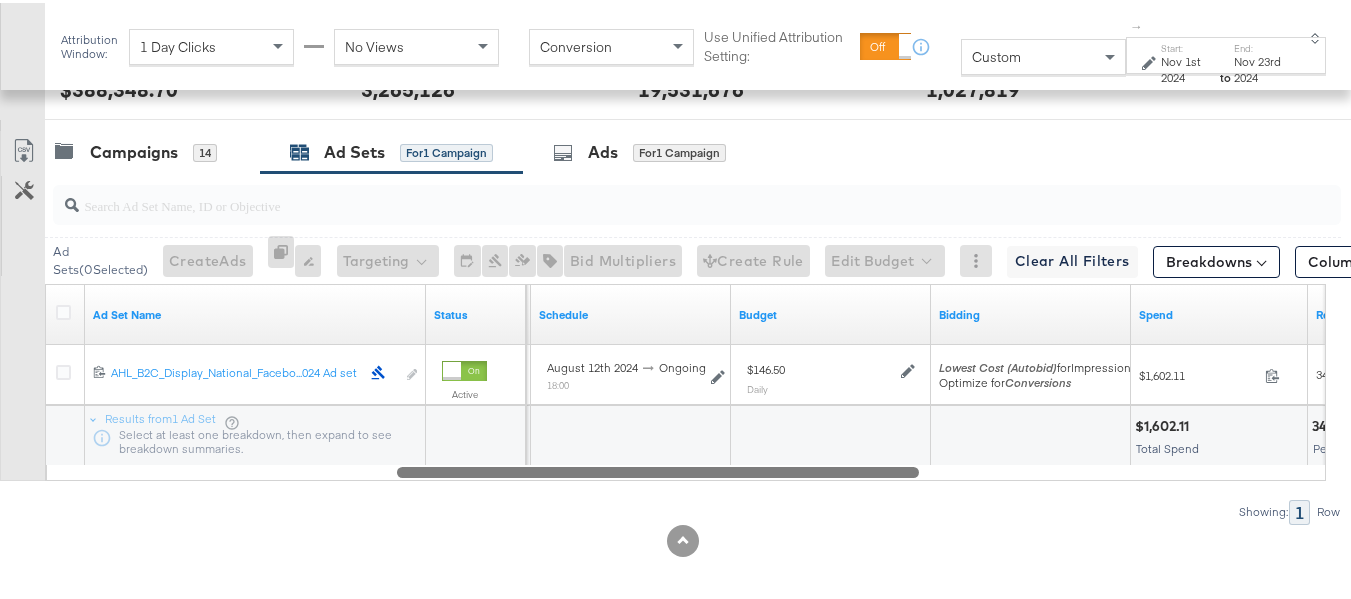 drag, startPoint x: 456, startPoint y: 504, endPoint x: 167, endPoint y: 470, distance: 290.99313 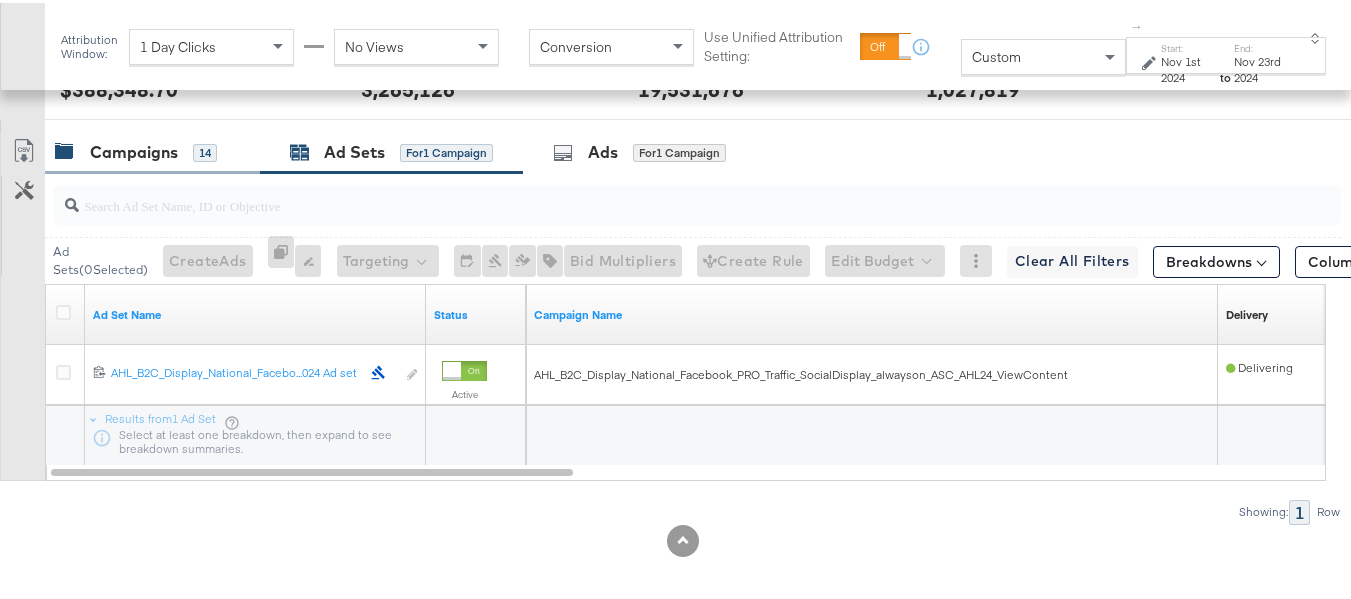 click on "Campaigns 14" at bounding box center [152, 149] 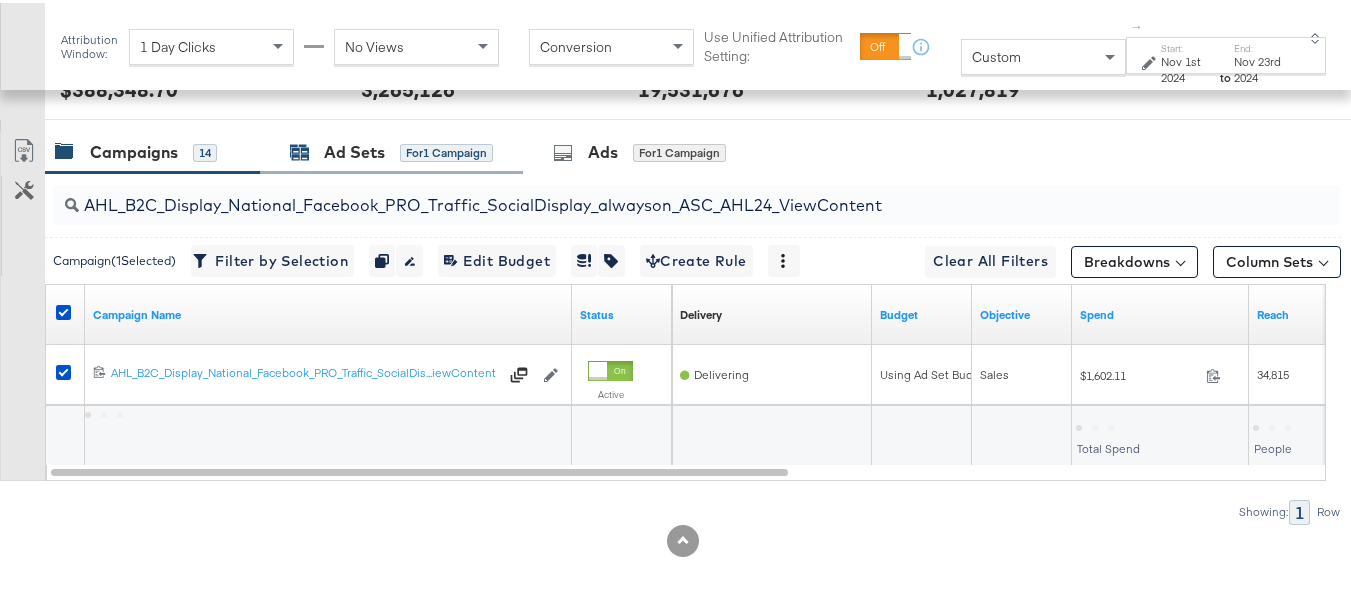 click on "Ad Sets for  1   Campaign" at bounding box center [391, 149] 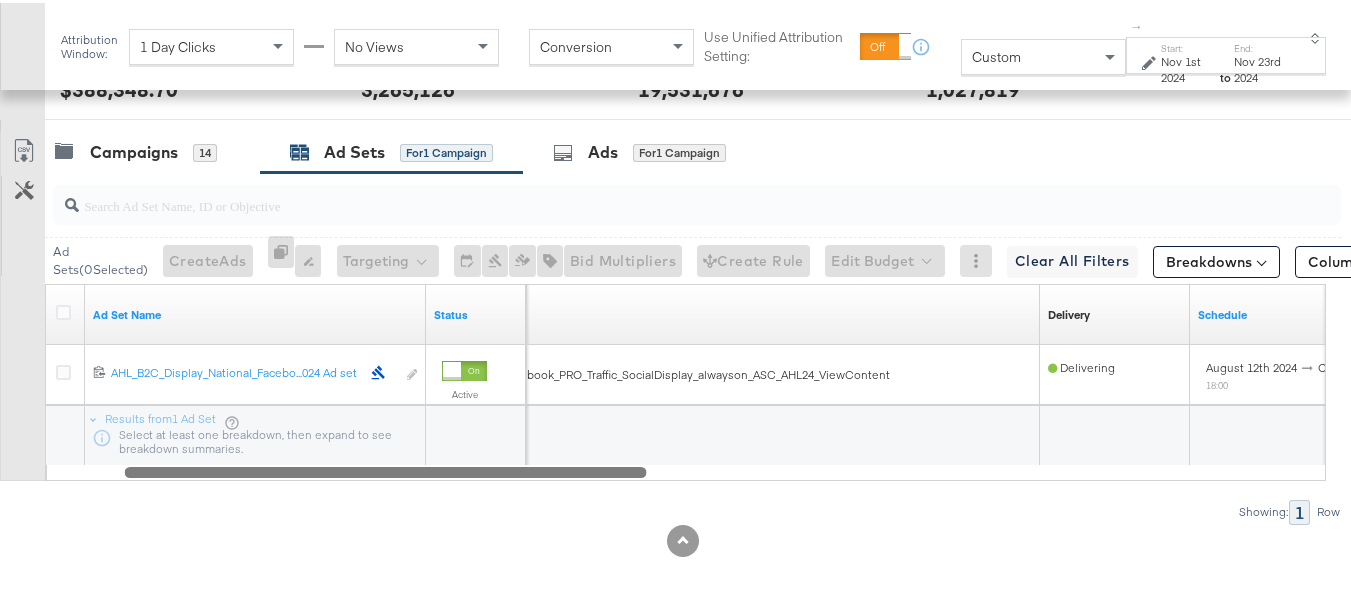 drag, startPoint x: 525, startPoint y: 505, endPoint x: 146, endPoint y: 458, distance: 381.90314 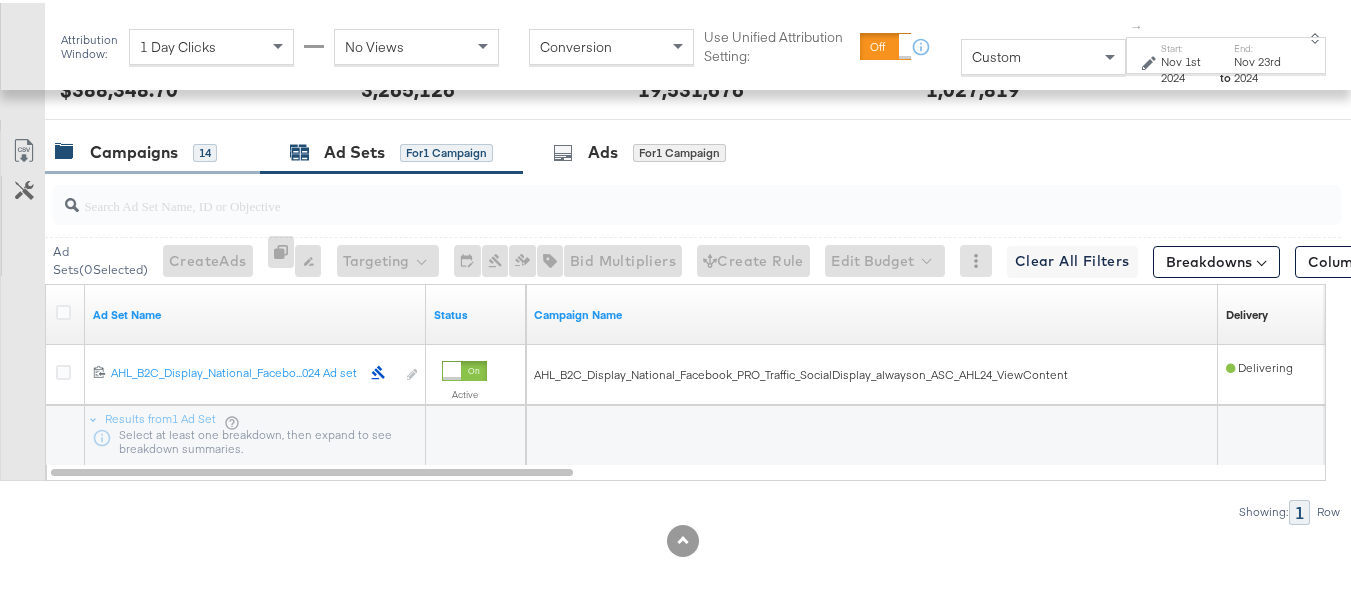click on "Campaigns 14" at bounding box center (152, 149) 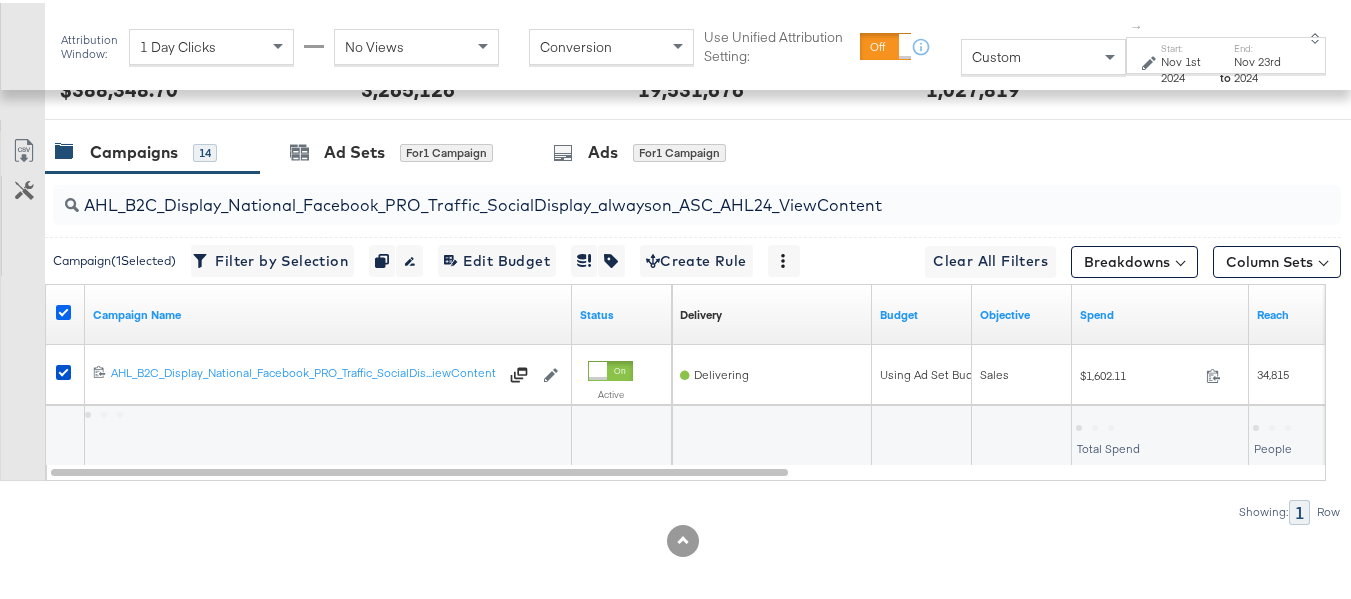click at bounding box center (63, 309) 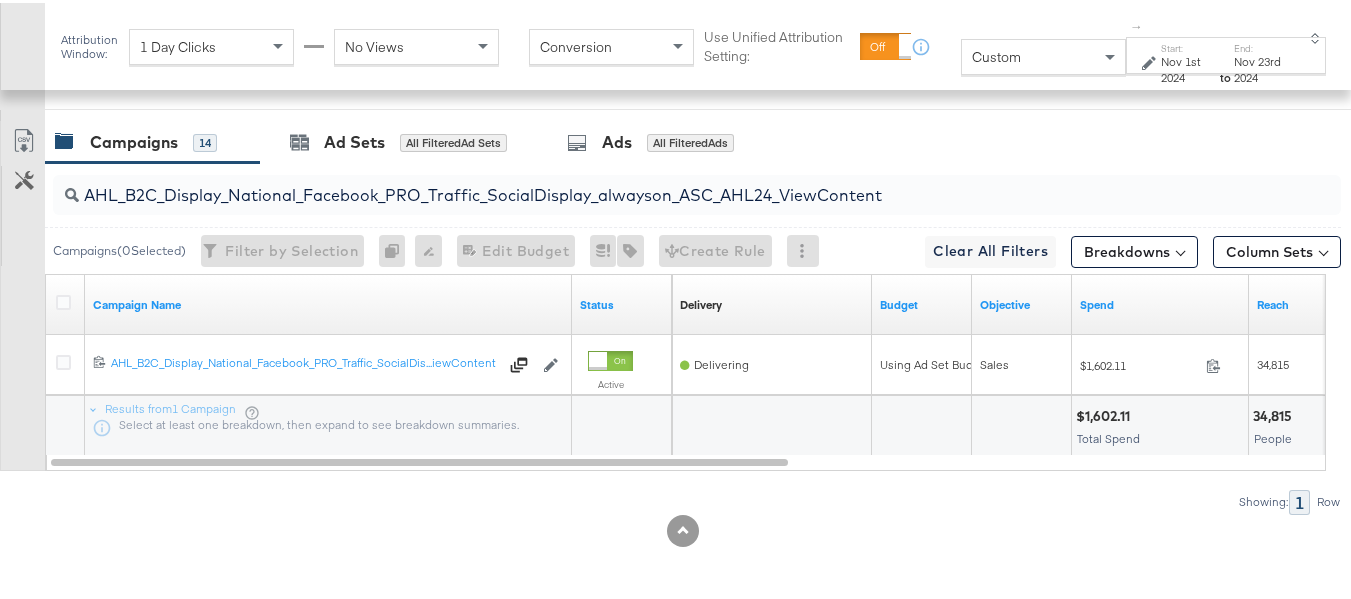scroll, scrollTop: 0, scrollLeft: 0, axis: both 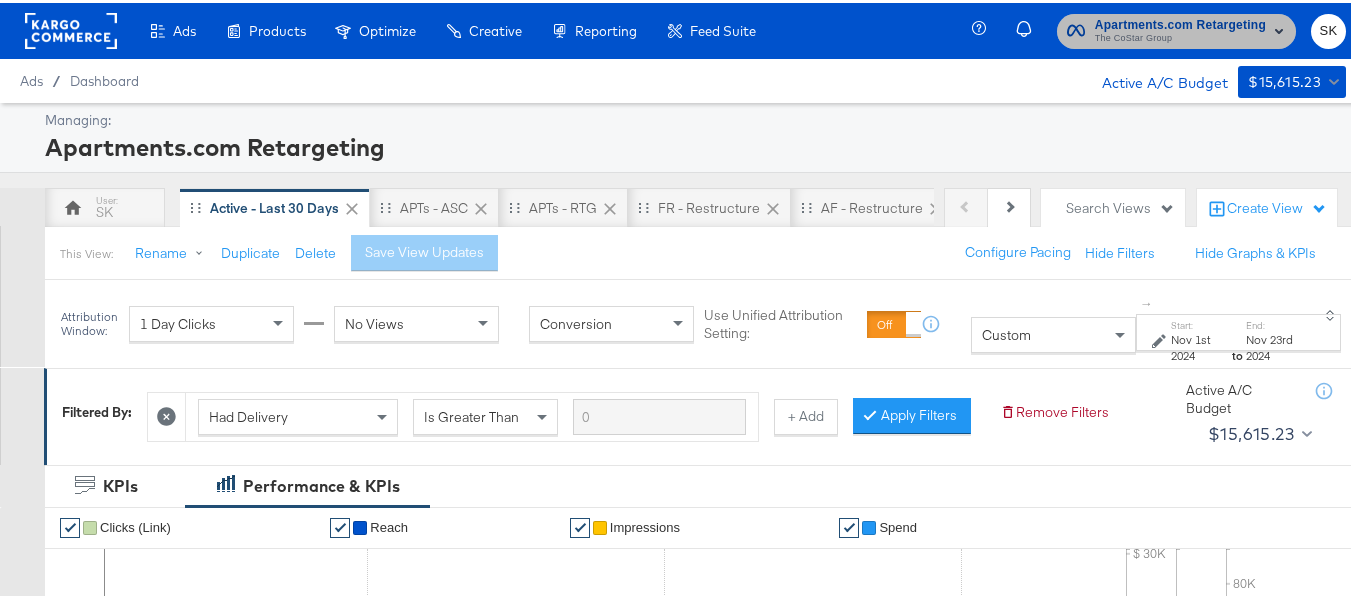 click on "The CoStar Group" at bounding box center (1180, 36) 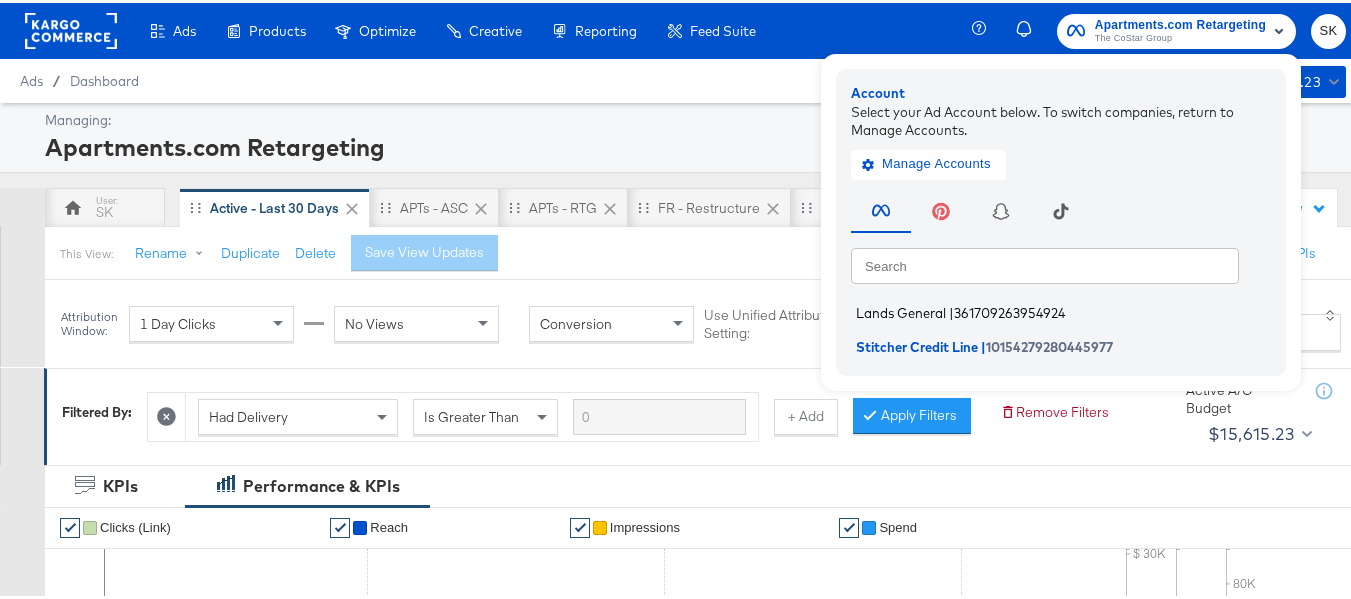 click on "Lands General" at bounding box center [901, 310] 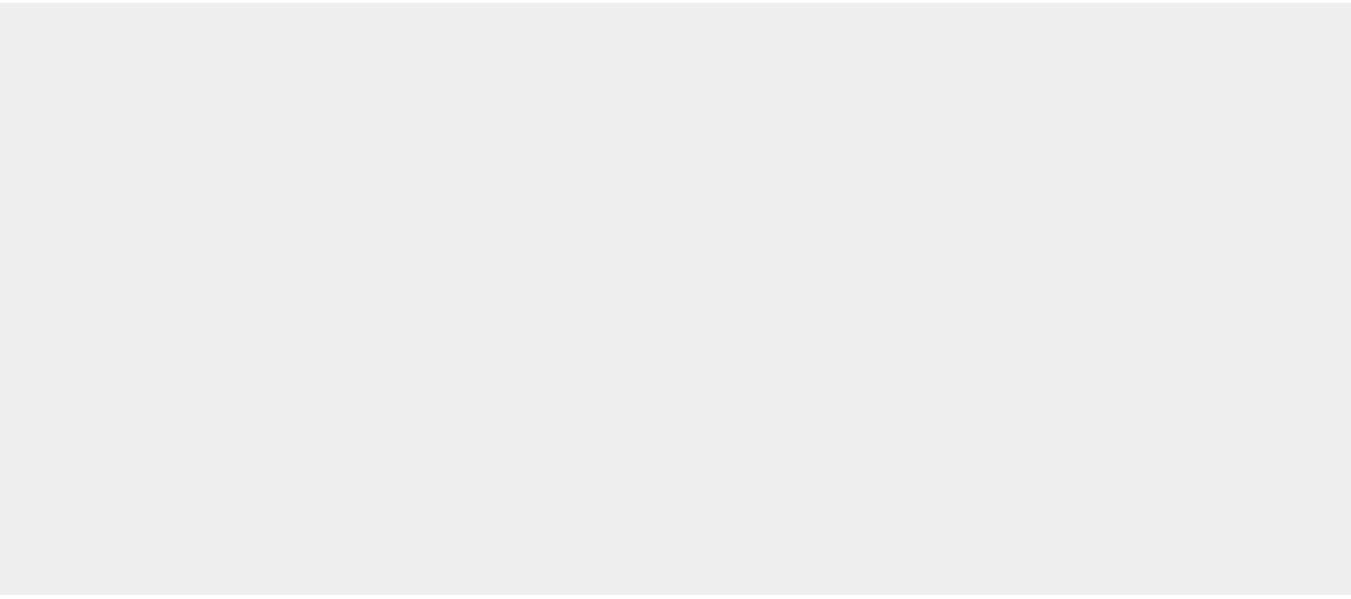 scroll, scrollTop: 0, scrollLeft: 0, axis: both 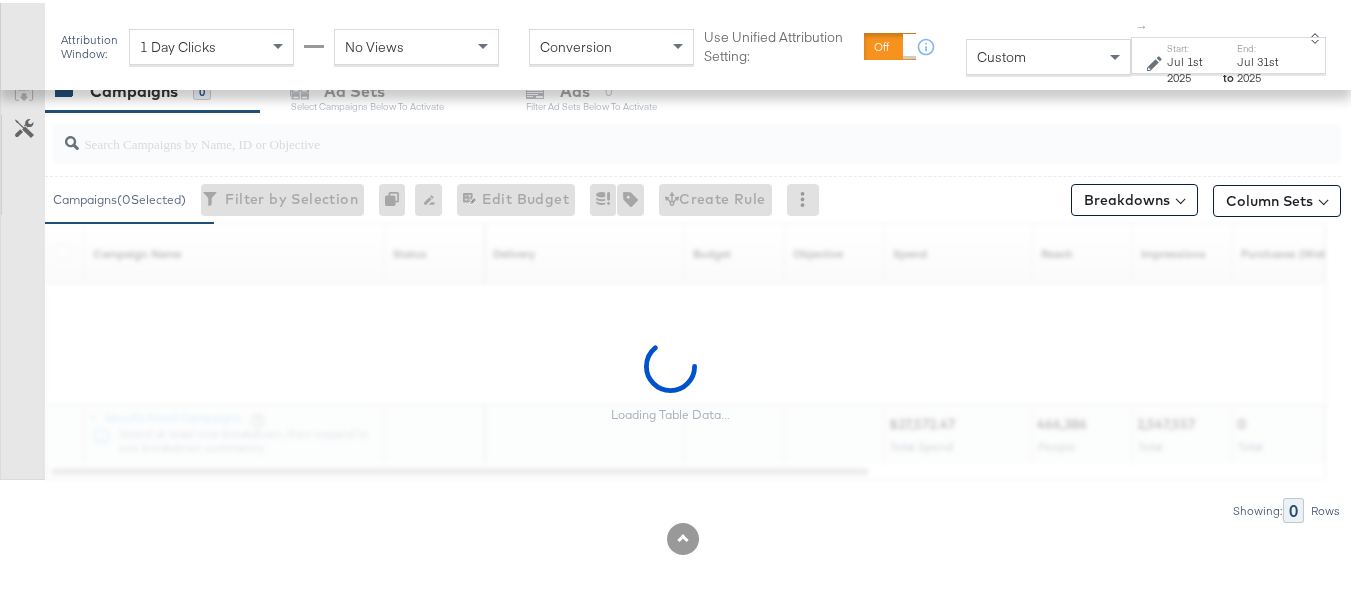 click at bounding box center [653, 132] 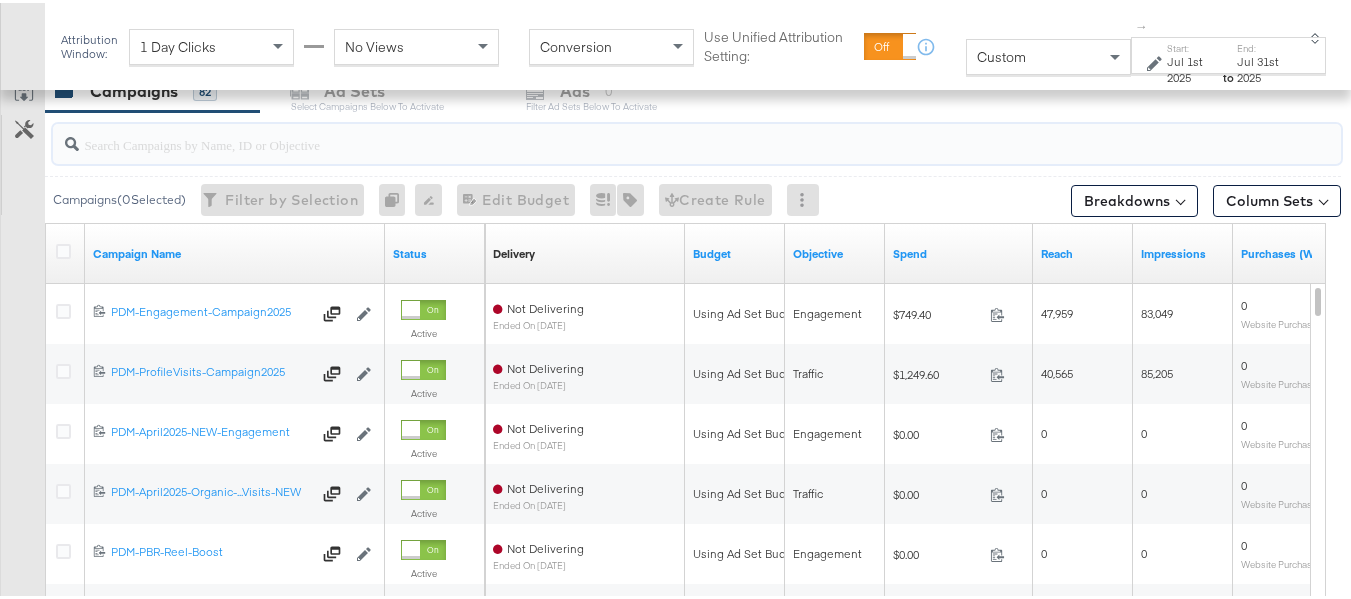 paste on "B2C_LAND_KC_RT_Sig_24" 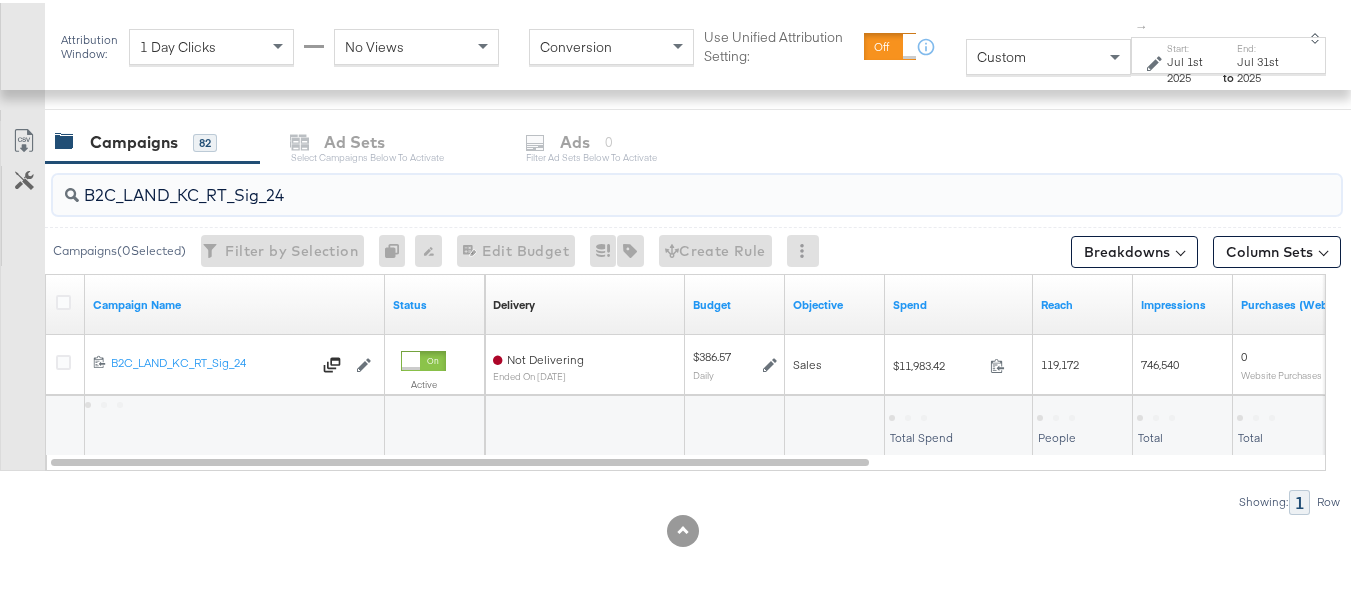scroll, scrollTop: 819, scrollLeft: 0, axis: vertical 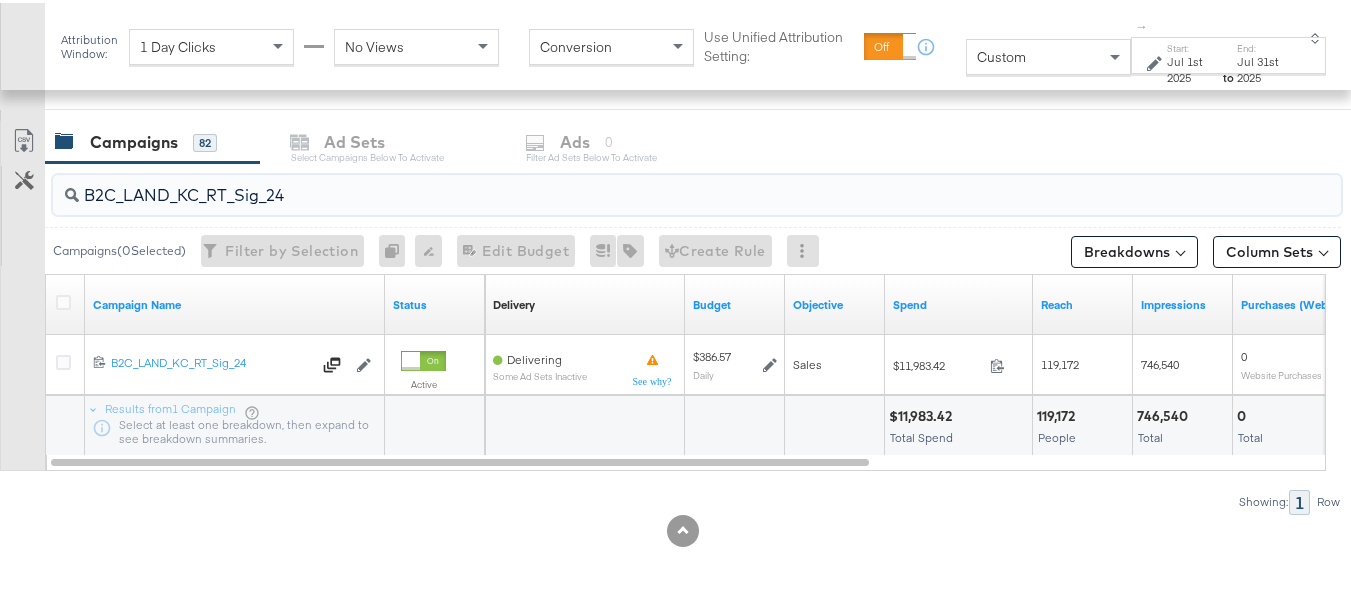 click on "B2C_LAND_KC_RT_Sig_24" at bounding box center [653, 184] 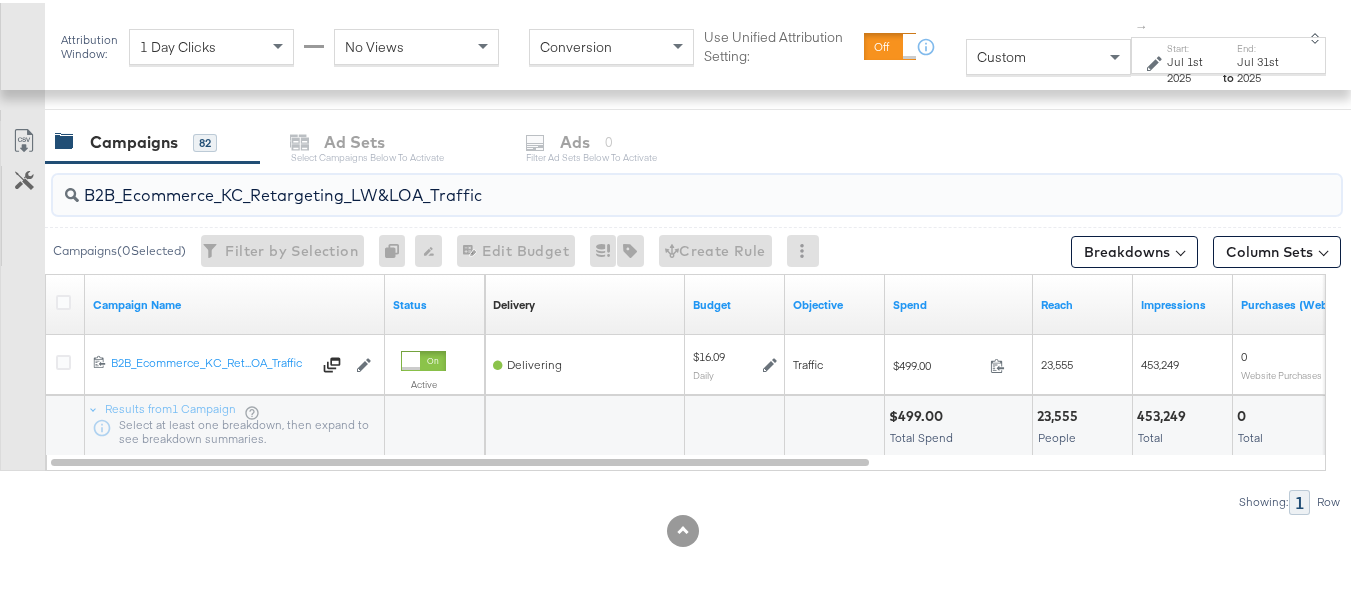 click on "B2B_Ecommerce_KC_Retargeting_LW&LOA_Traffic" at bounding box center (653, 184) 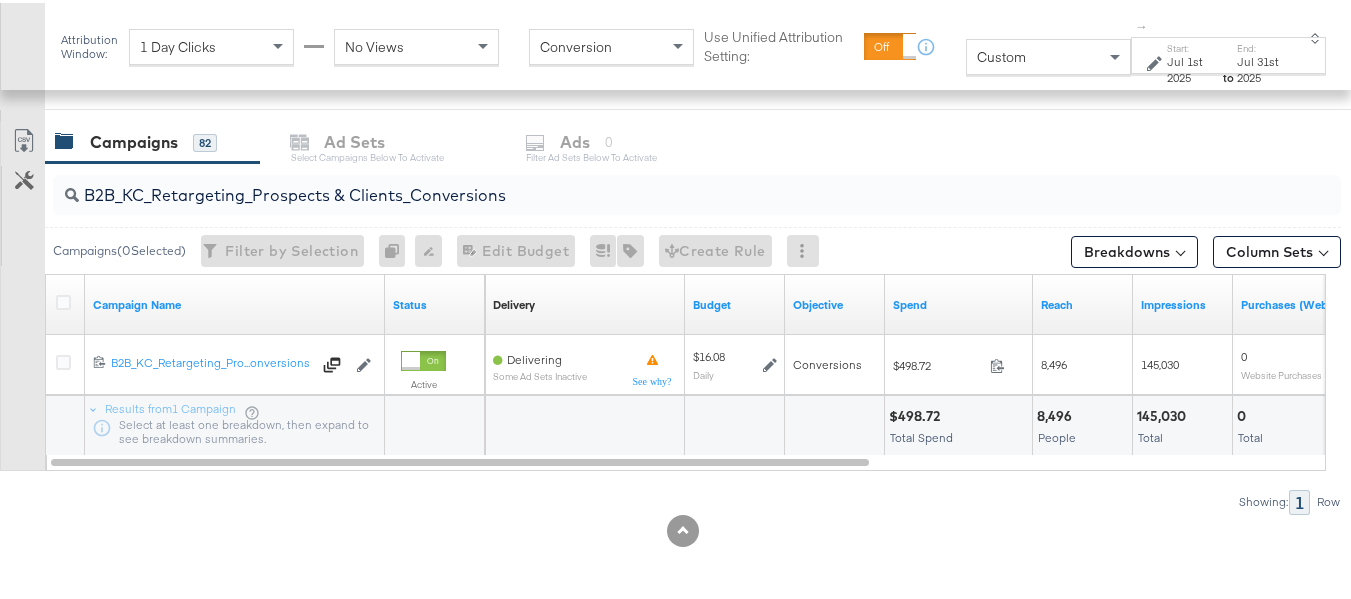 click on "B2B_KC_Retargeting_Prospects & Clients_Conversions" at bounding box center (697, 192) 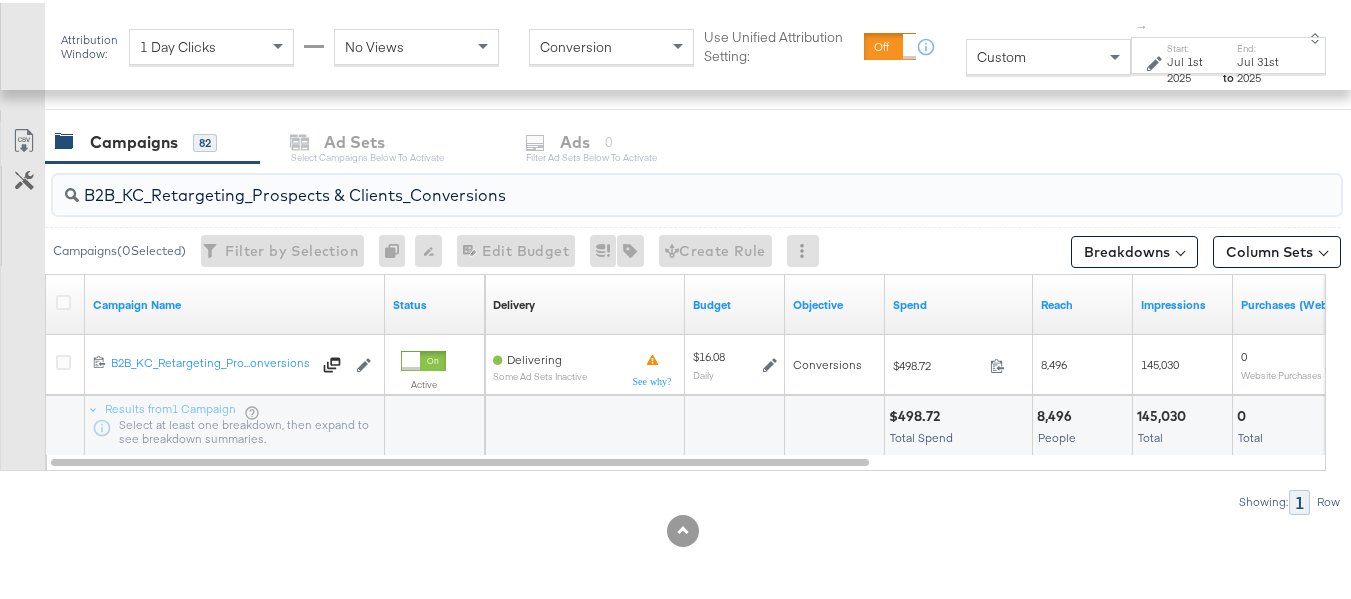 click on "B2B_KC_Retargeting_Prospects & Clients_Conversions" at bounding box center (653, 184) 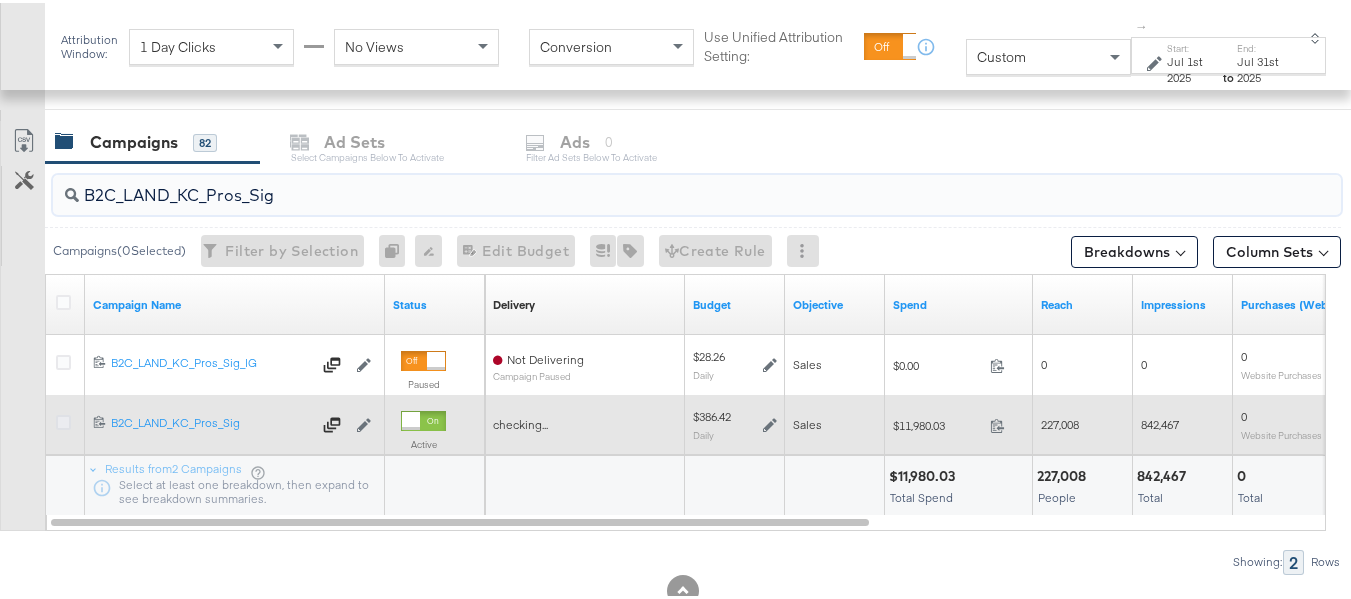 type on "B2C_LAND_KC_Pros_Sig" 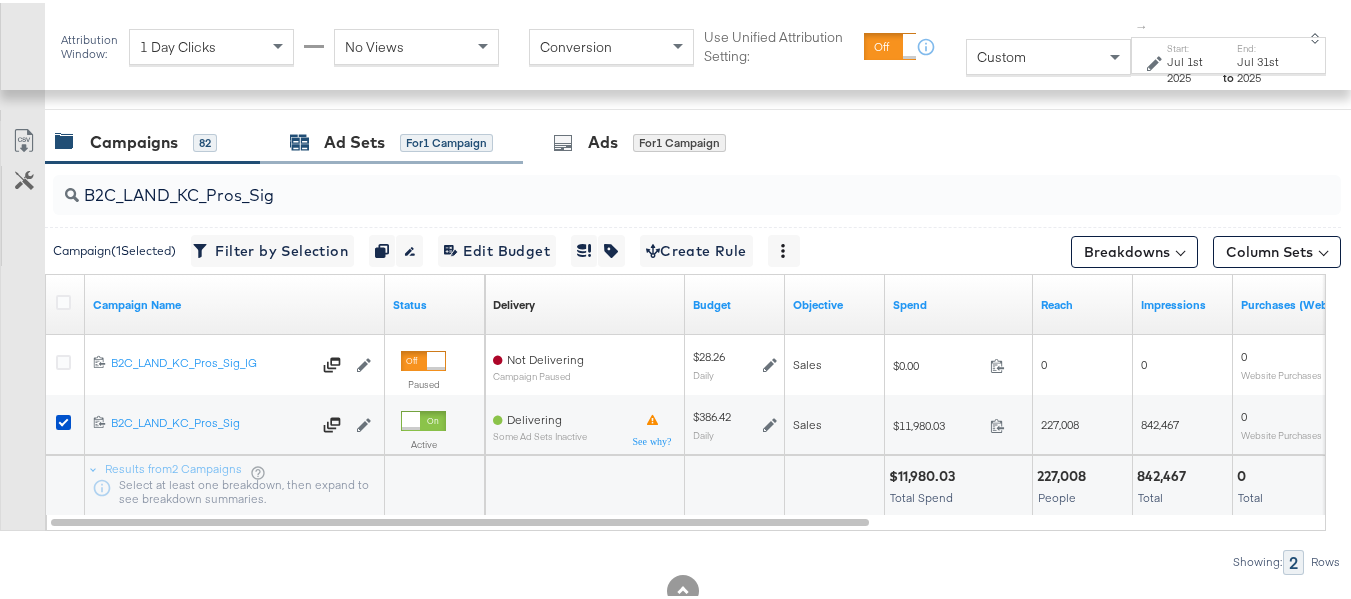 click on "Ad Sets" at bounding box center [354, 139] 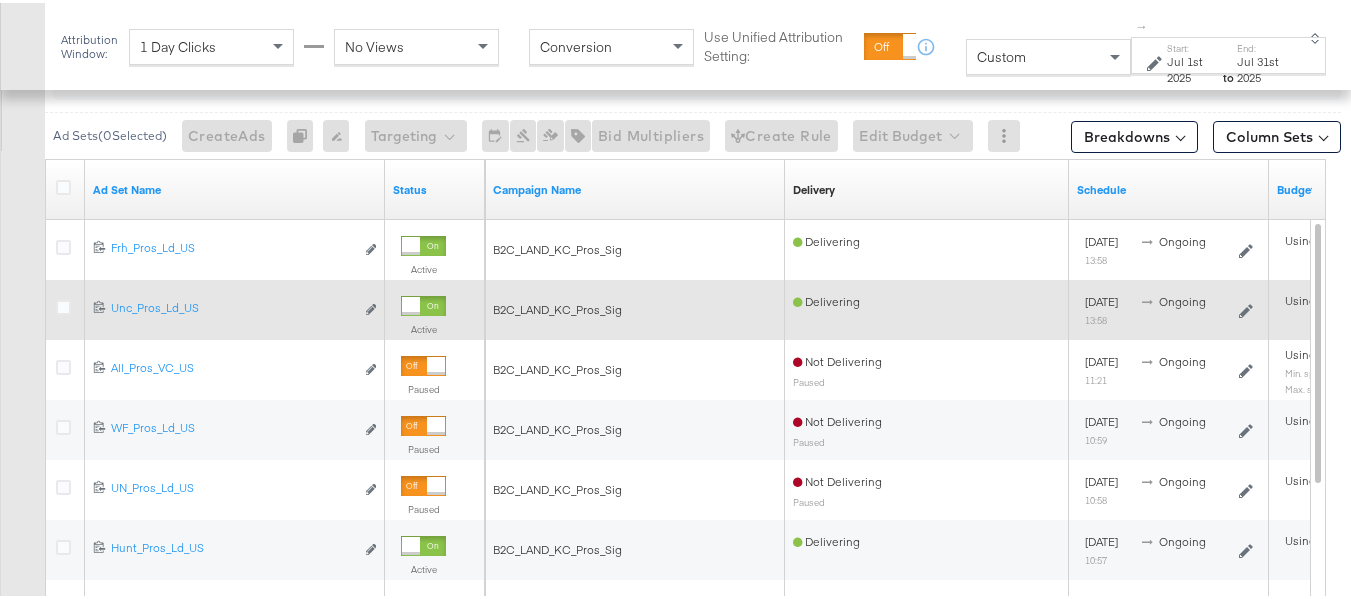 scroll, scrollTop: 919, scrollLeft: 0, axis: vertical 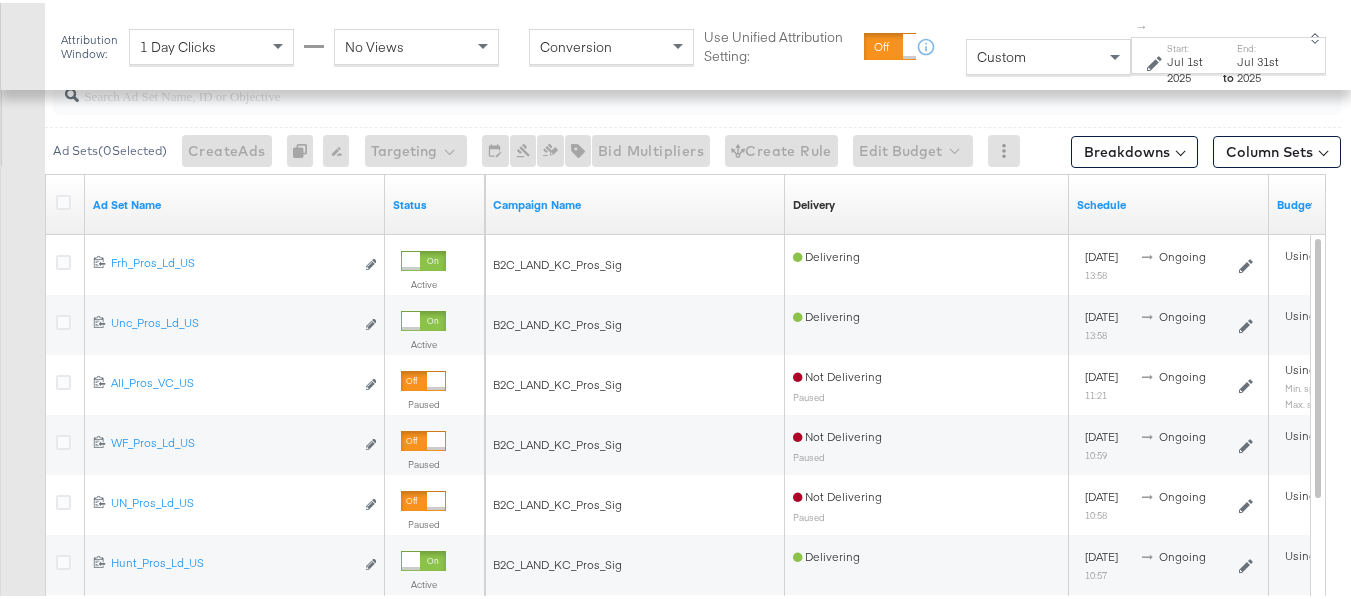 click on "Status" at bounding box center (435, 202) 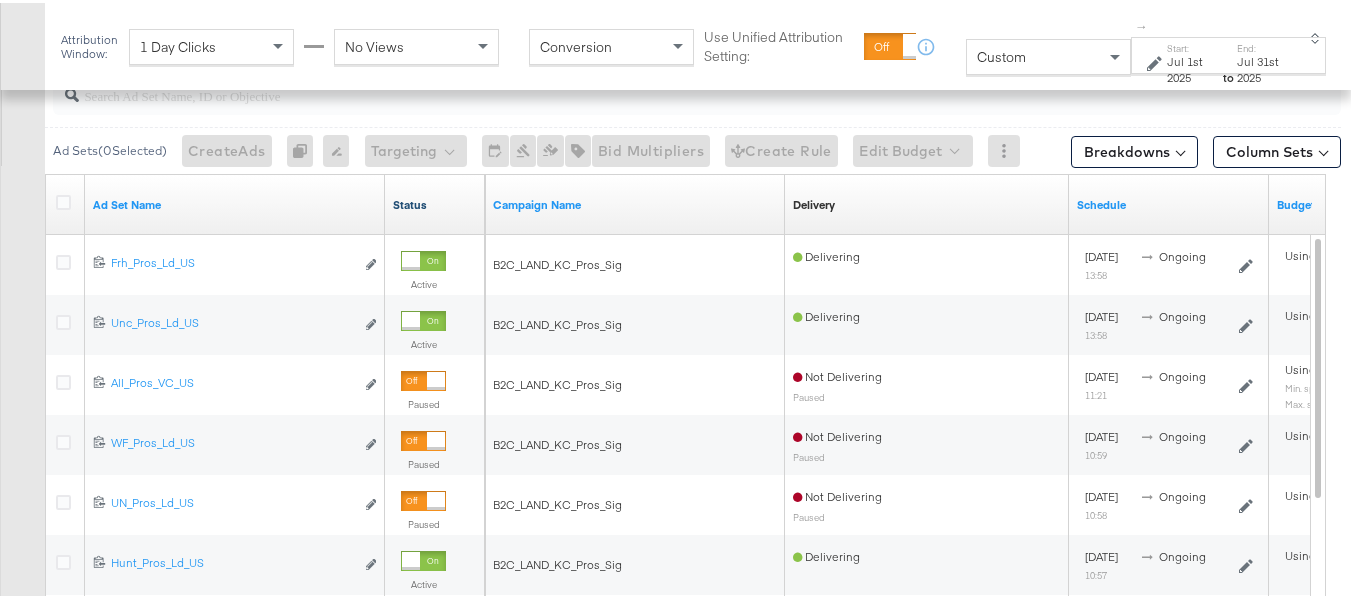 click on "Status" at bounding box center (435, 202) 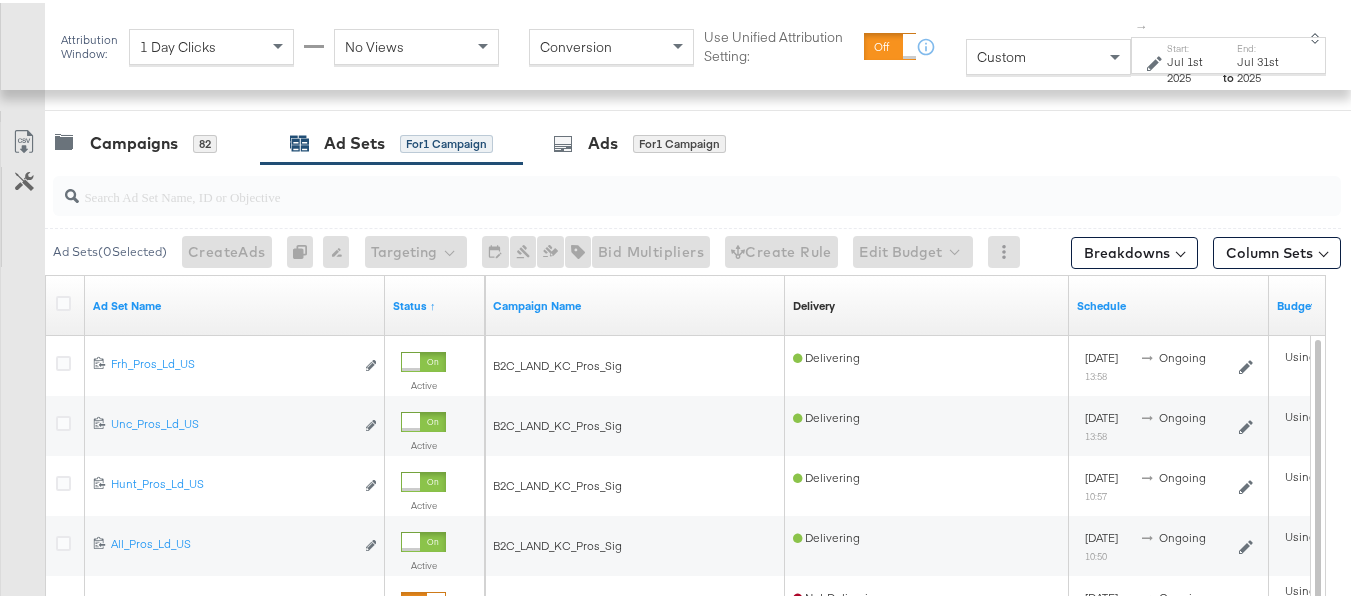 scroll, scrollTop: 779, scrollLeft: 0, axis: vertical 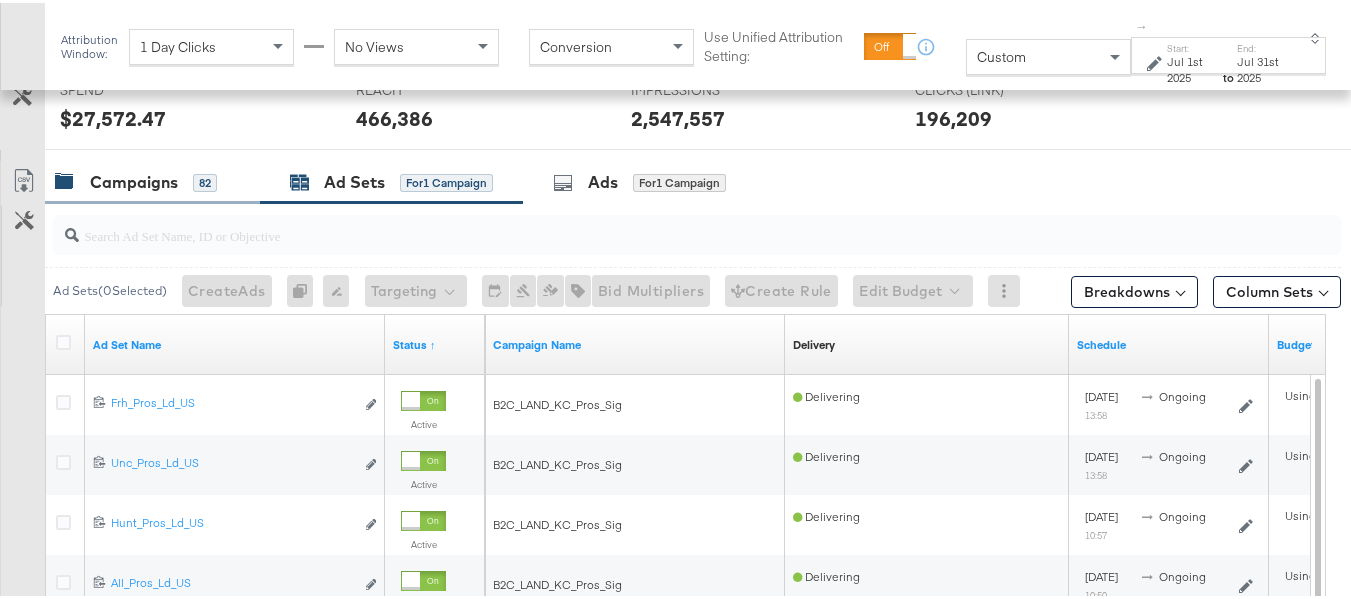 click on "Campaigns" at bounding box center (134, 179) 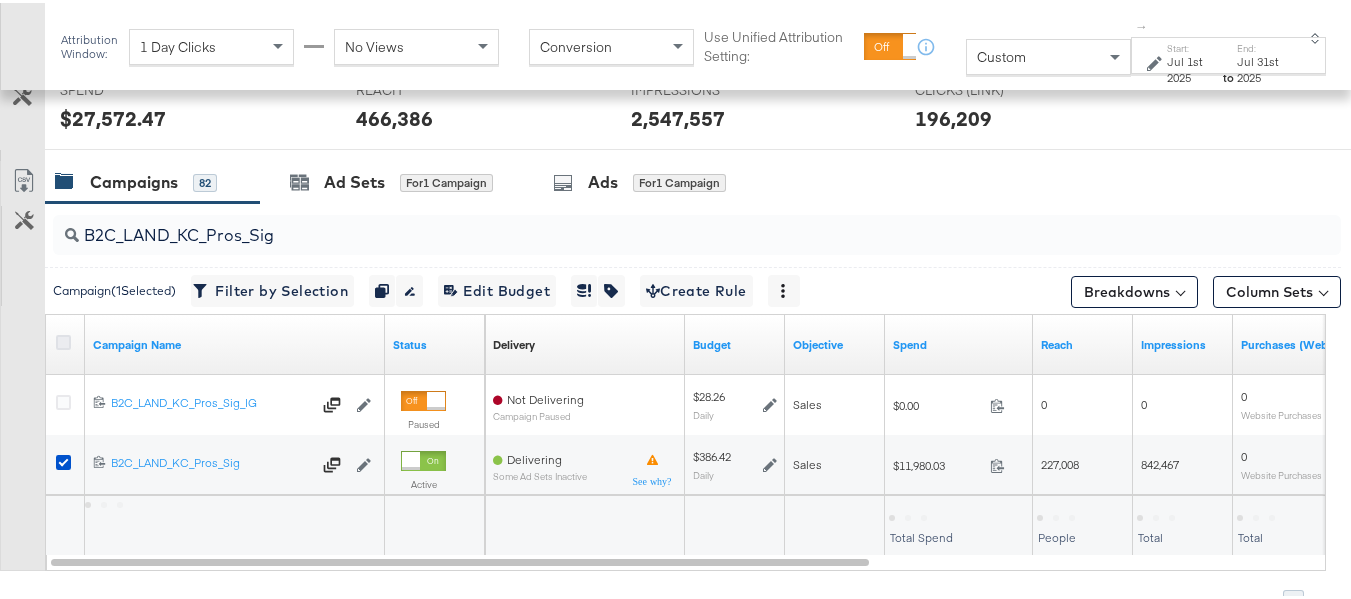 click at bounding box center [63, 339] 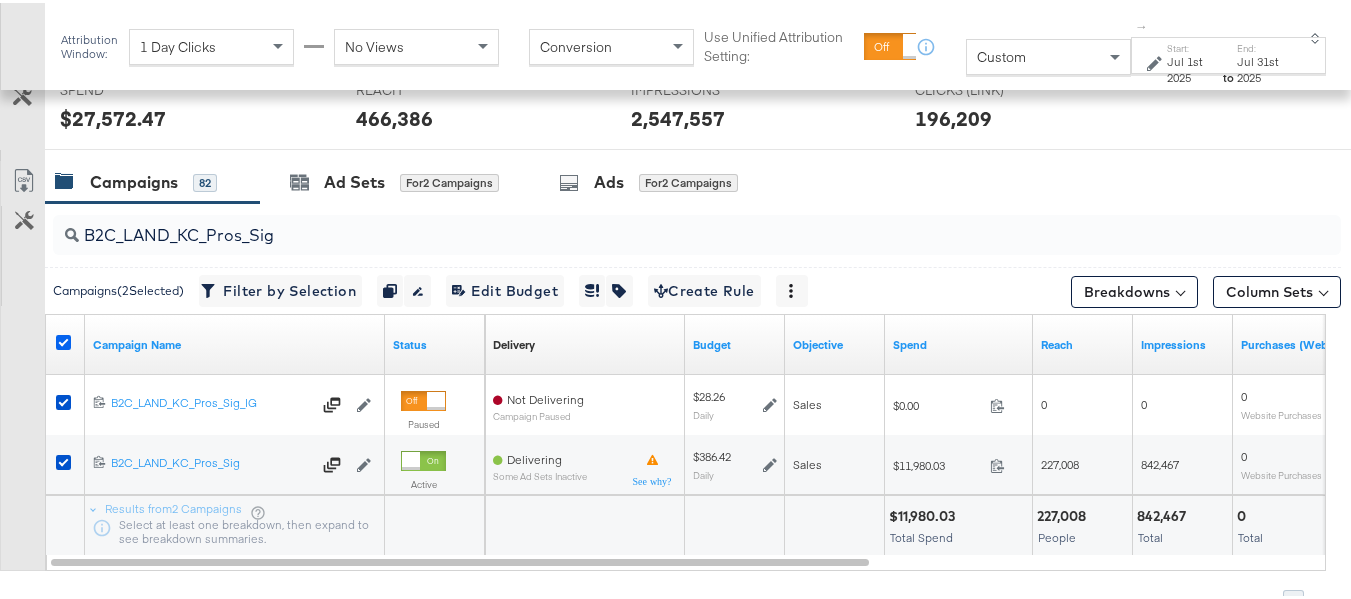 click at bounding box center [63, 339] 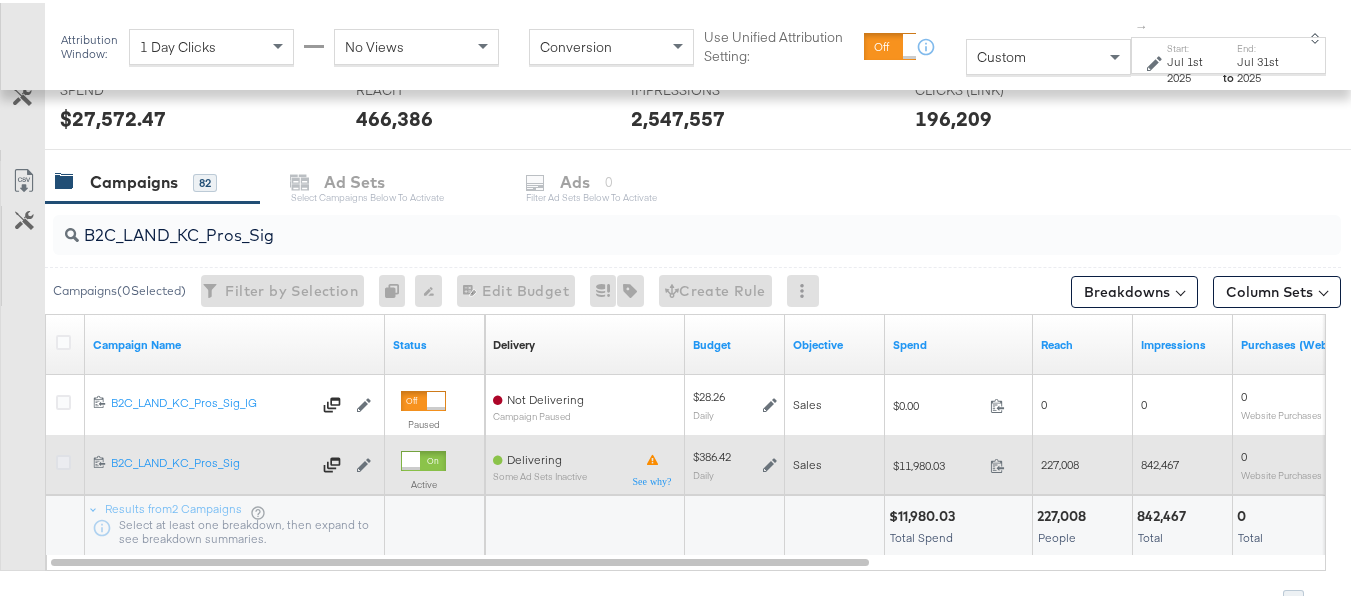 click at bounding box center (63, 459) 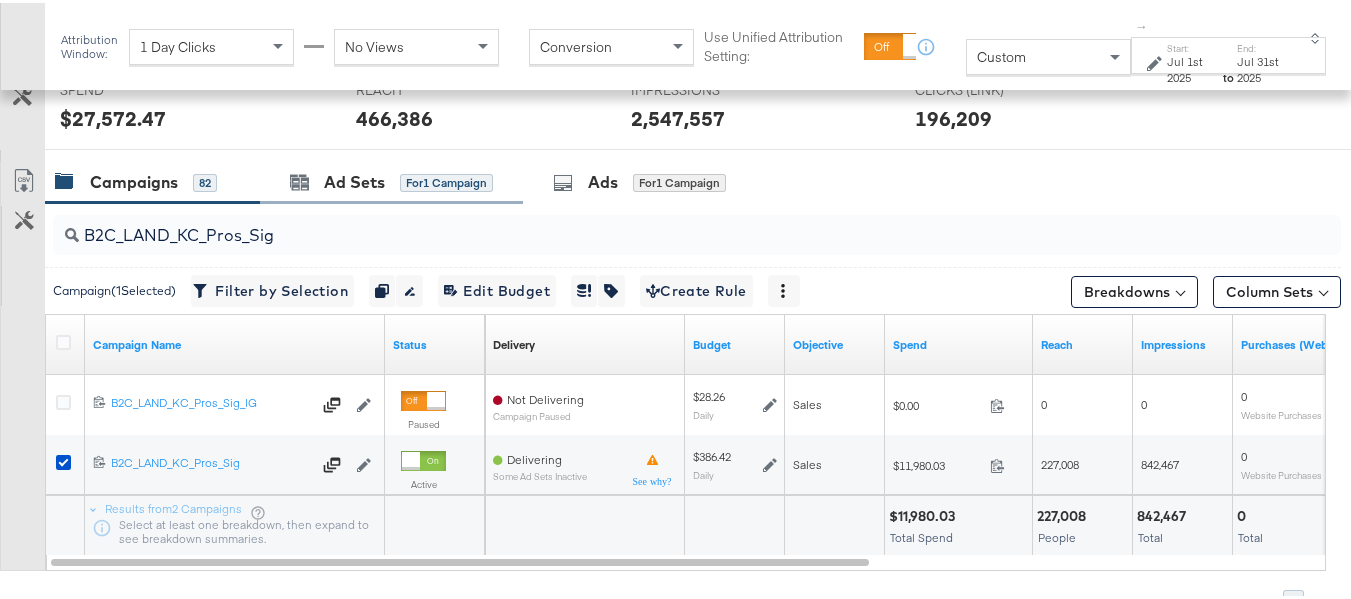 click on "Ad Sets for  1   Campaign" at bounding box center (391, 179) 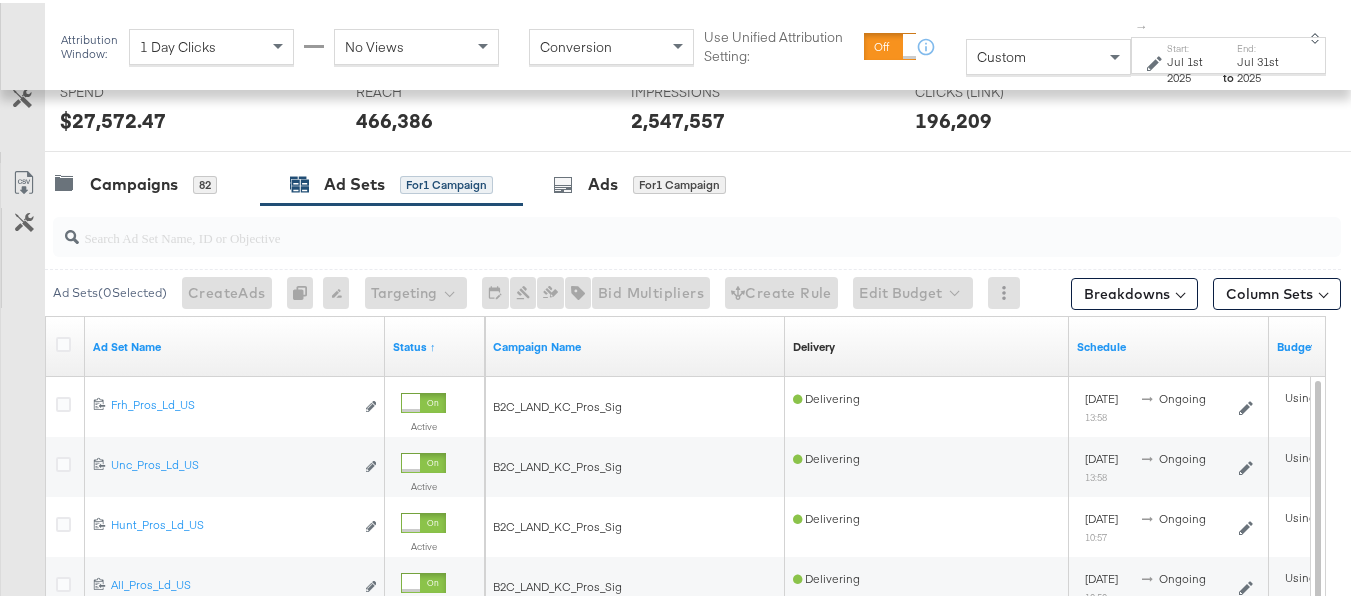 scroll, scrollTop: 679, scrollLeft: 0, axis: vertical 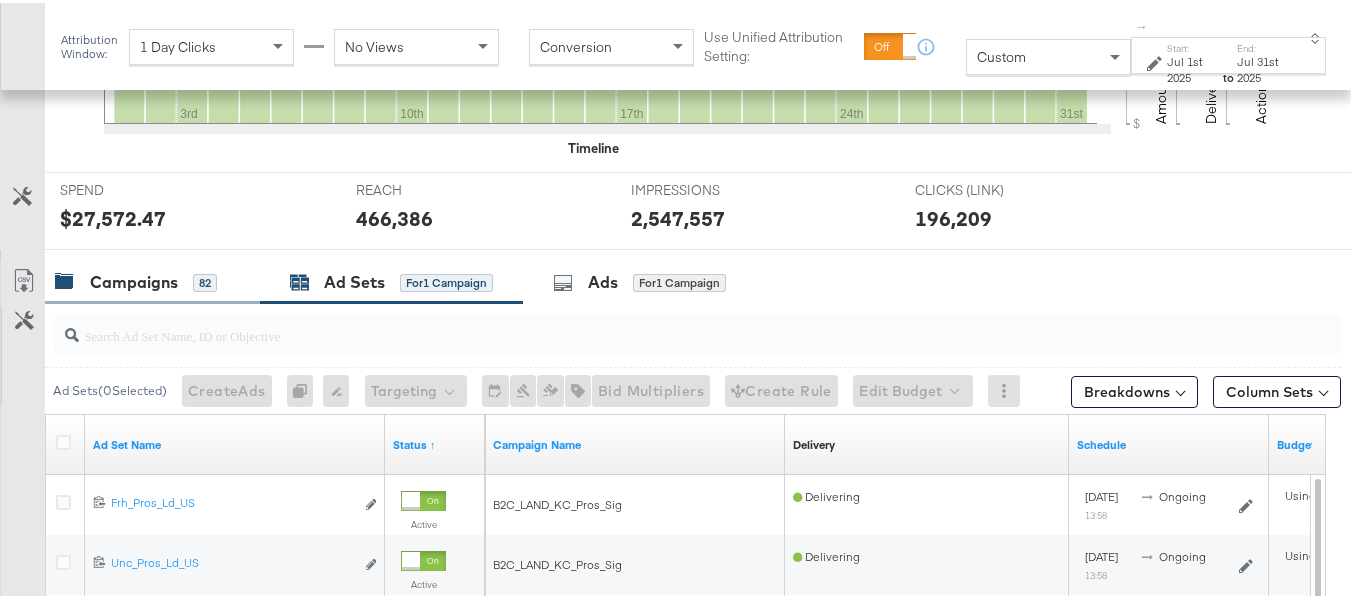 click on "Campaigns 82" at bounding box center (152, 279) 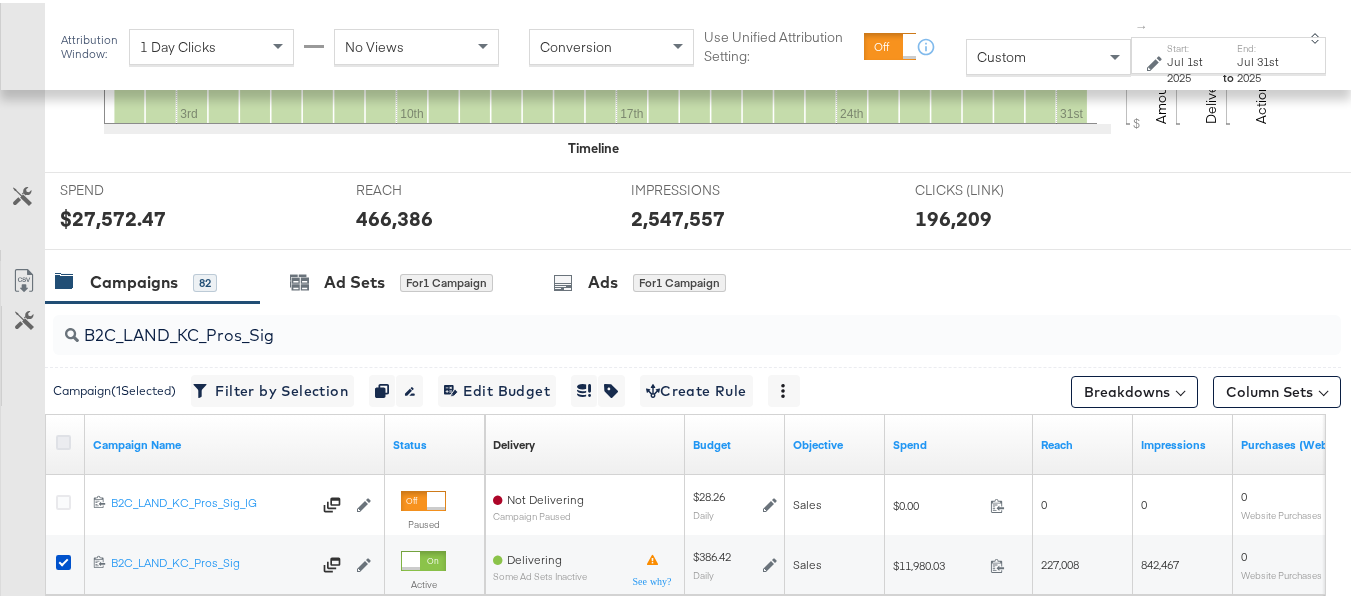 click at bounding box center (63, 439) 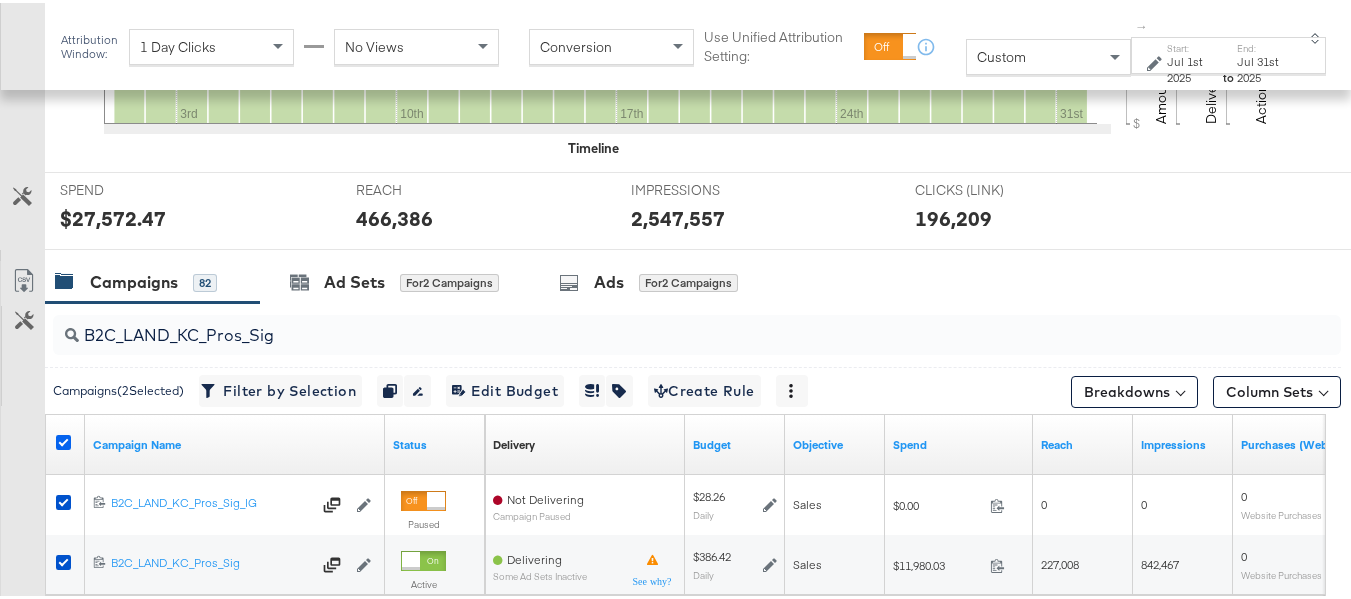 click at bounding box center (63, 439) 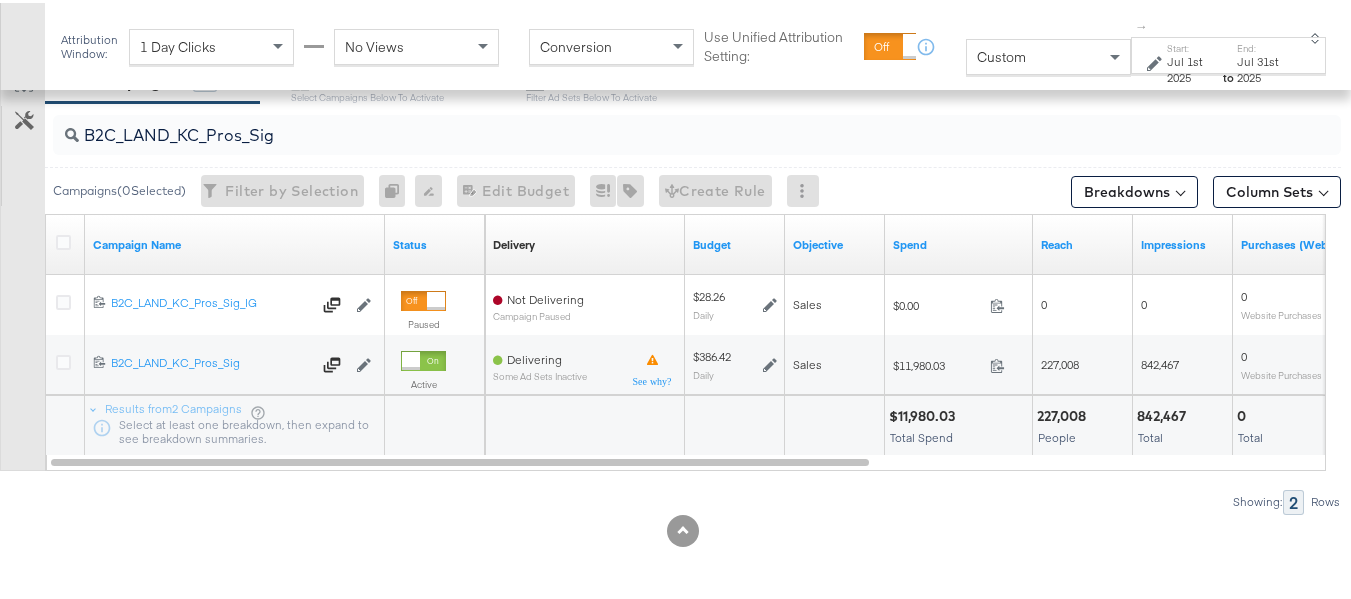 scroll, scrollTop: 0, scrollLeft: 0, axis: both 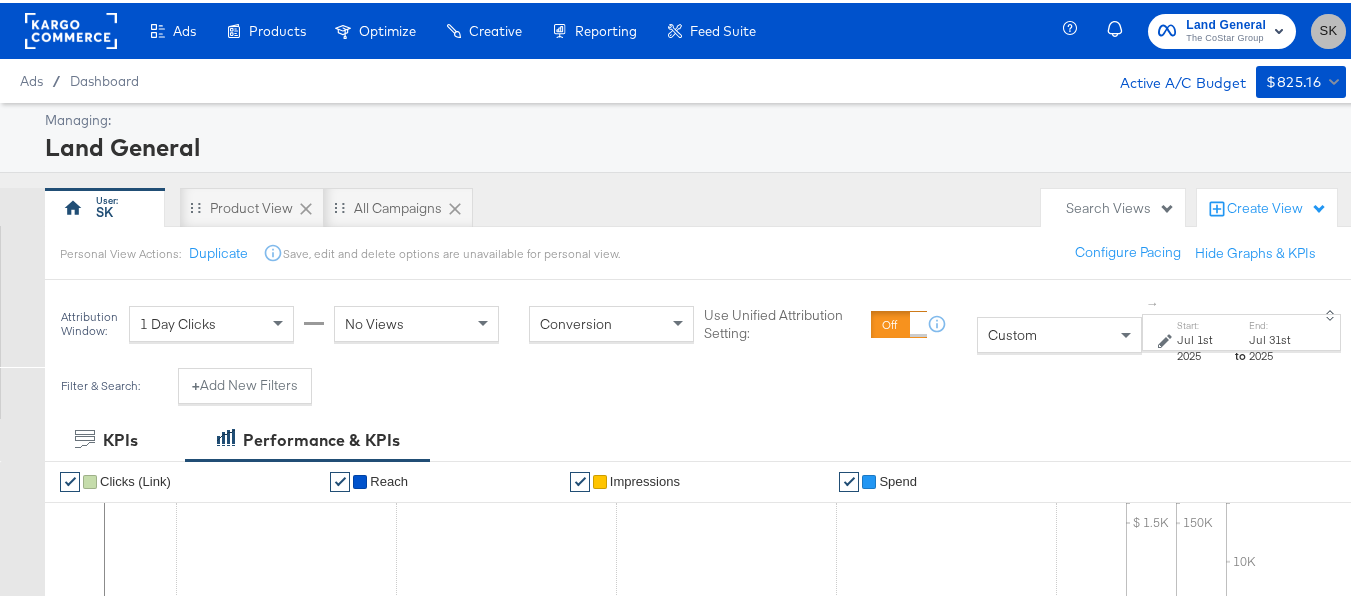 click on "SK" at bounding box center (1328, 28) 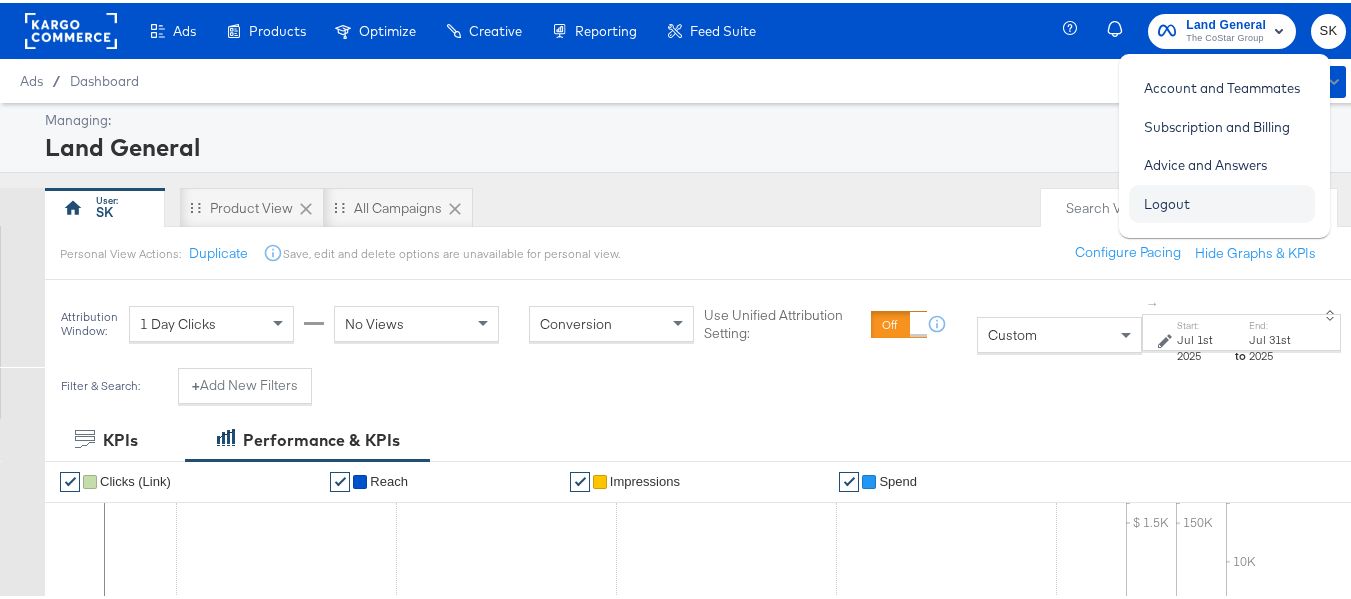 click on "Logout" at bounding box center [1167, 201] 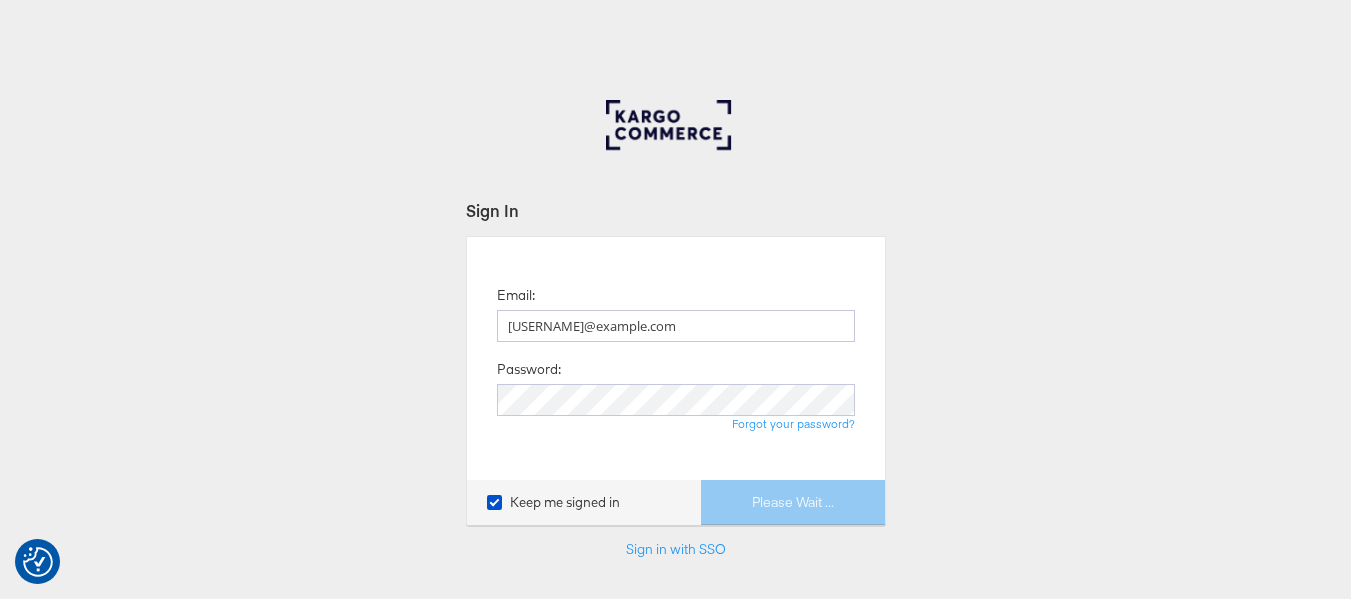 scroll, scrollTop: 0, scrollLeft: 0, axis: both 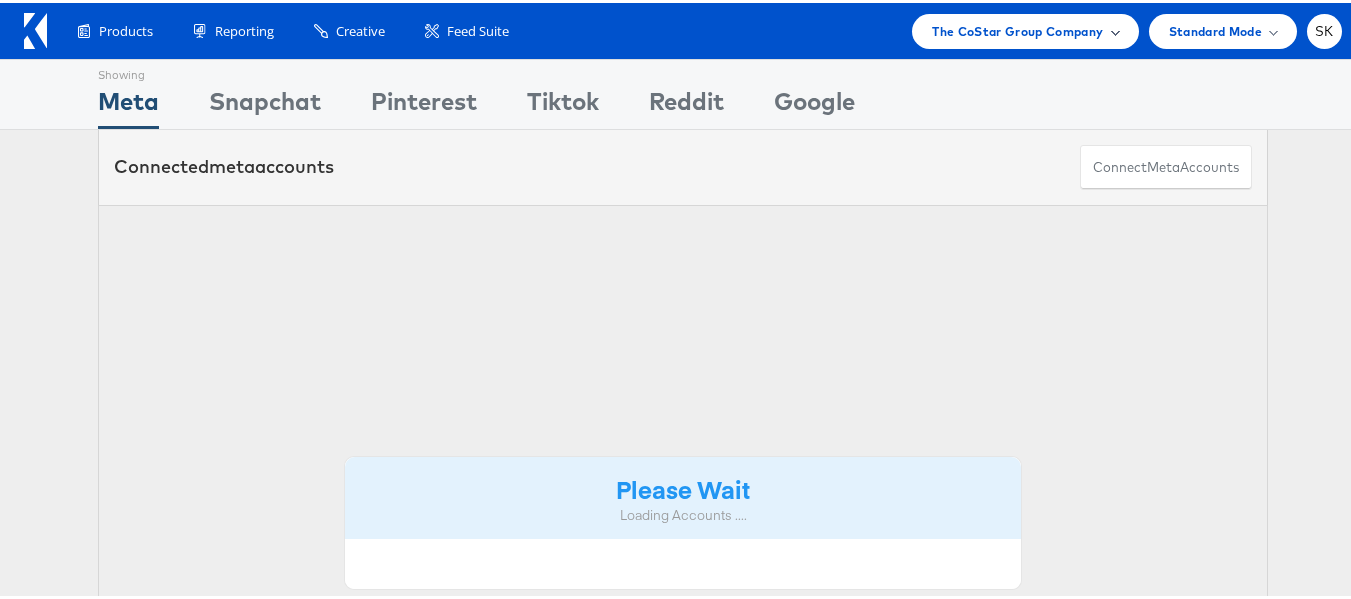 click on "The CoStar Group Company" at bounding box center [1017, 28] 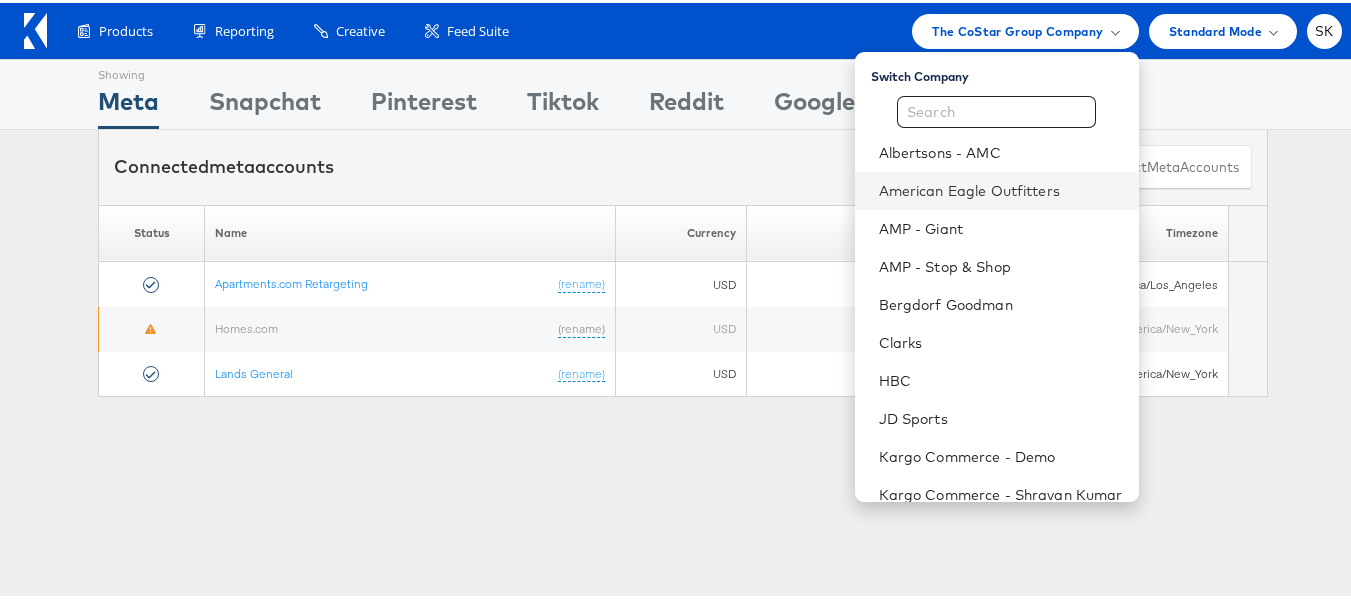 click on "American Eagle Outfitters" at bounding box center [997, 188] 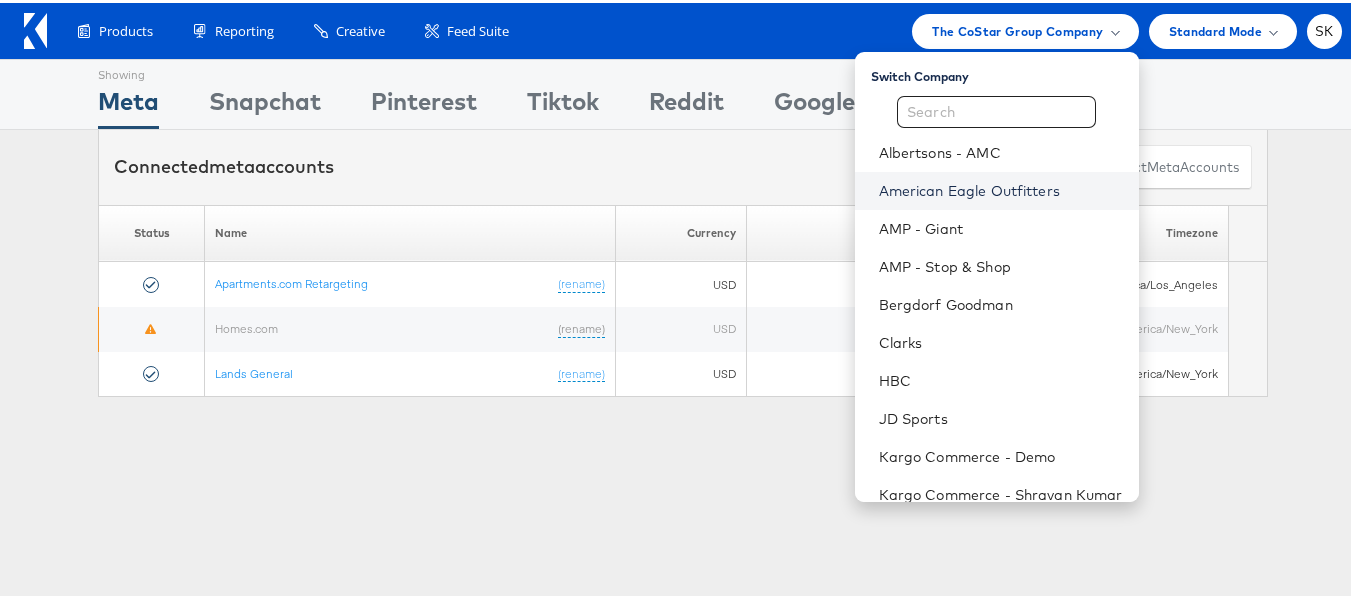 click on "American Eagle Outfitters" at bounding box center (1001, 188) 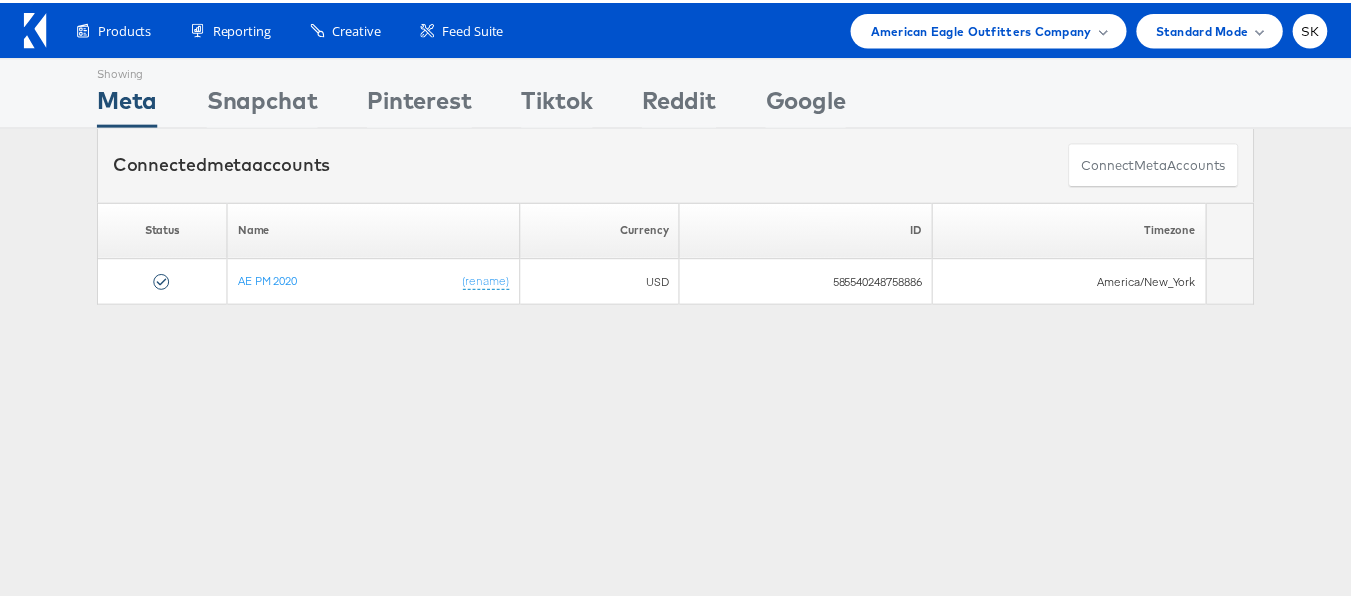 scroll, scrollTop: 0, scrollLeft: 0, axis: both 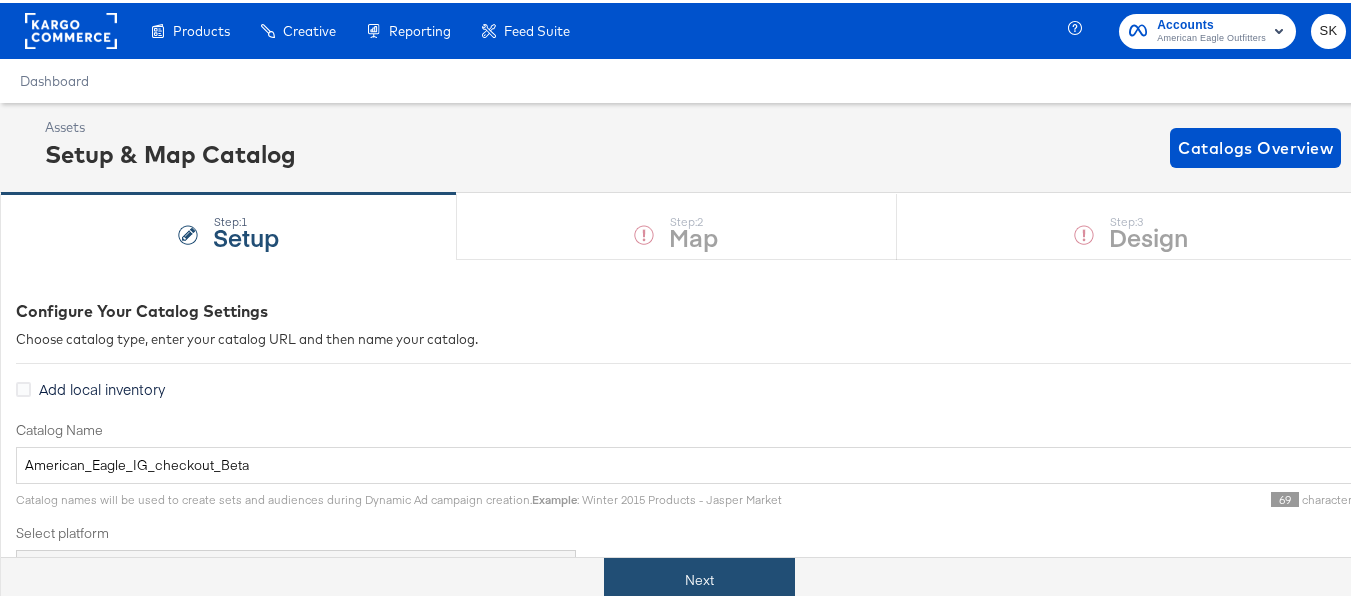 click on "Next" at bounding box center [699, 577] 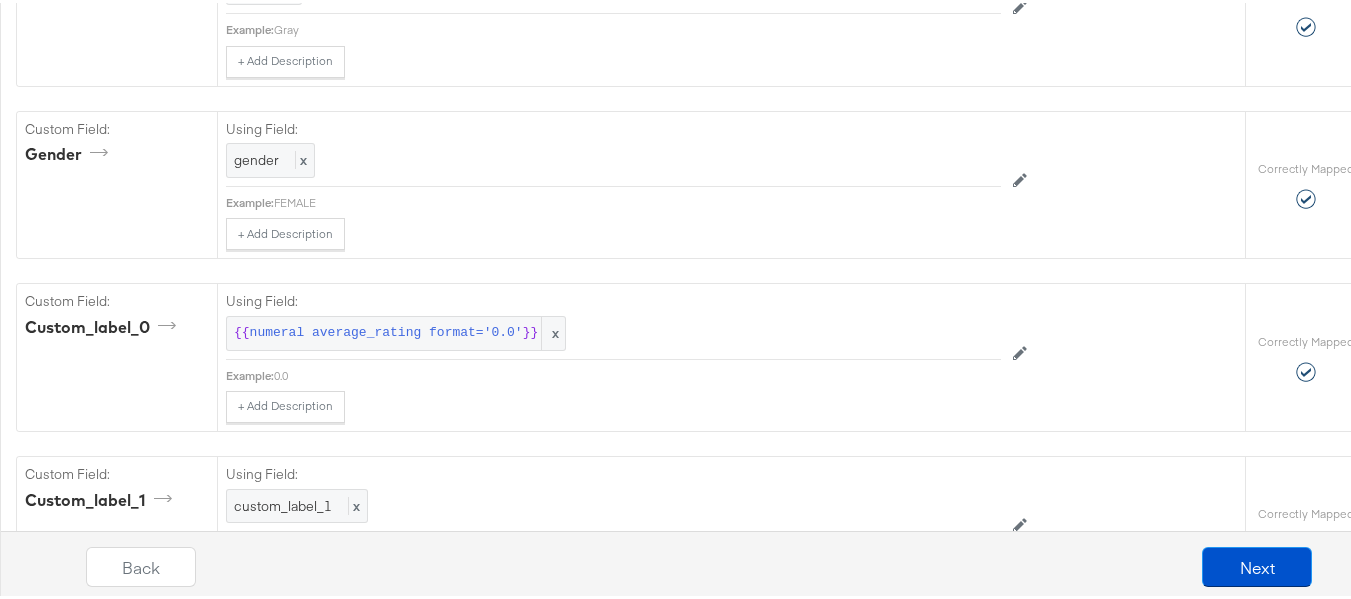 scroll, scrollTop: 3030, scrollLeft: 0, axis: vertical 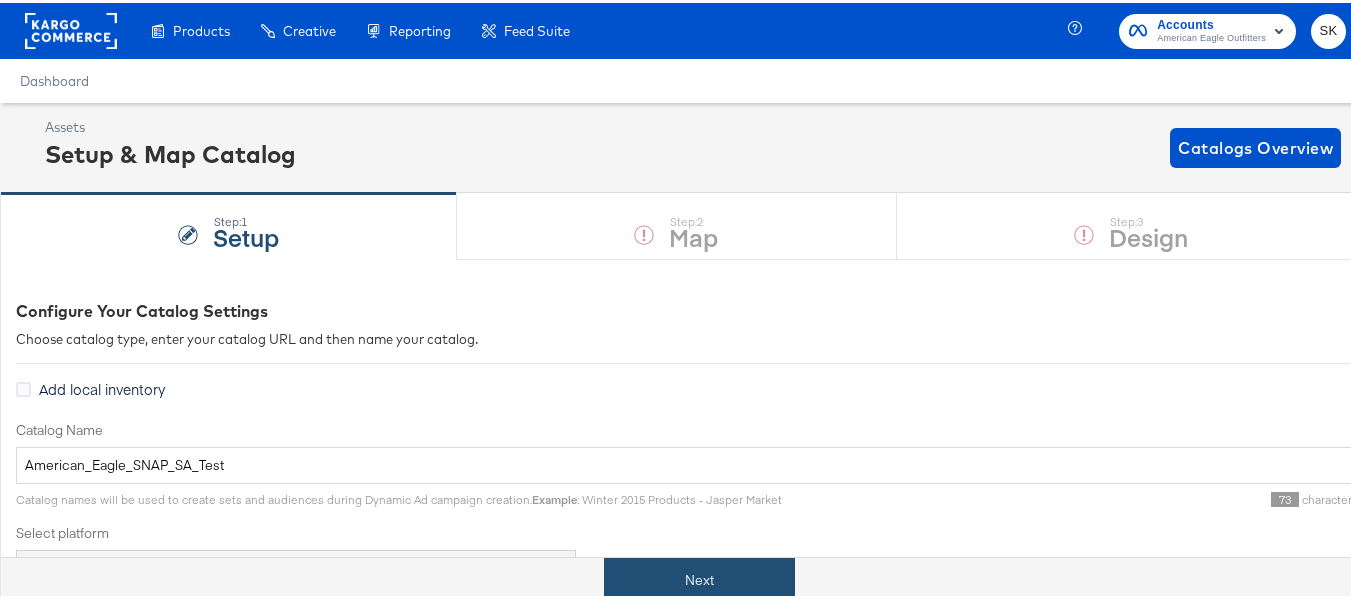 click on "Next" at bounding box center (699, 577) 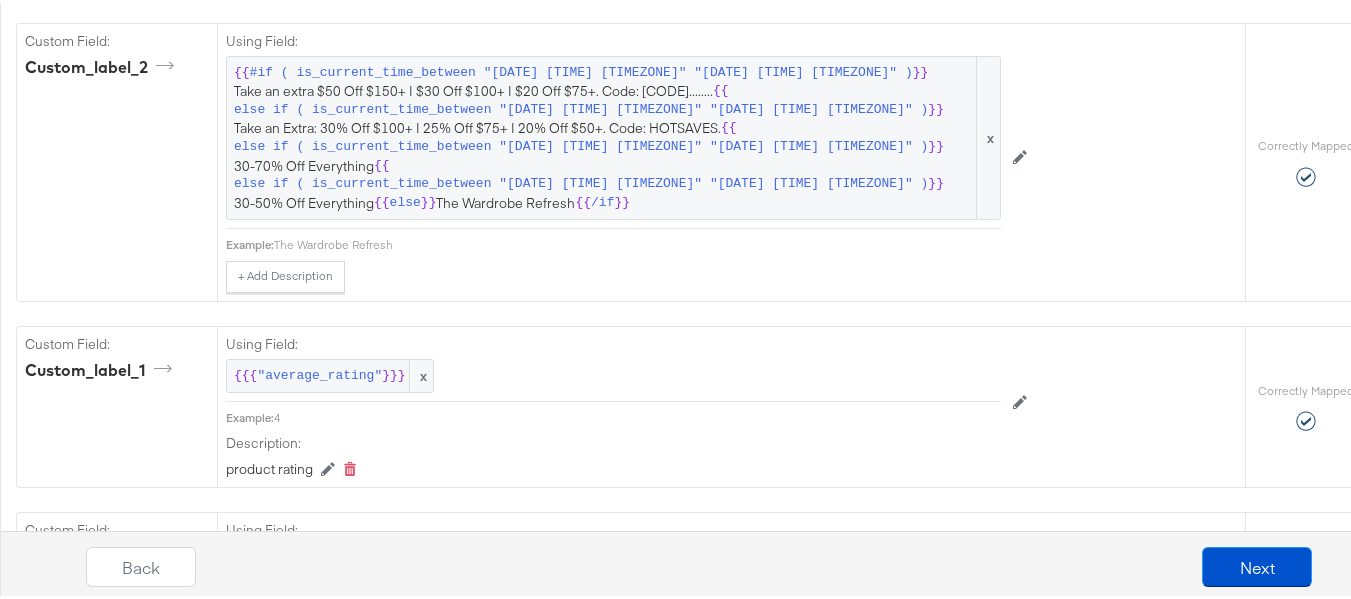 scroll, scrollTop: 3015, scrollLeft: 0, axis: vertical 